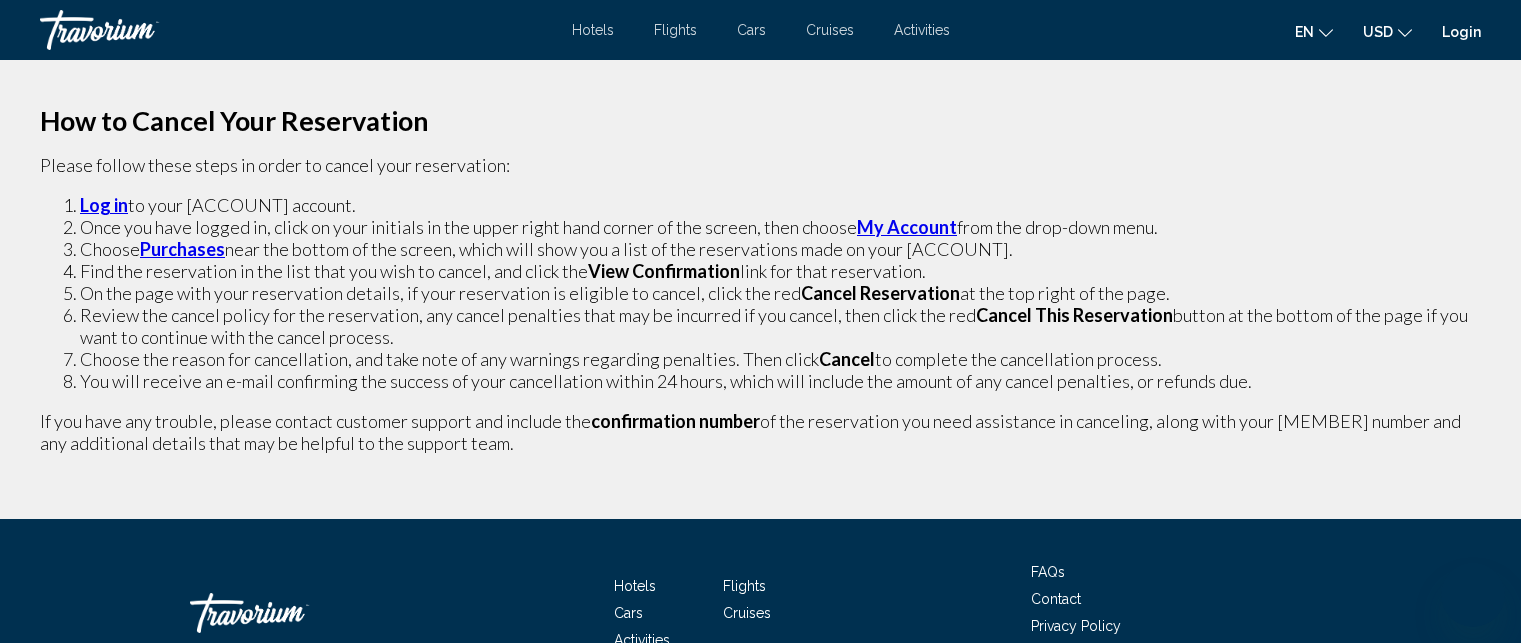 scroll, scrollTop: 0, scrollLeft: 0, axis: both 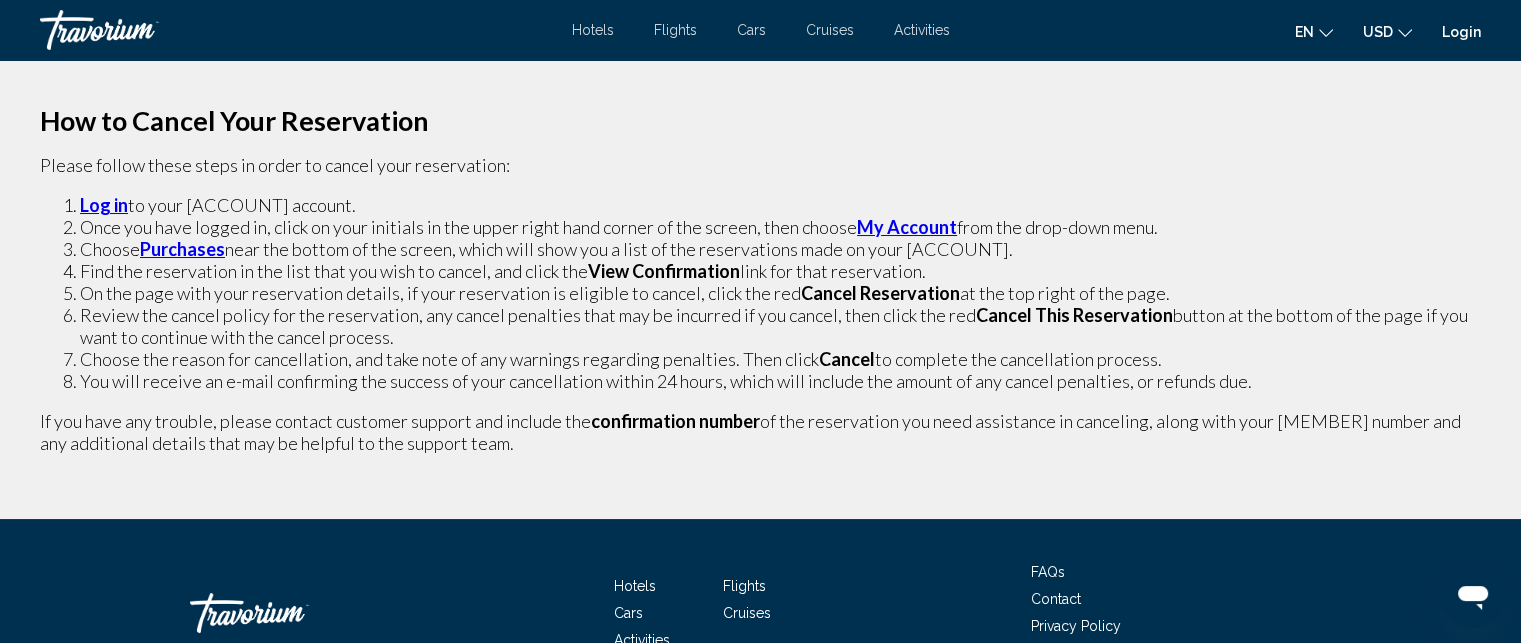 drag, startPoint x: 38, startPoint y: 153, endPoint x: 593, endPoint y: 470, distance: 639.151 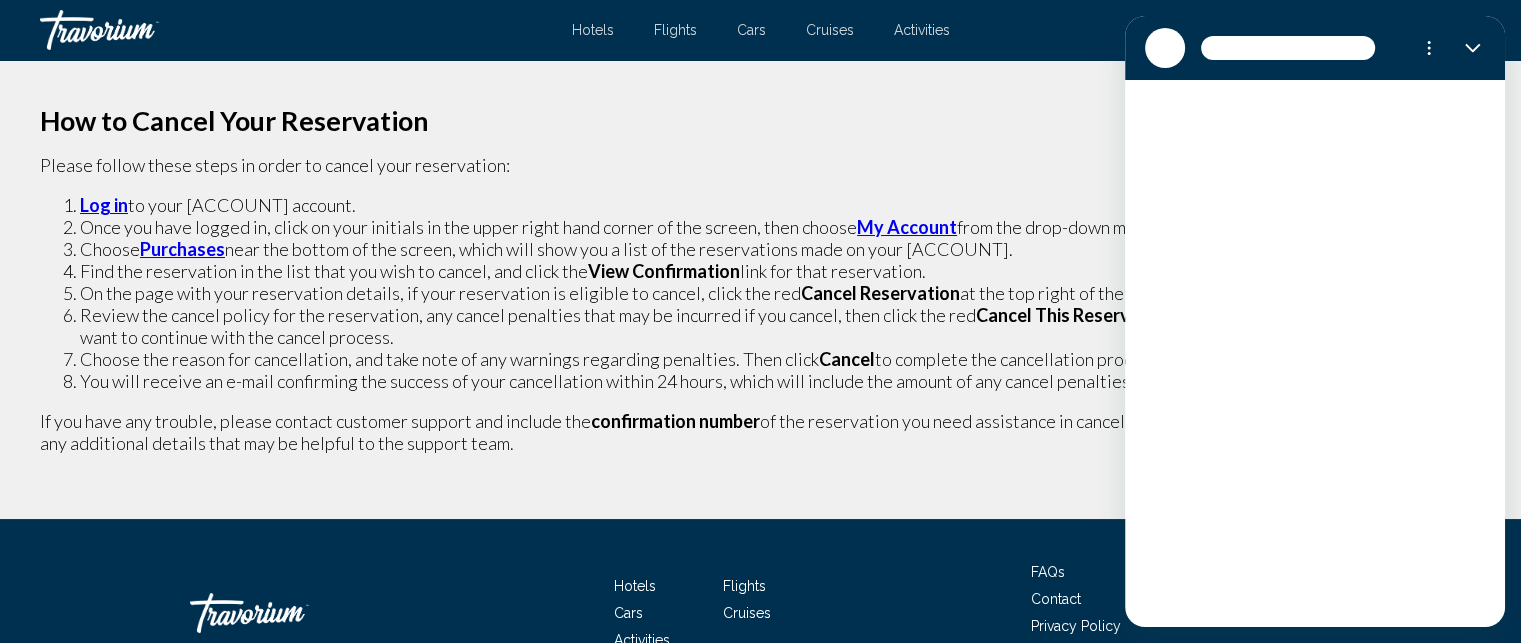 scroll, scrollTop: 0, scrollLeft: 0, axis: both 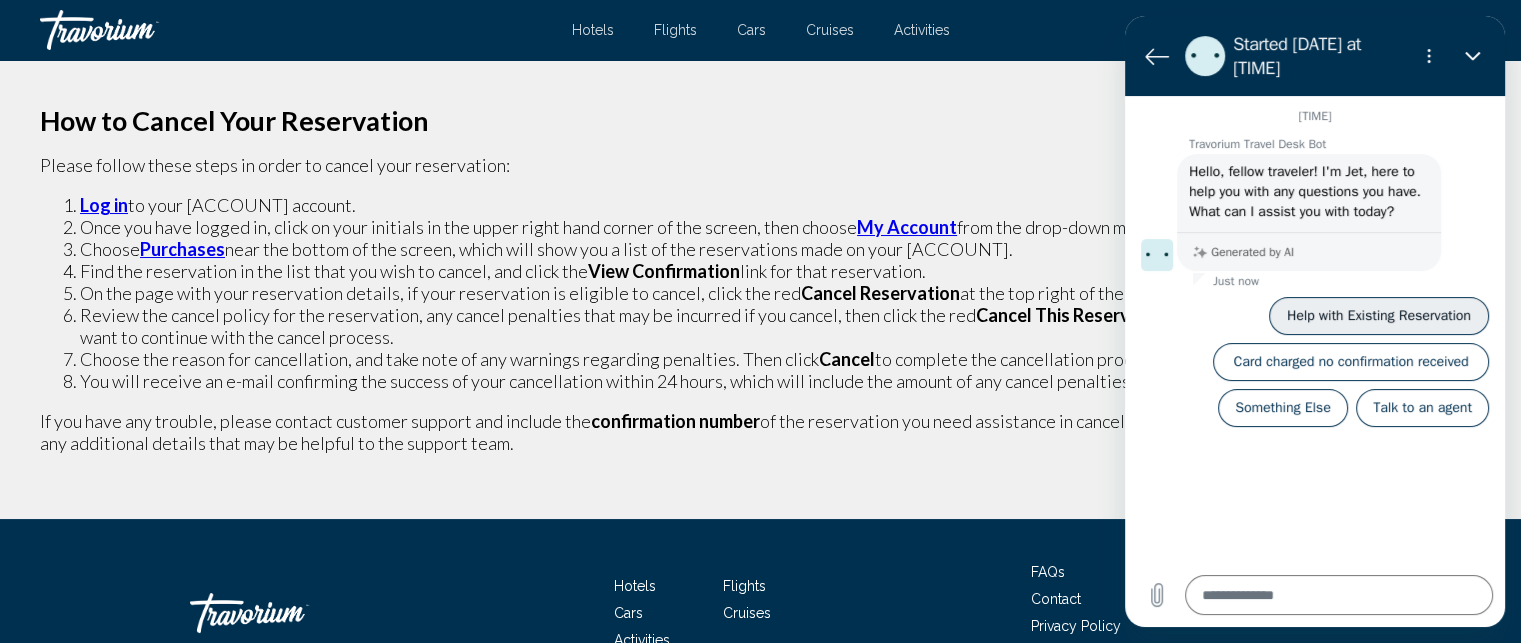 click on "Help with Existing Reservation" at bounding box center (1379, 316) 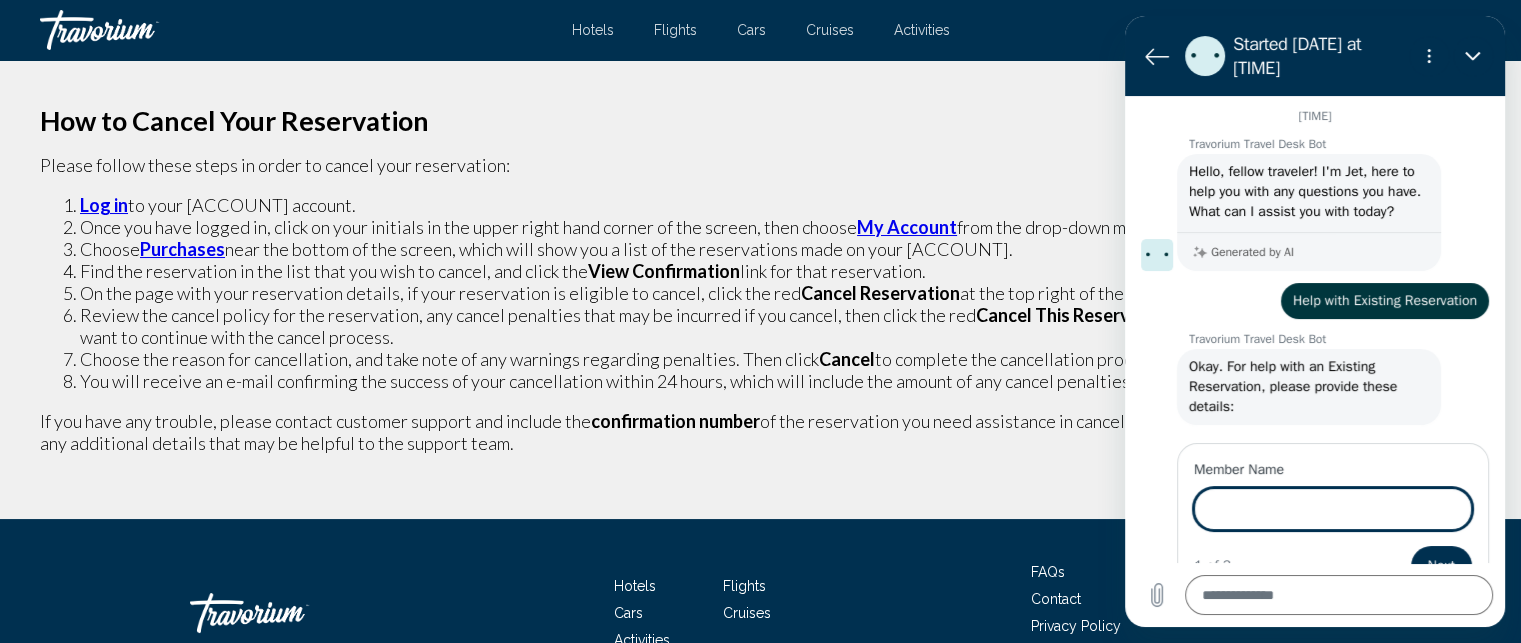 type on "*" 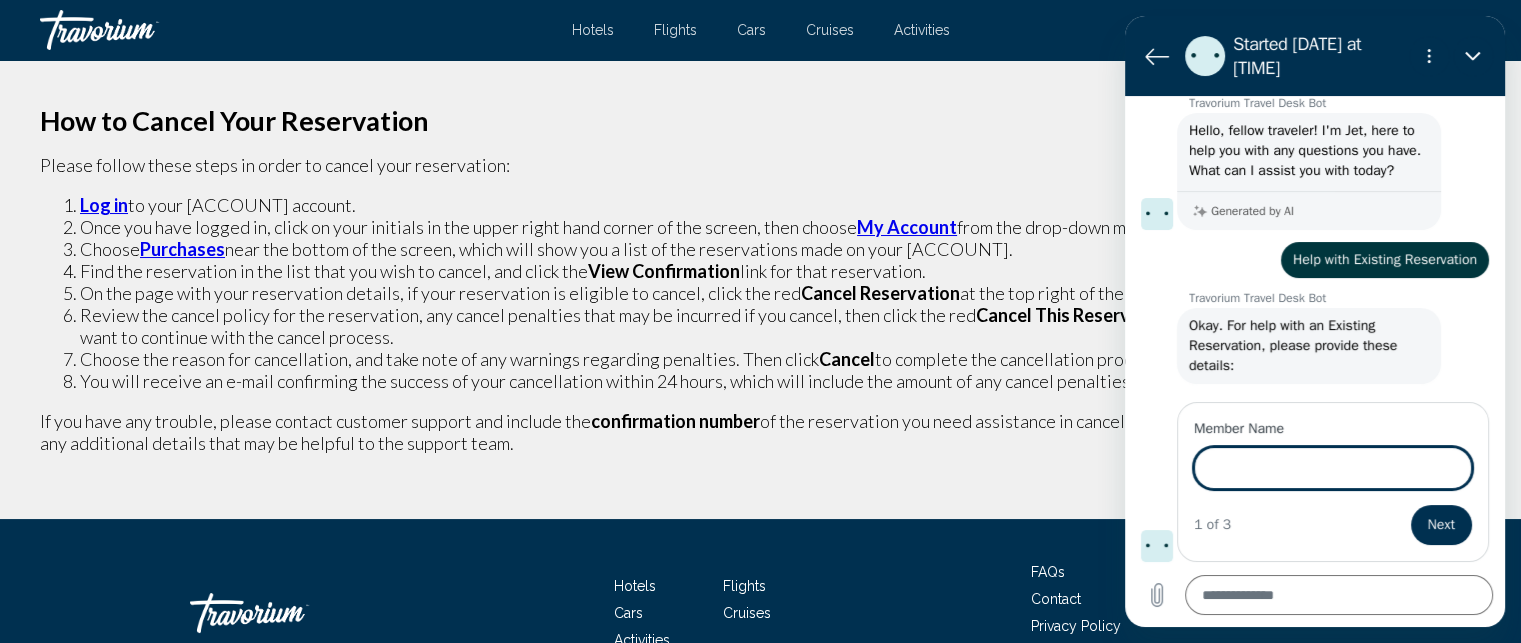 scroll, scrollTop: 57, scrollLeft: 0, axis: vertical 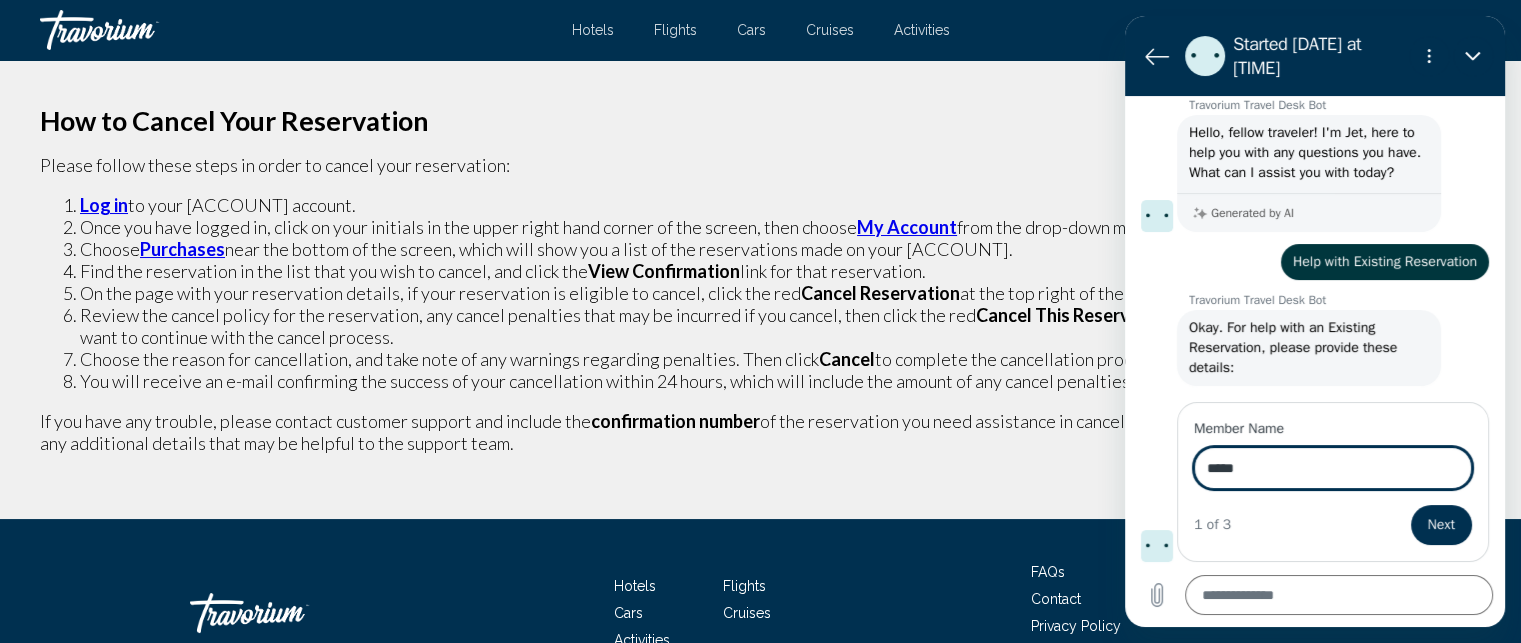 type on "**********" 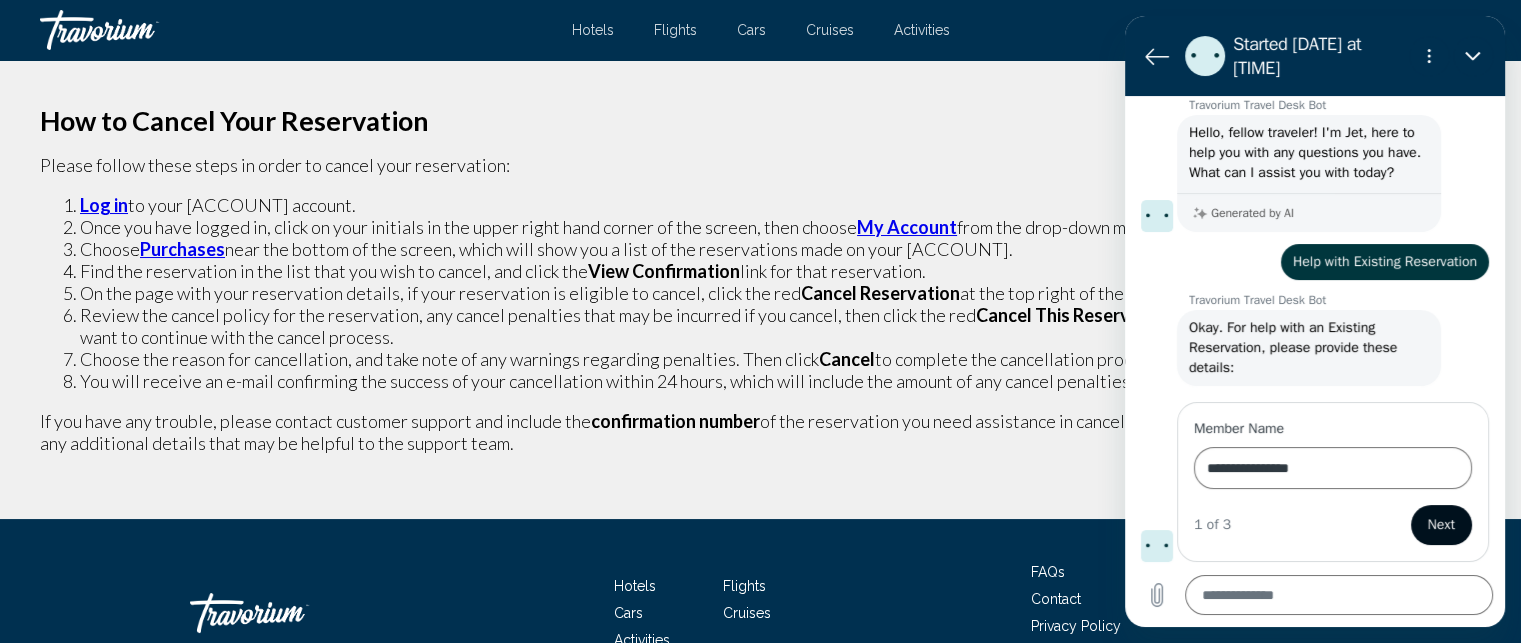 click on "Next" at bounding box center (1441, 525) 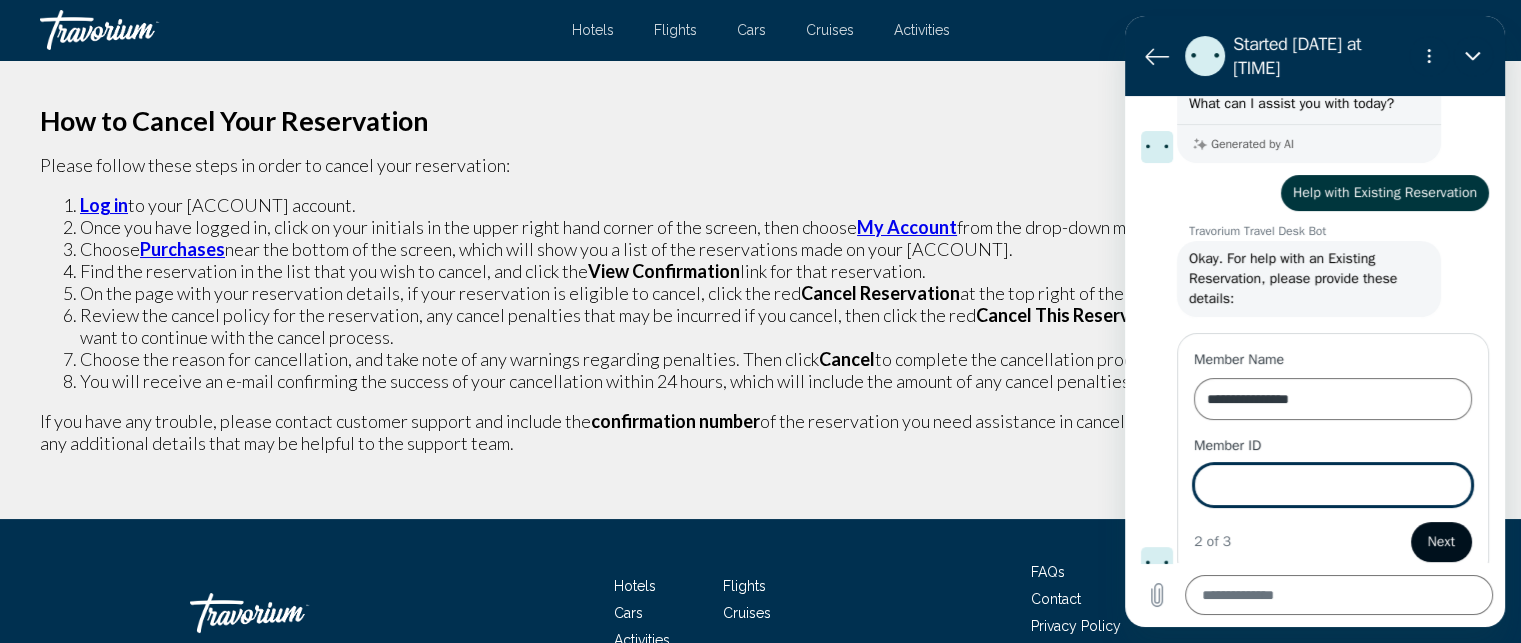 scroll, scrollTop: 143, scrollLeft: 0, axis: vertical 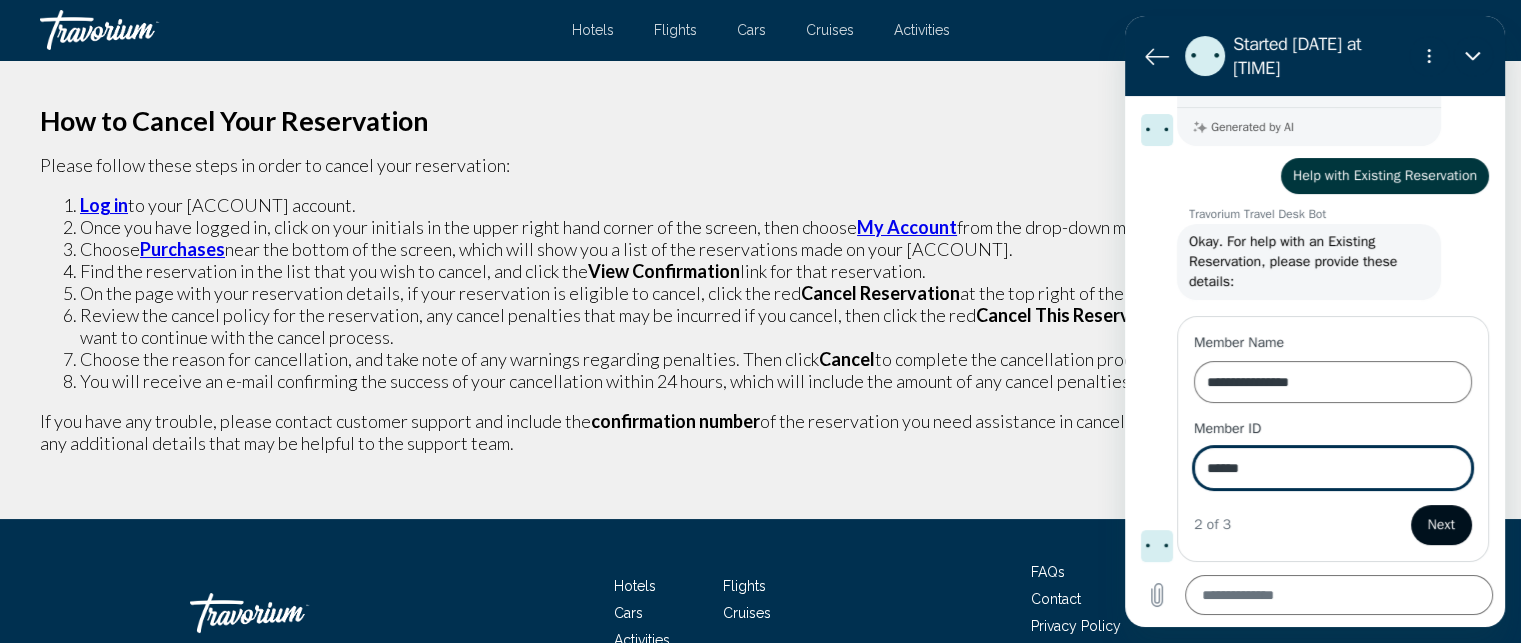 type on "******" 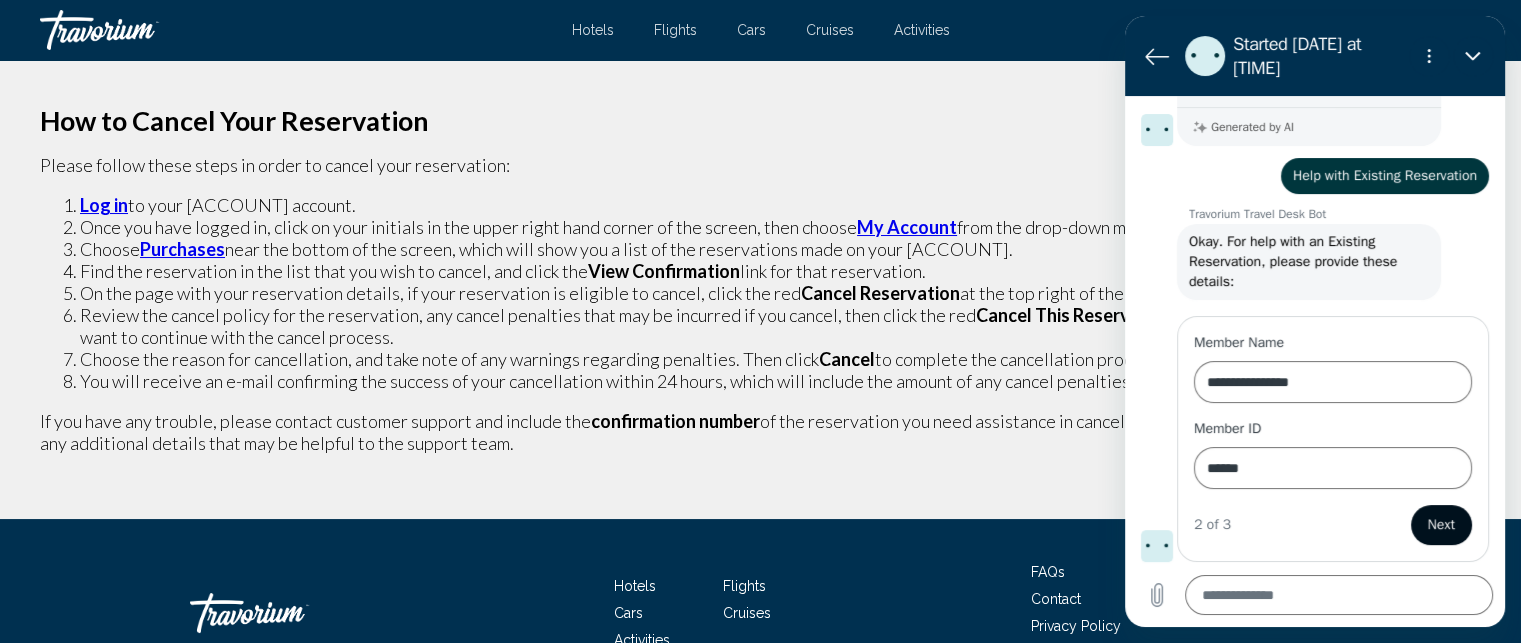 click on "Next" at bounding box center (1441, 525) 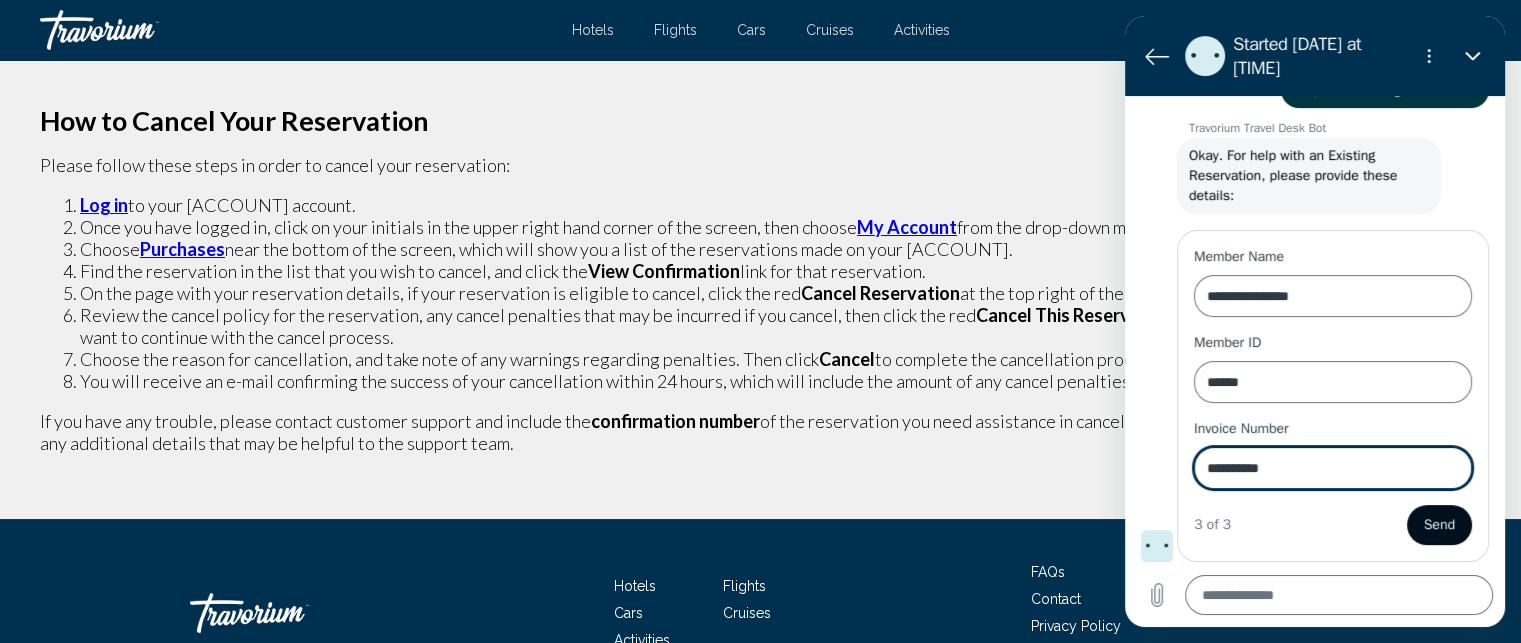 type on "**********" 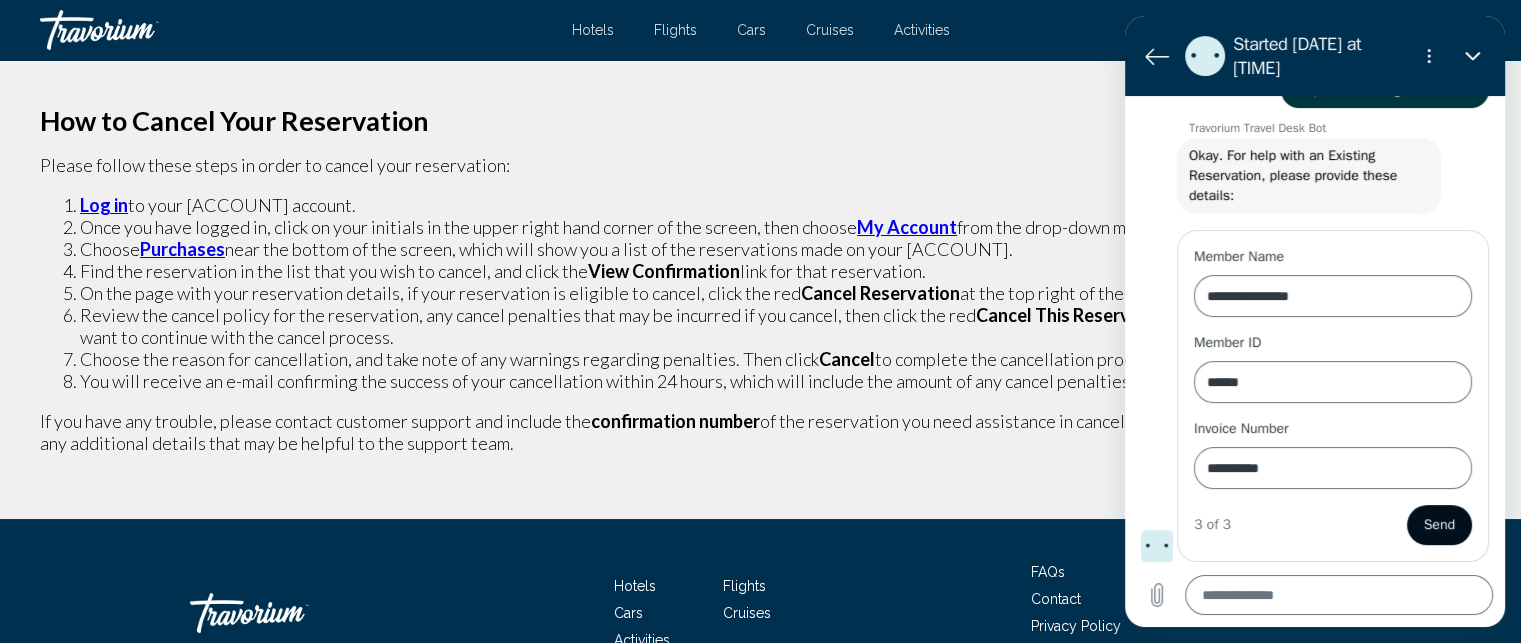 click on "Send" at bounding box center [1439, 525] 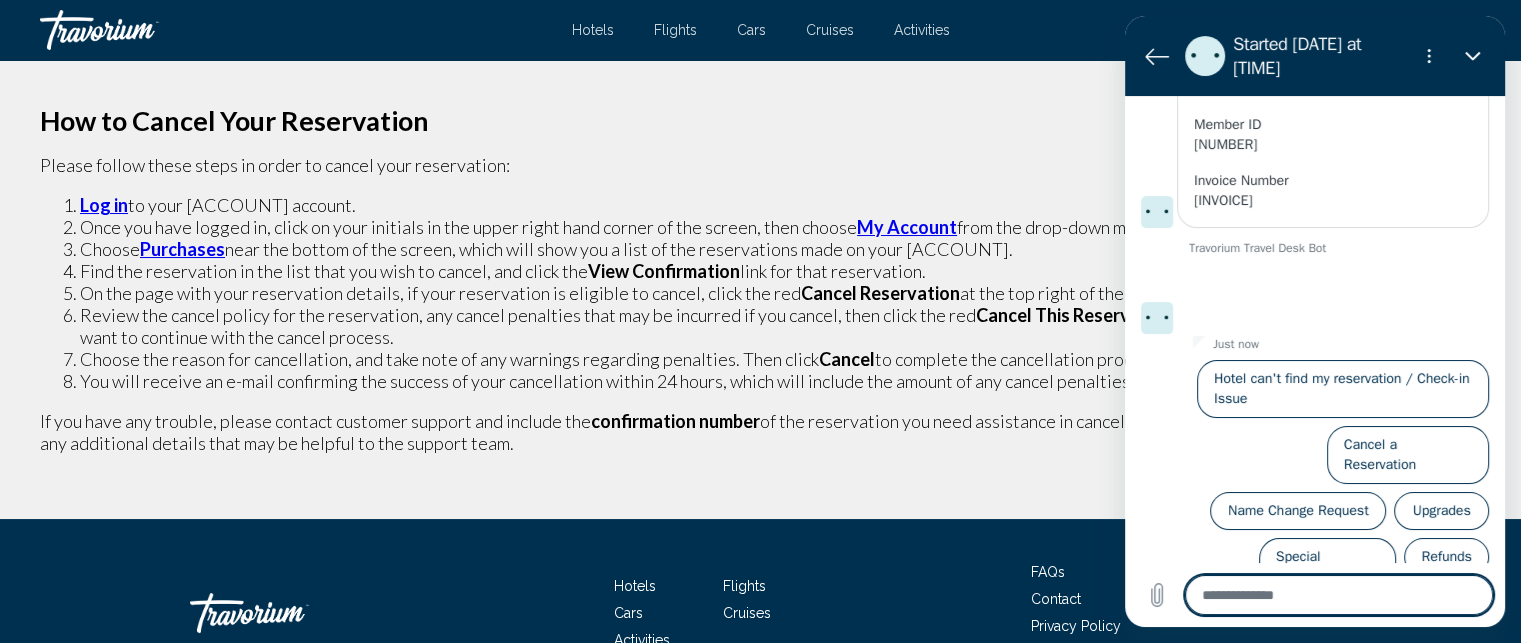 scroll, scrollTop: 430, scrollLeft: 0, axis: vertical 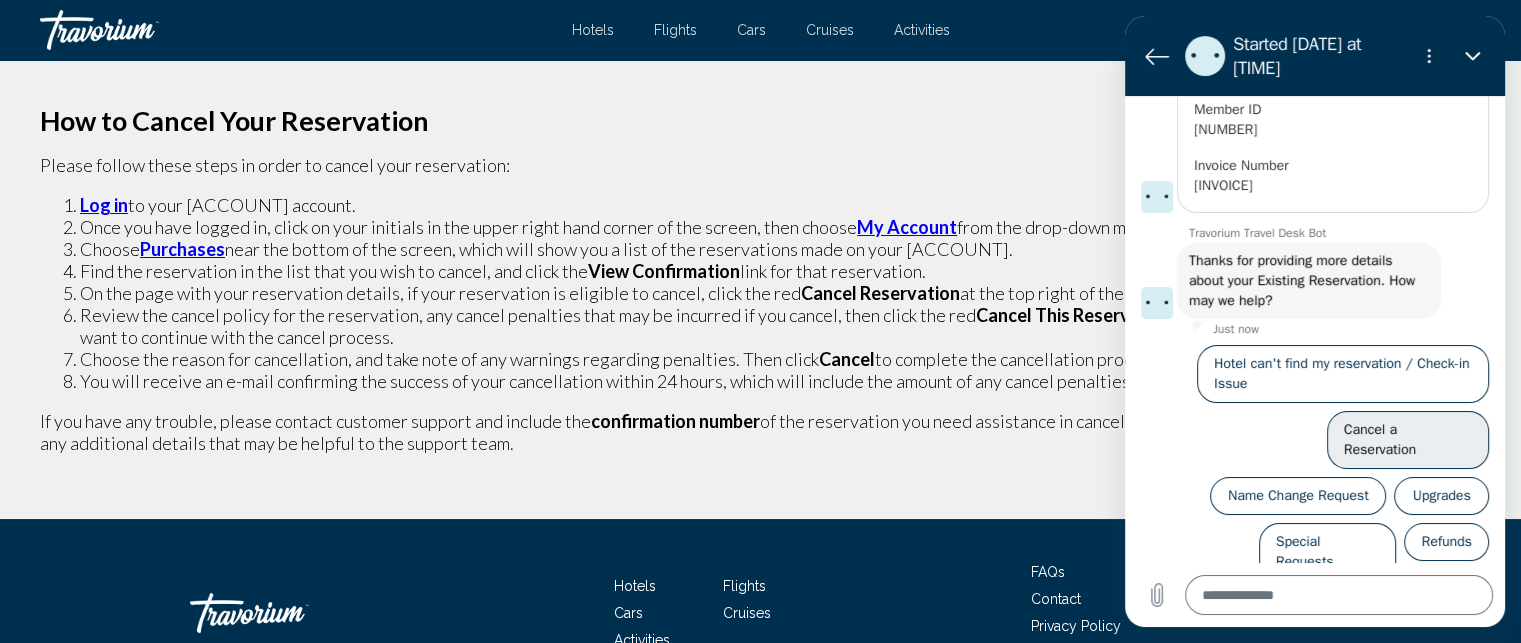 click on "Cancel a Reservation" at bounding box center (1408, 440) 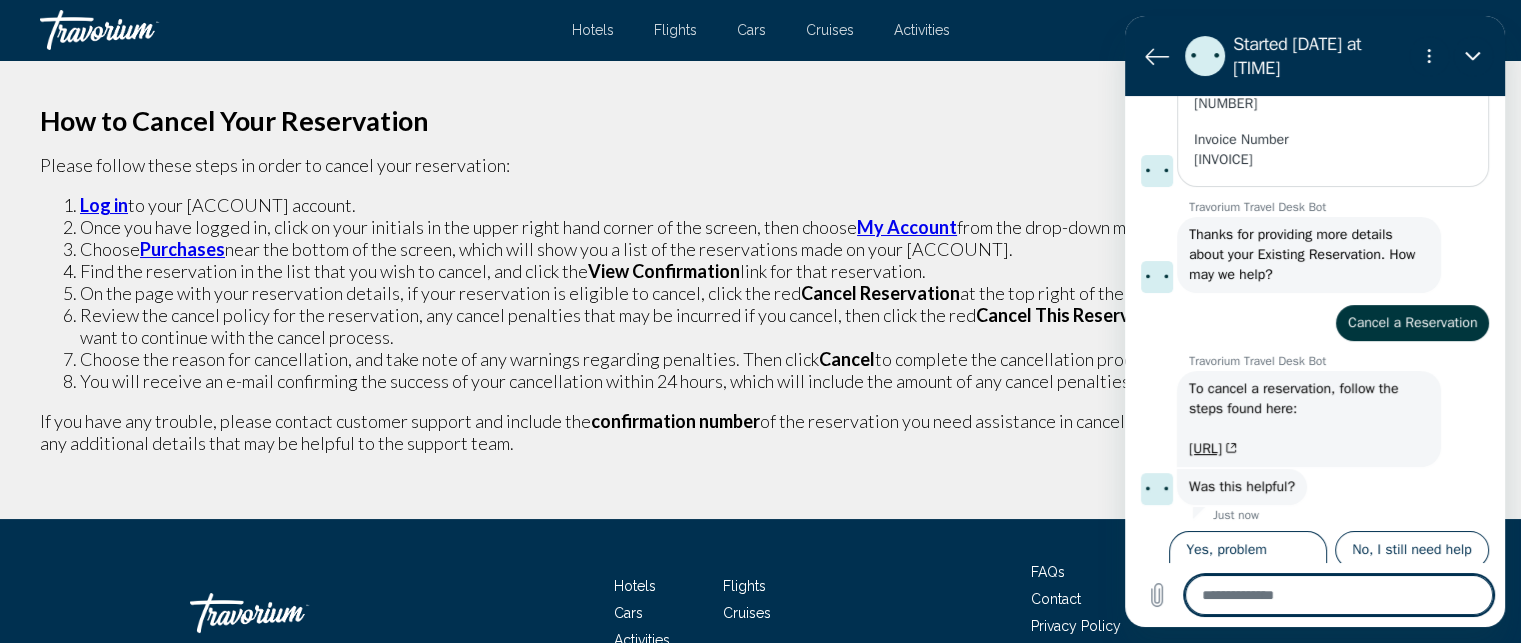 scroll, scrollTop: 505, scrollLeft: 0, axis: vertical 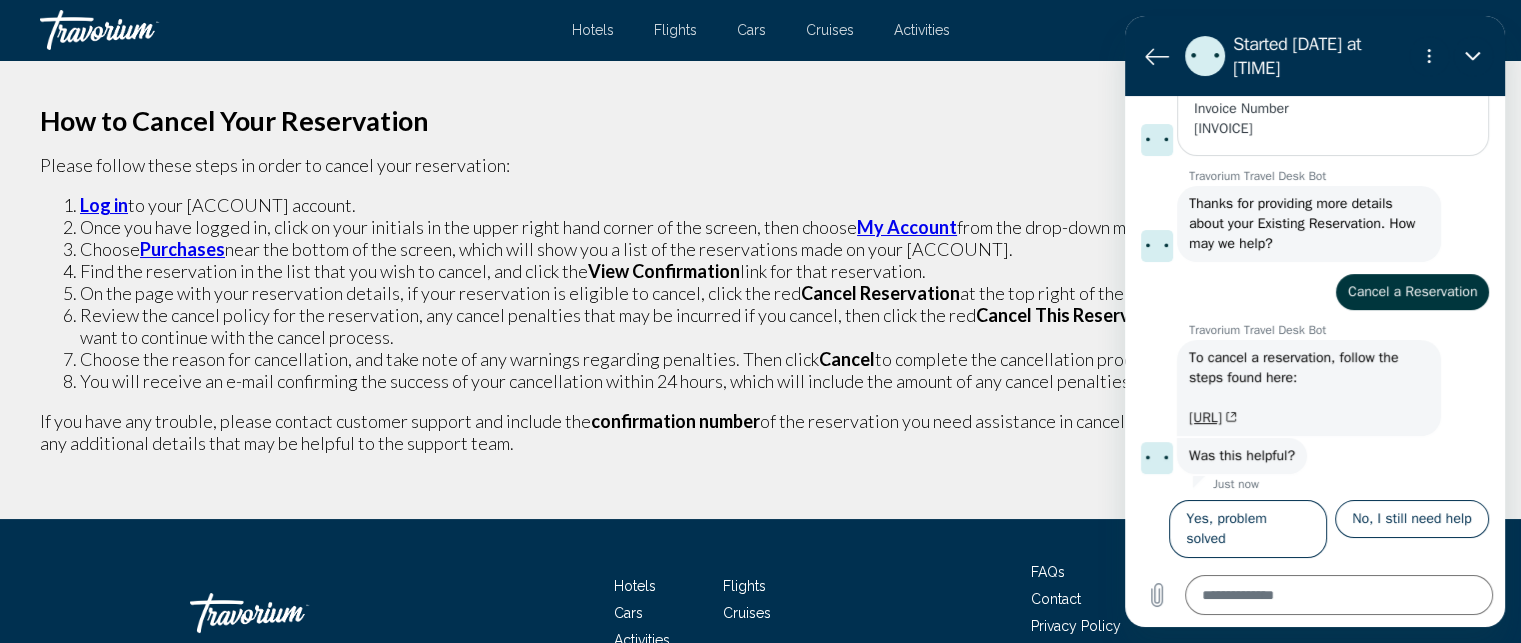 click on "[URL]" at bounding box center (1213, 417) 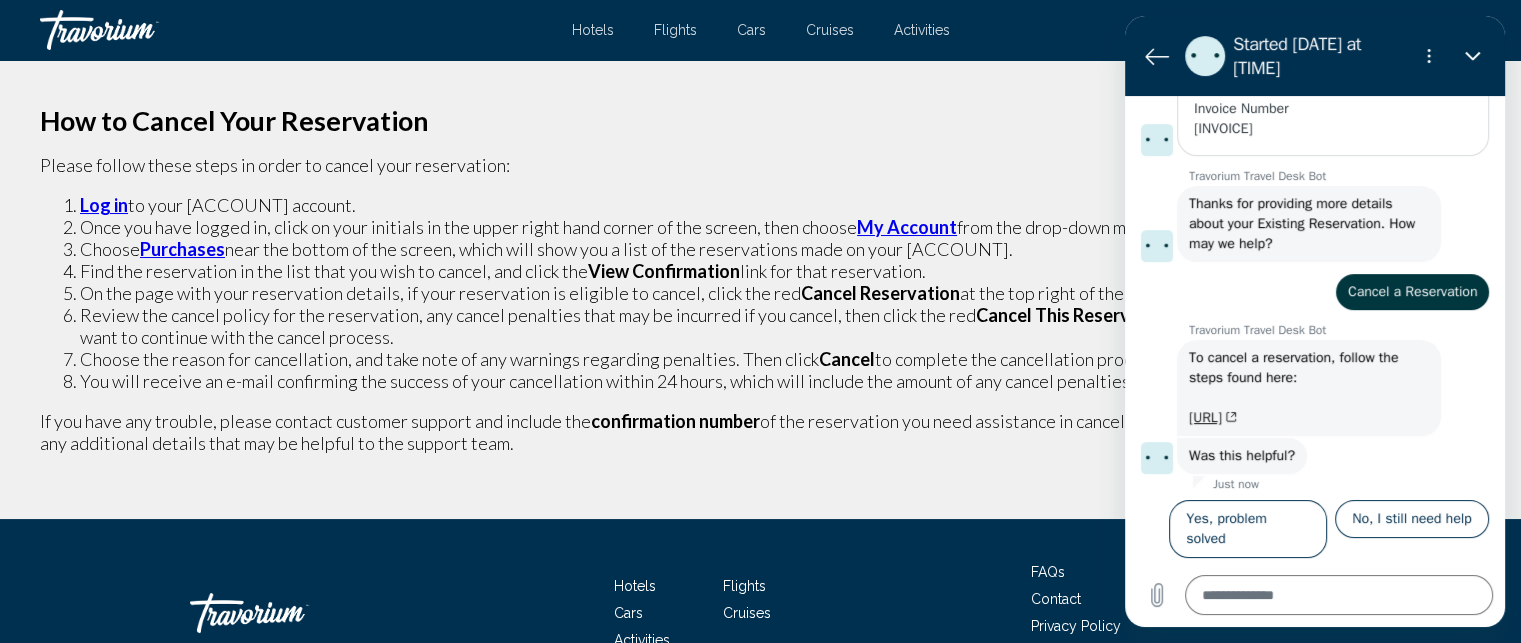 type on "*" 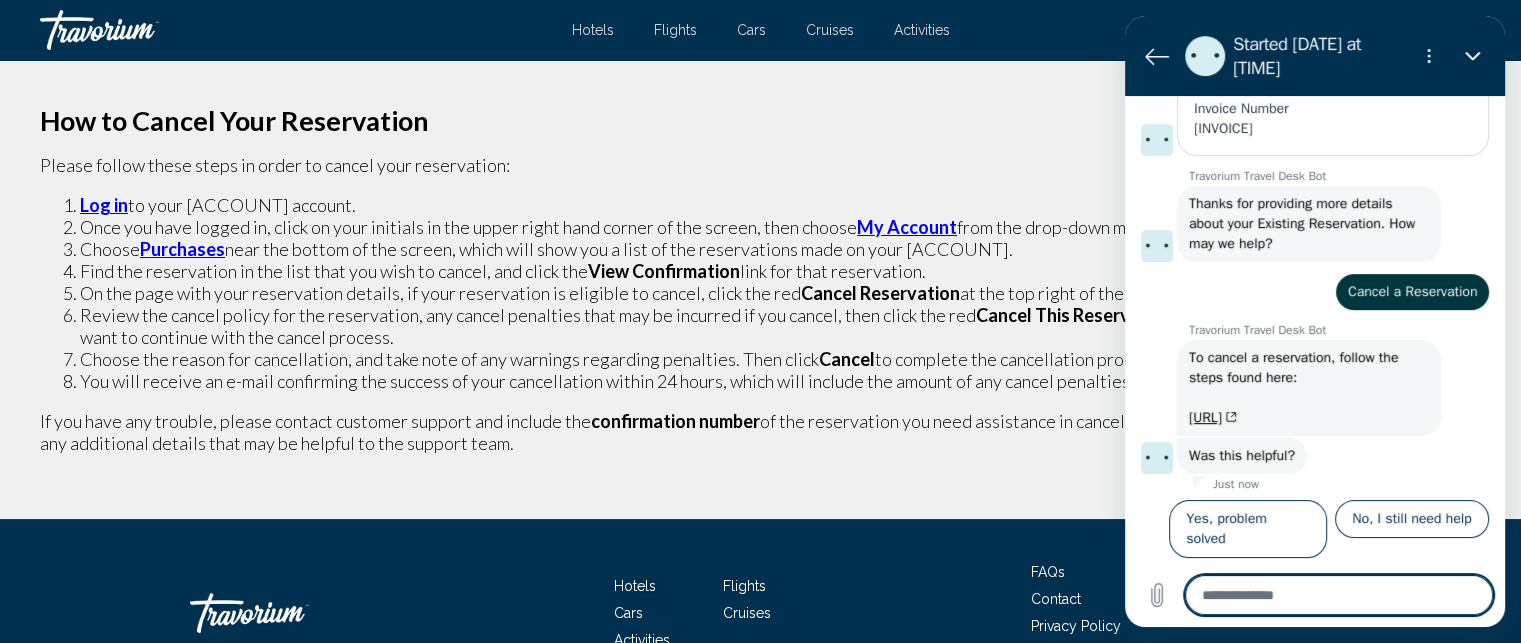 click at bounding box center (1339, 595) 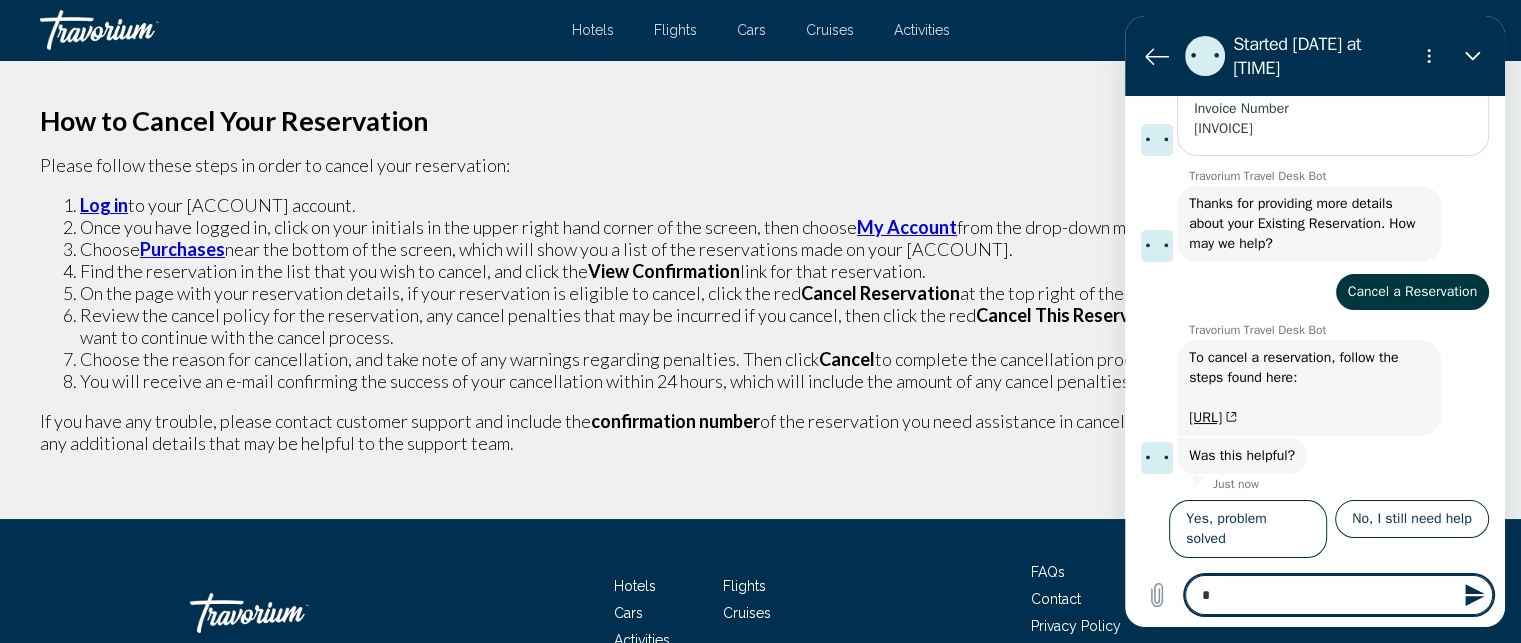 type on "*" 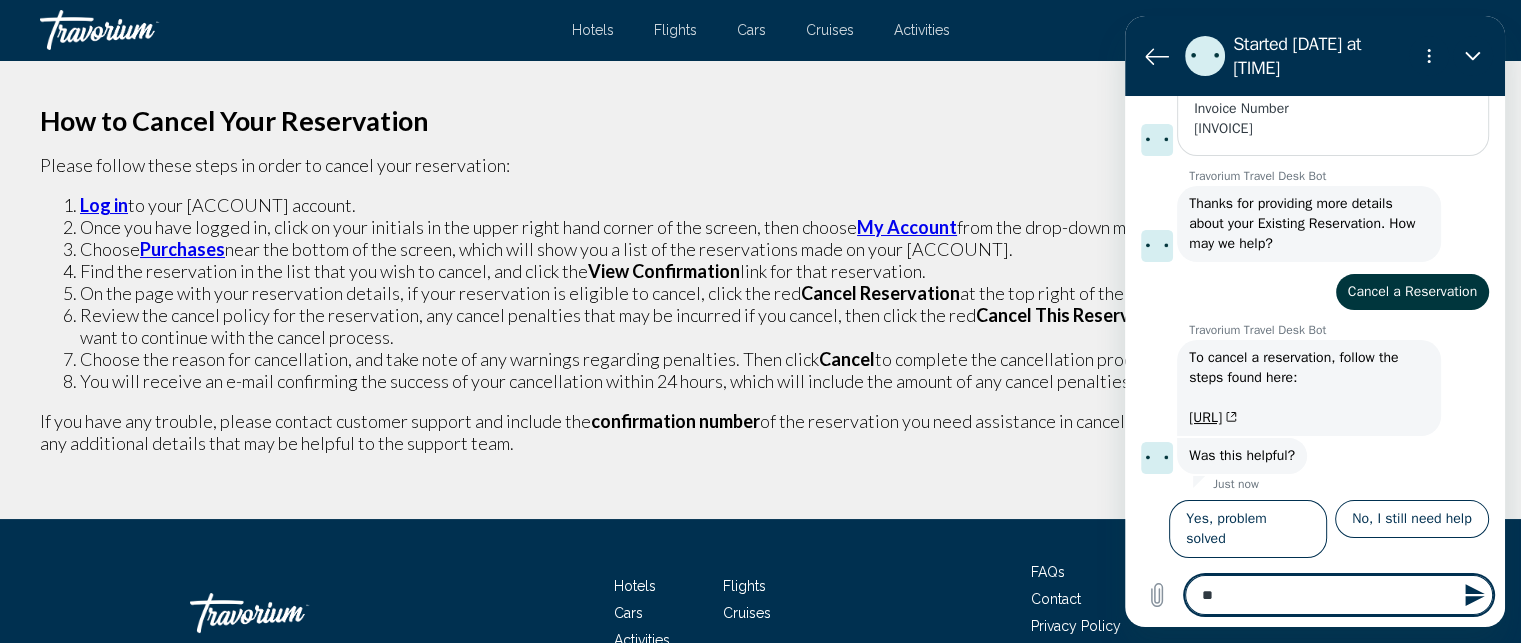 type on "***" 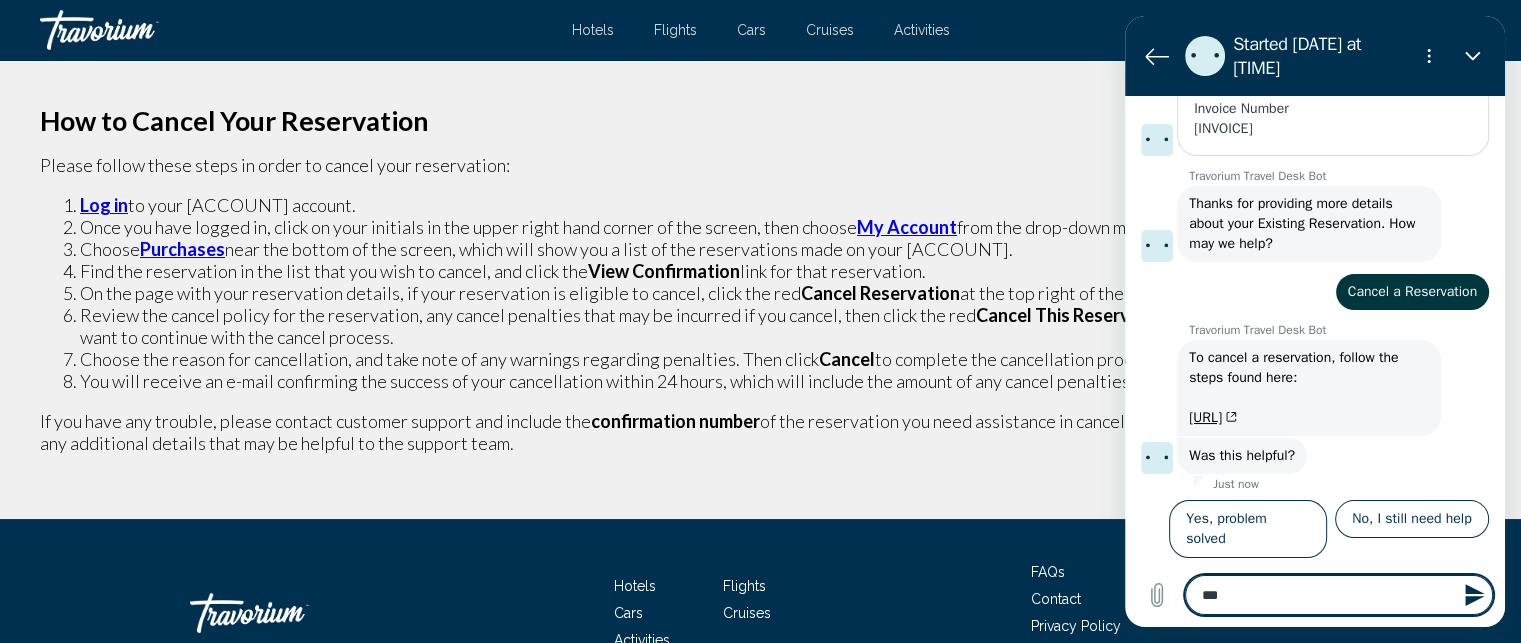 type on "****" 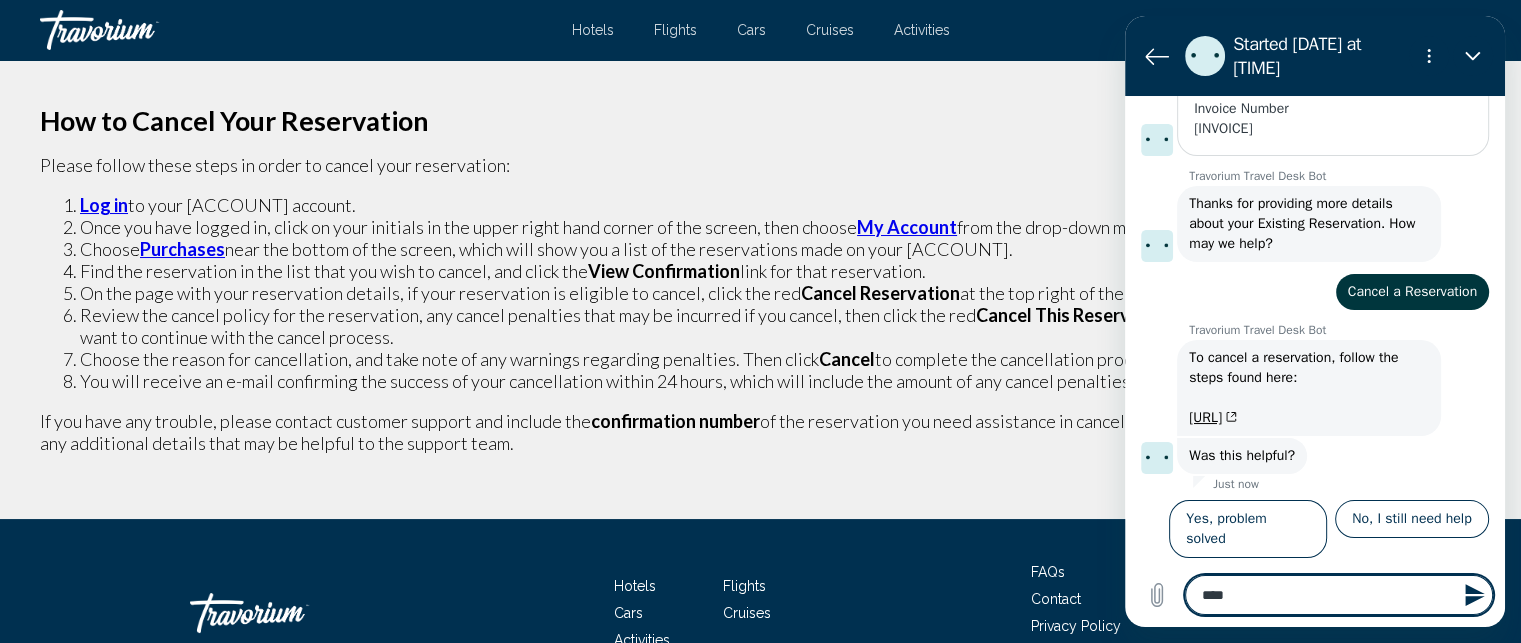 type on "****" 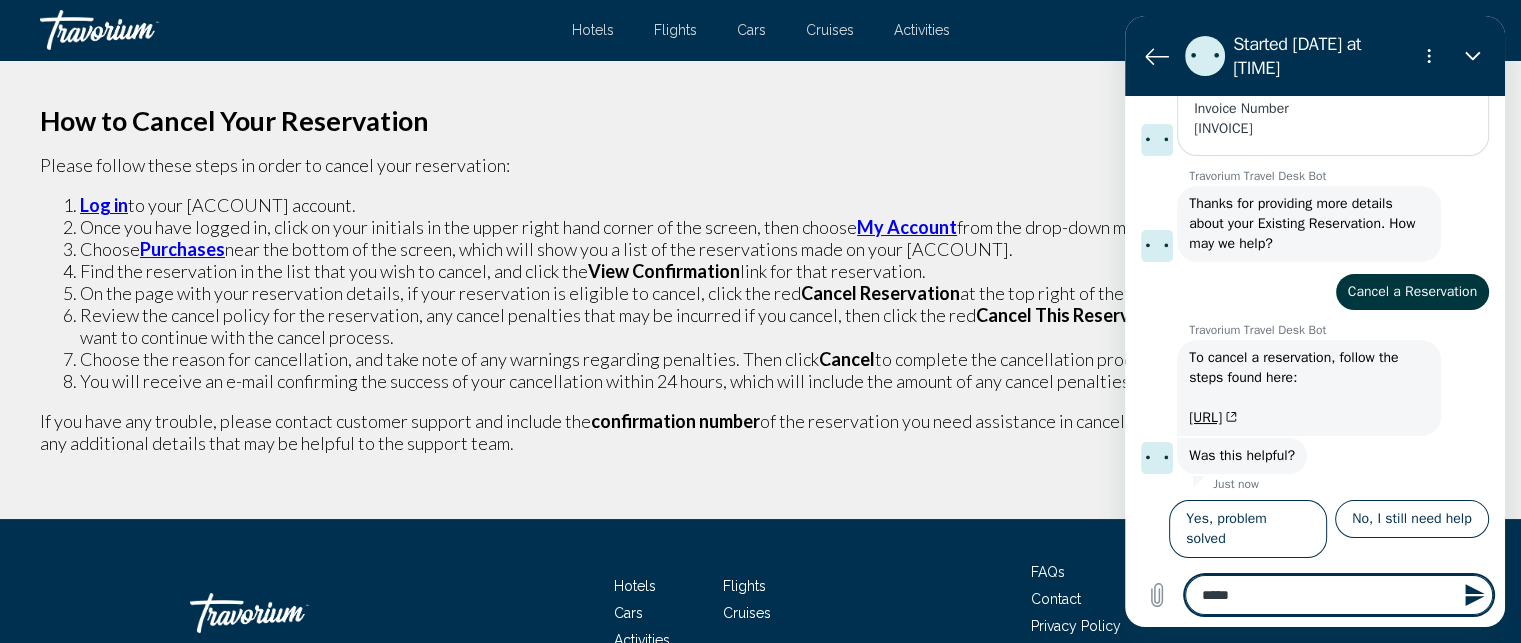 type on "******" 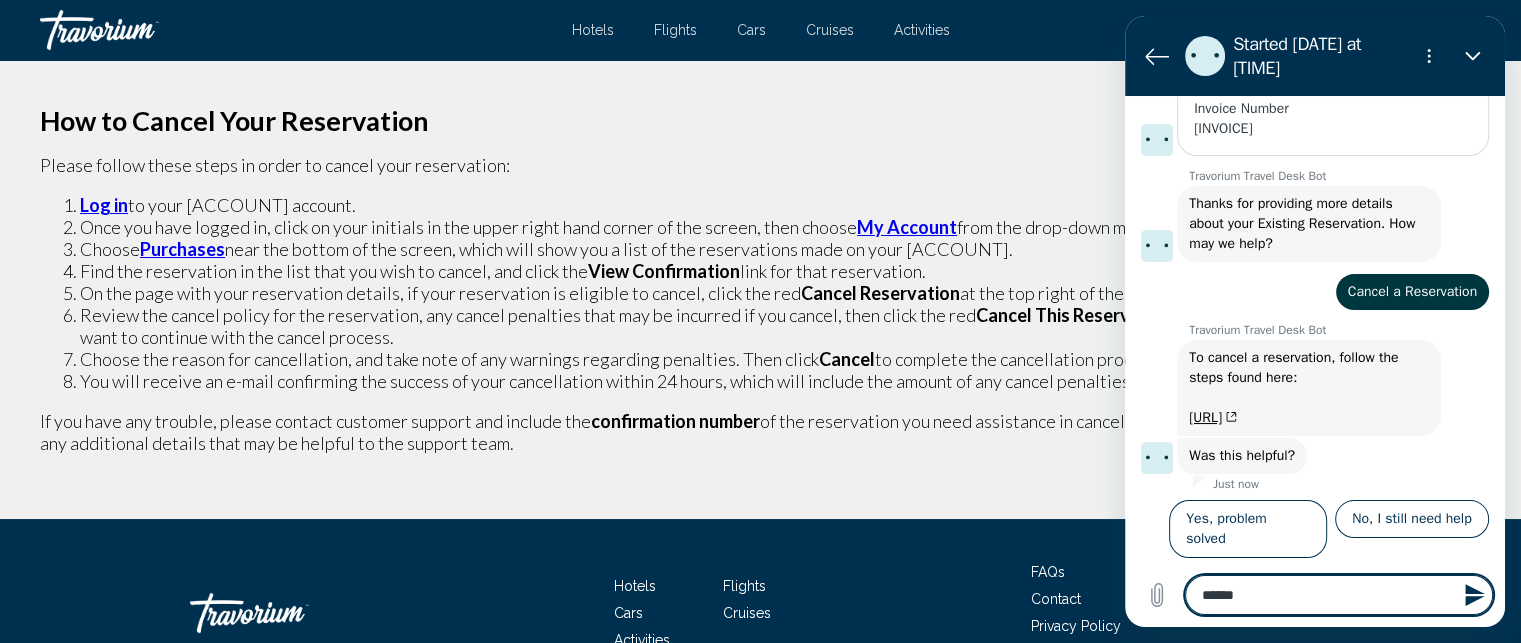 type on "*******" 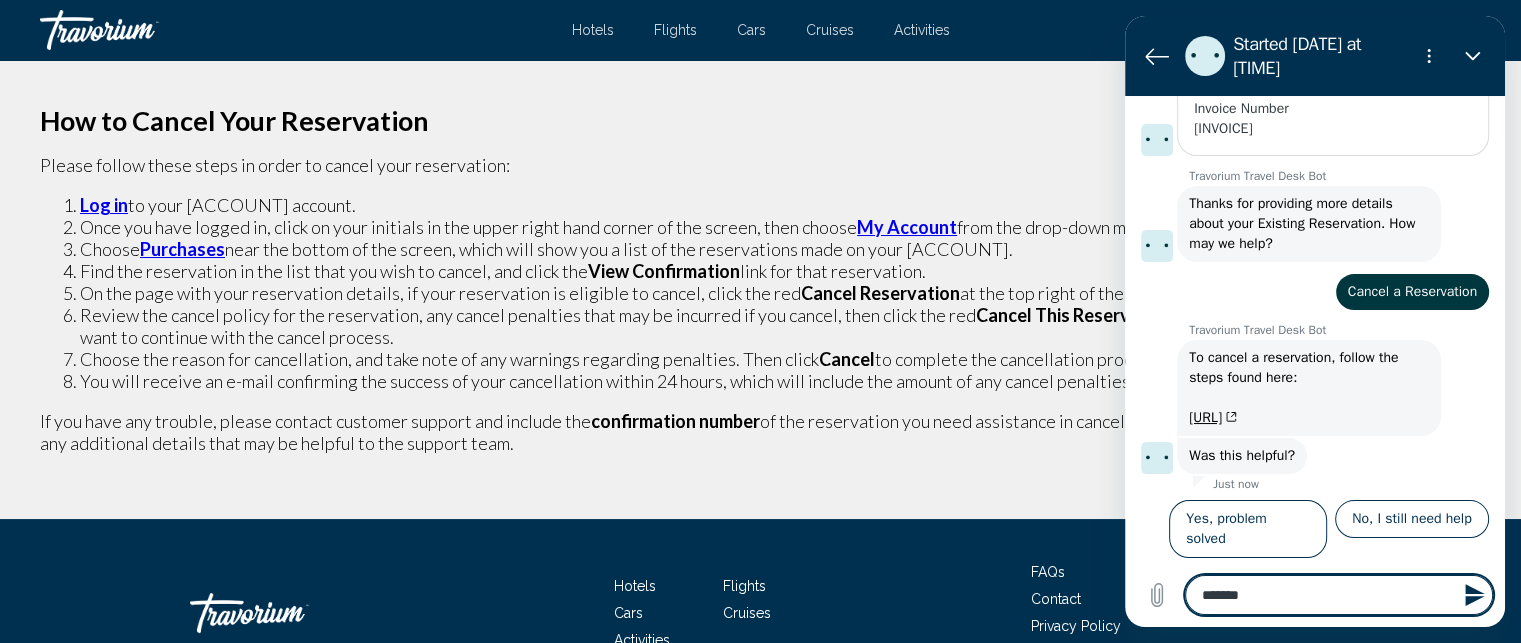 type on "********" 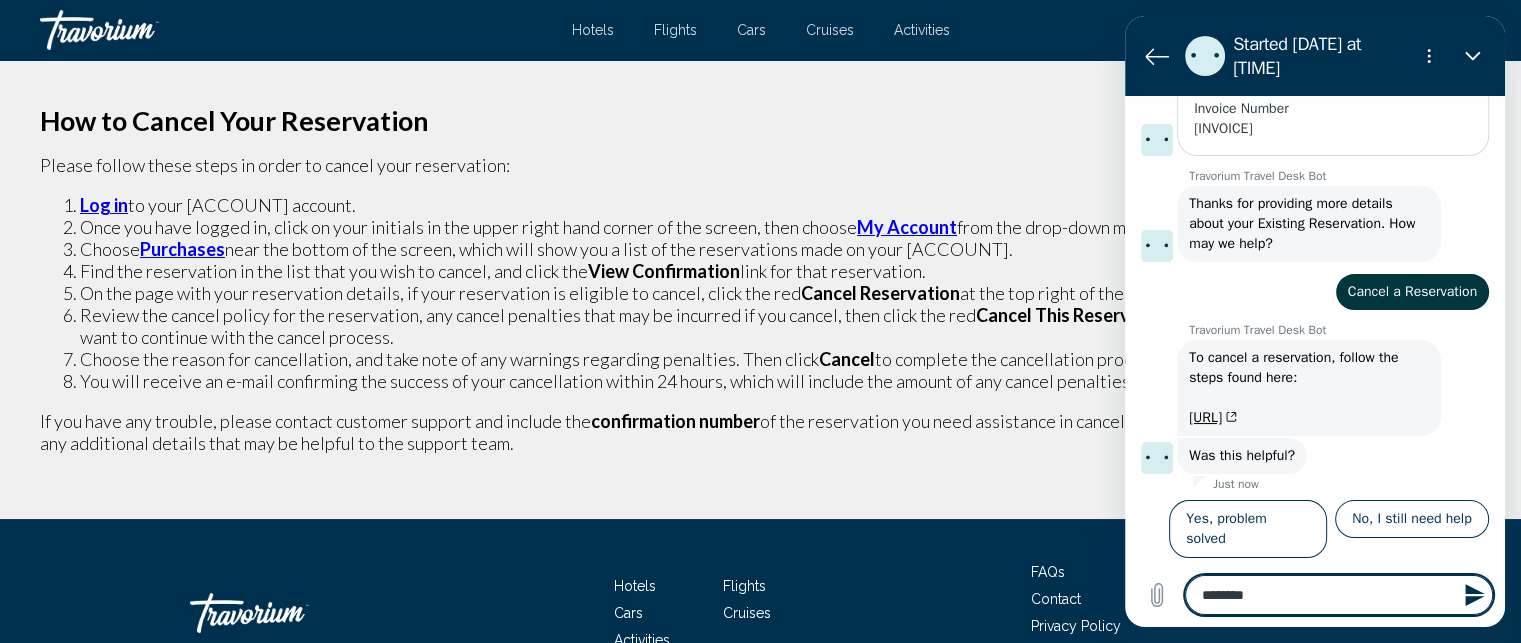 type on "*********" 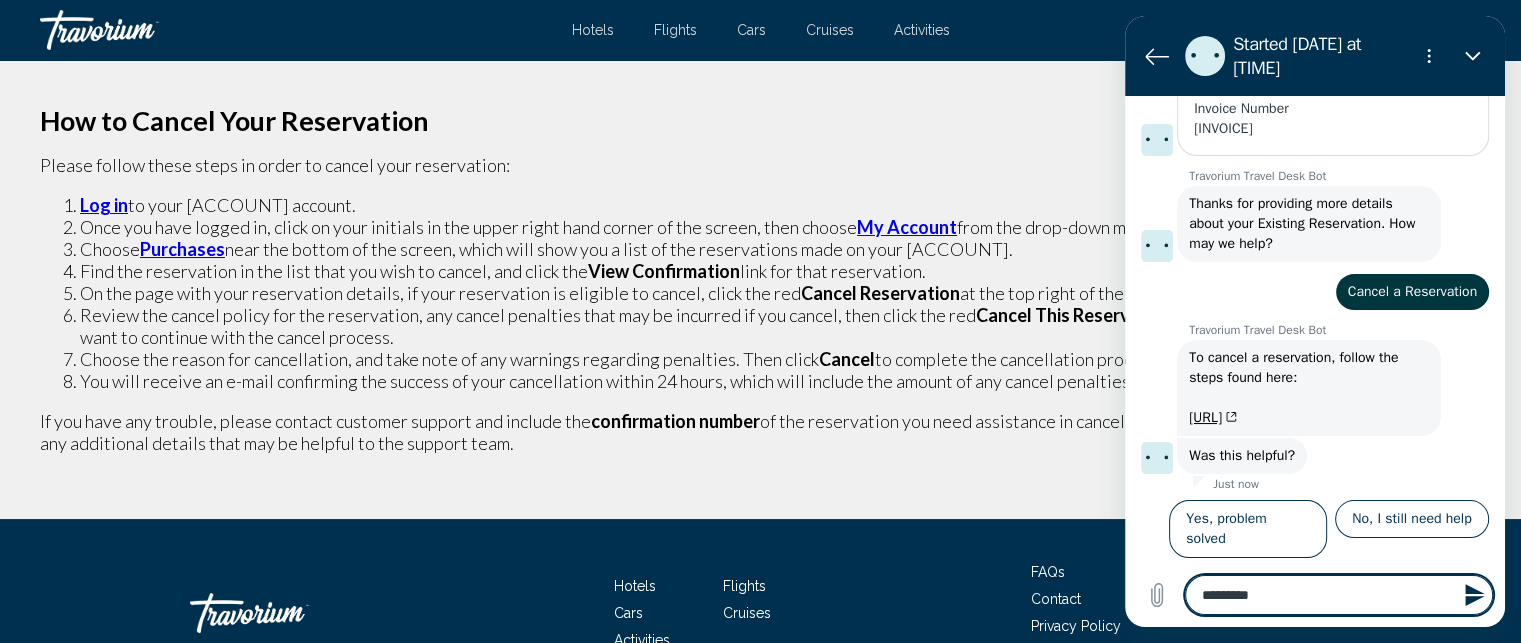 type on "*********" 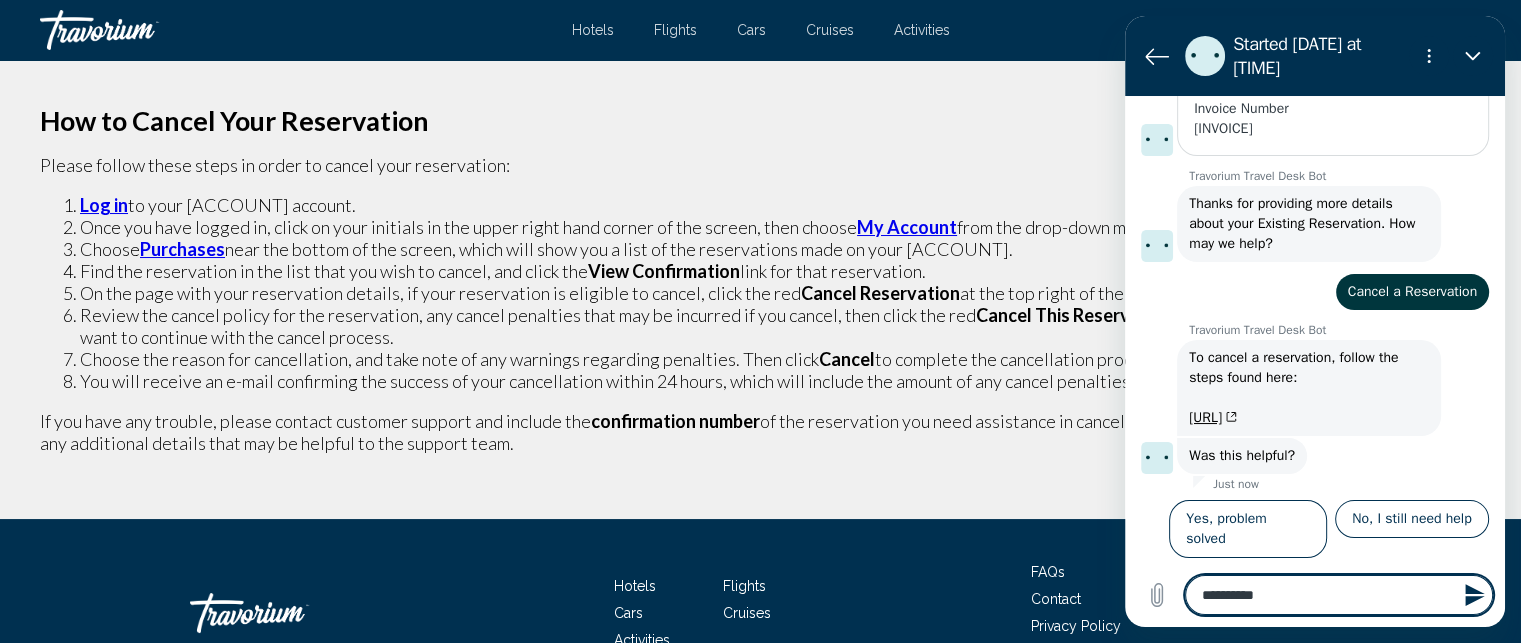 type on "**********" 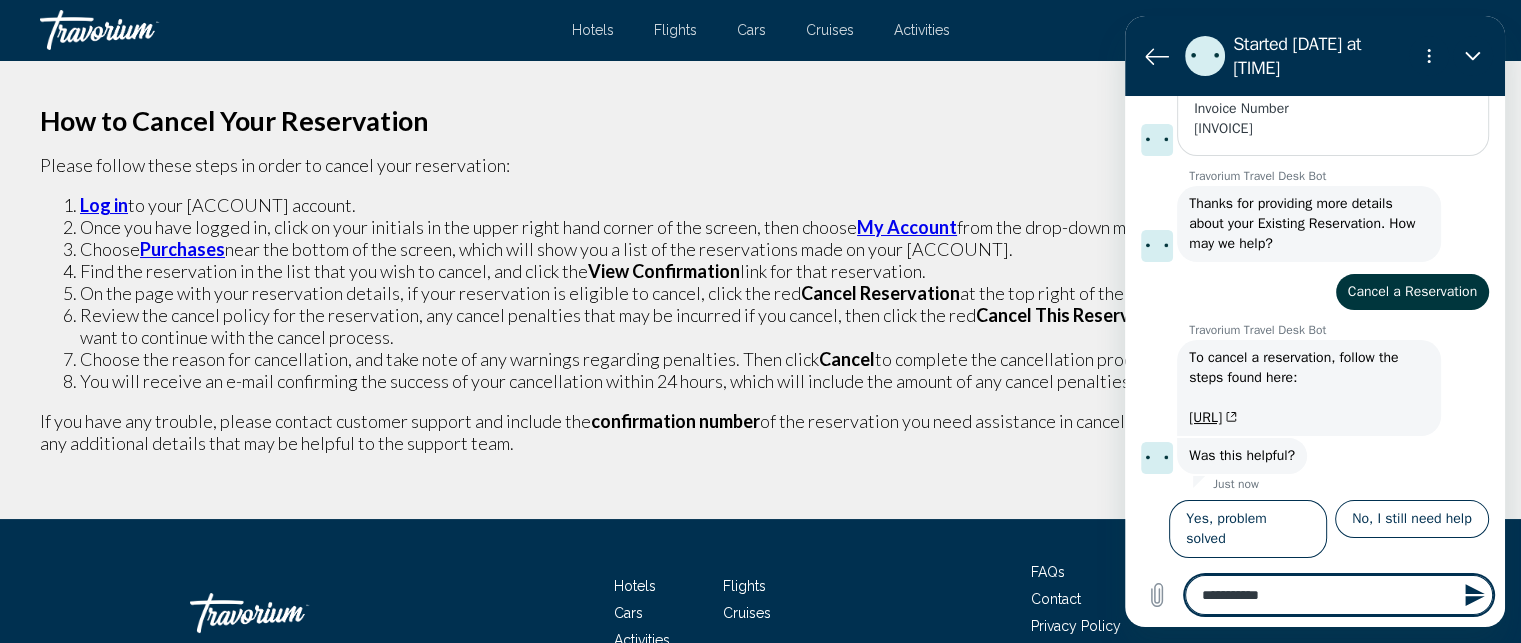 type on "**********" 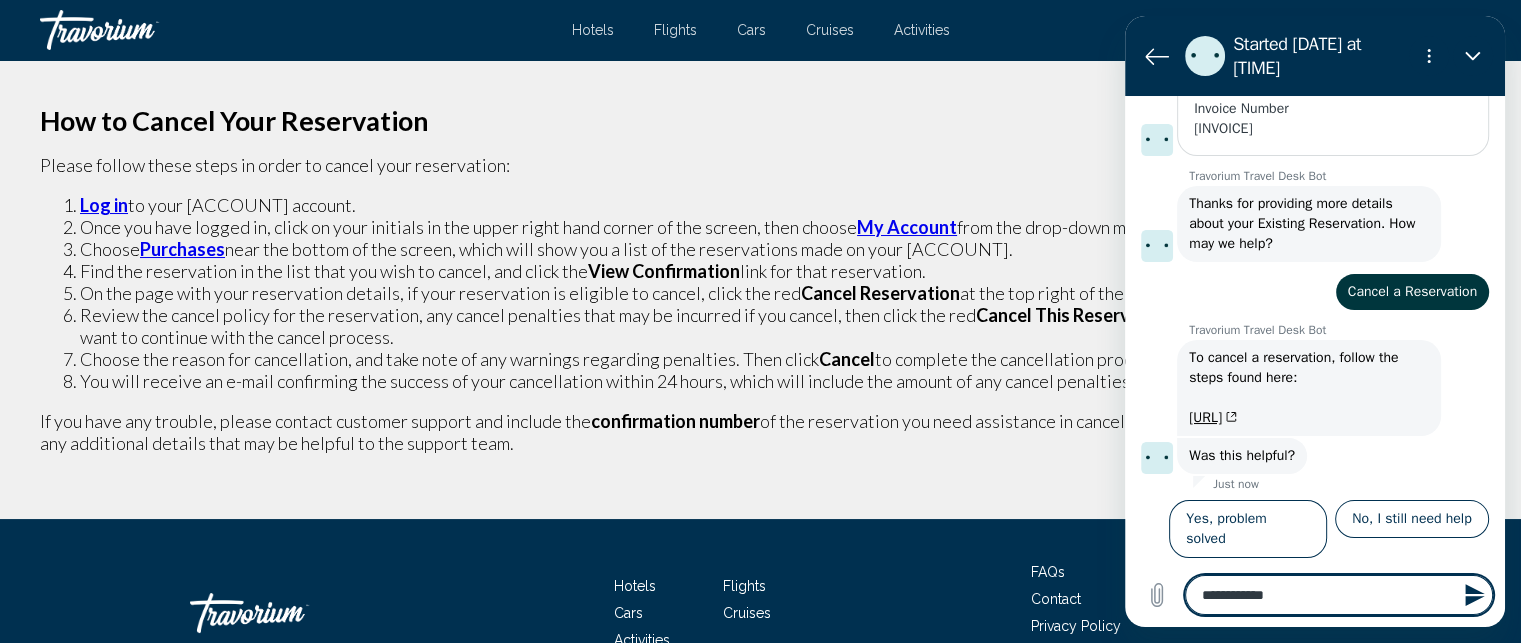type on "**********" 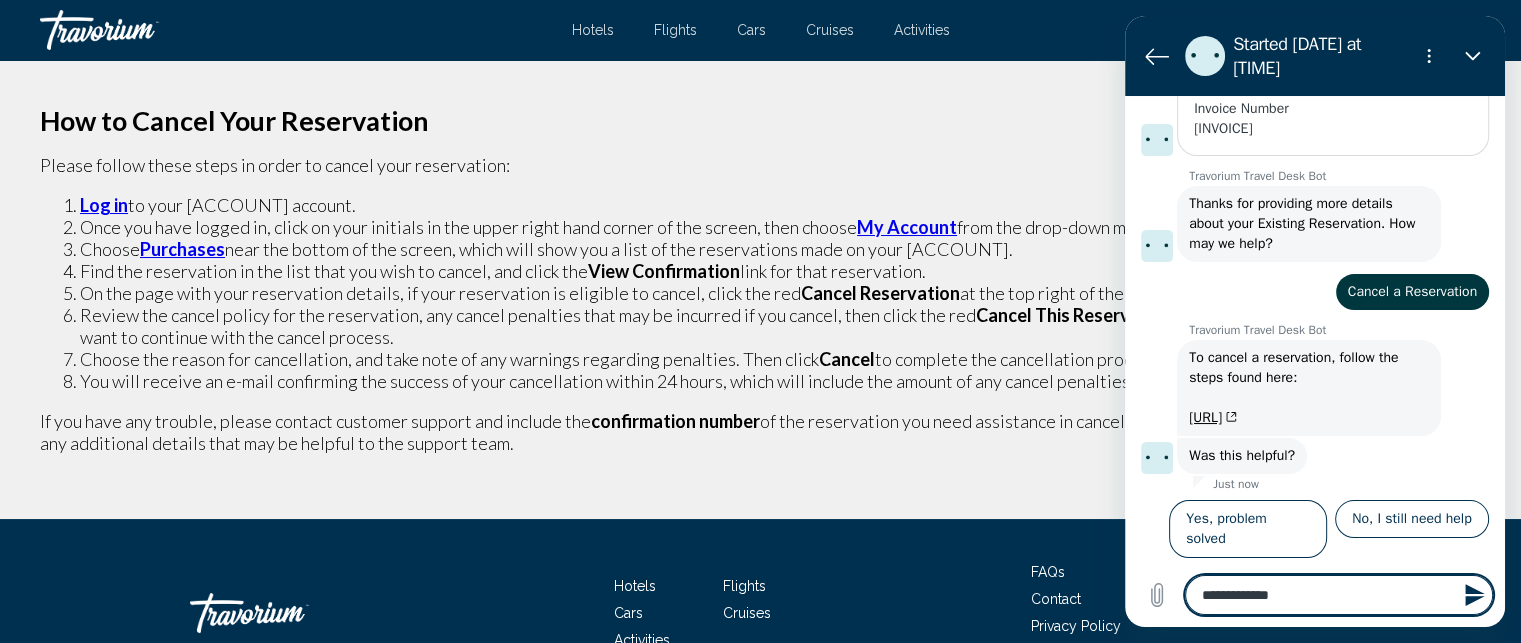 type on "**********" 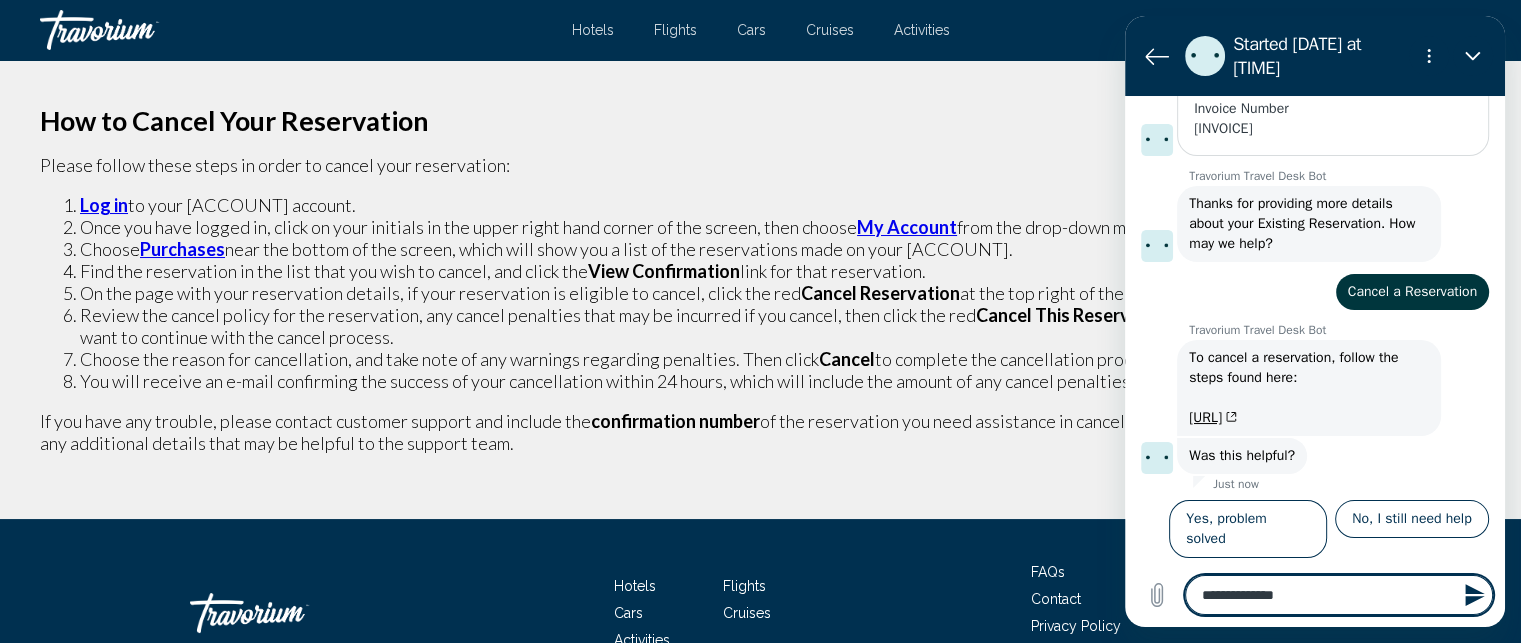 type on "**********" 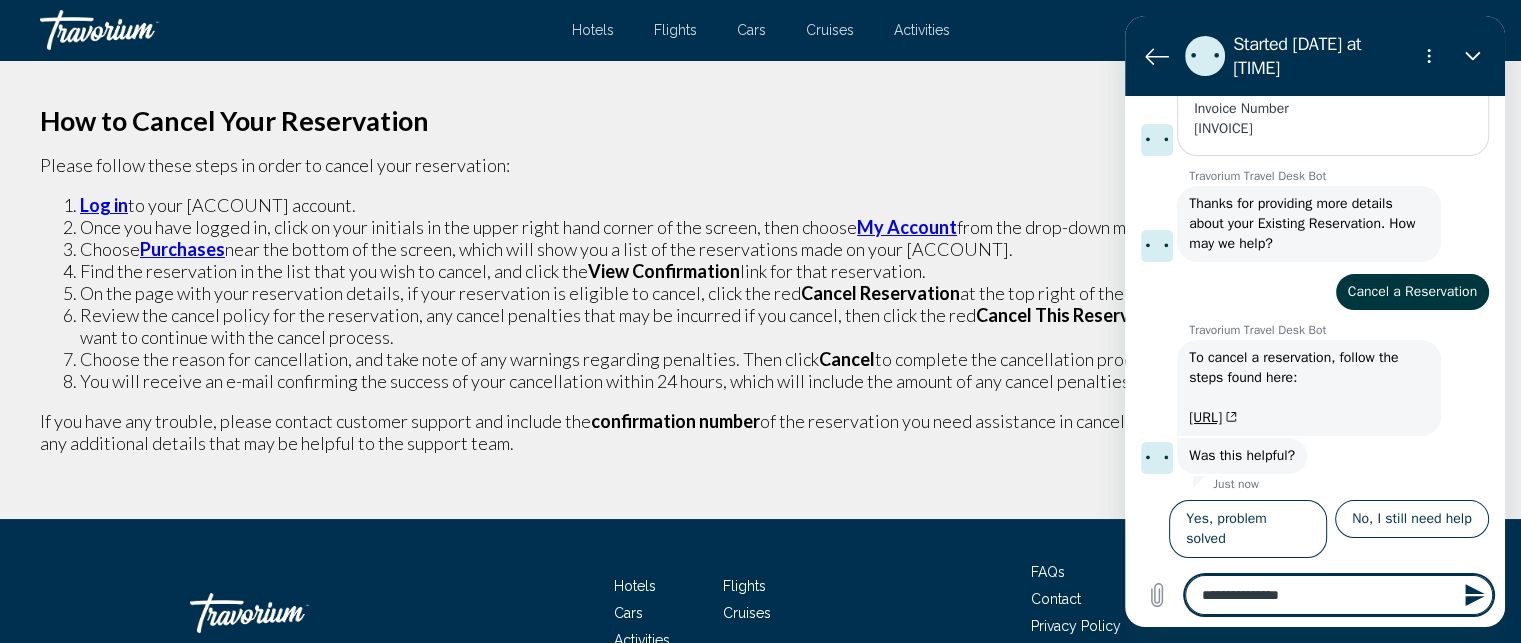 type on "**********" 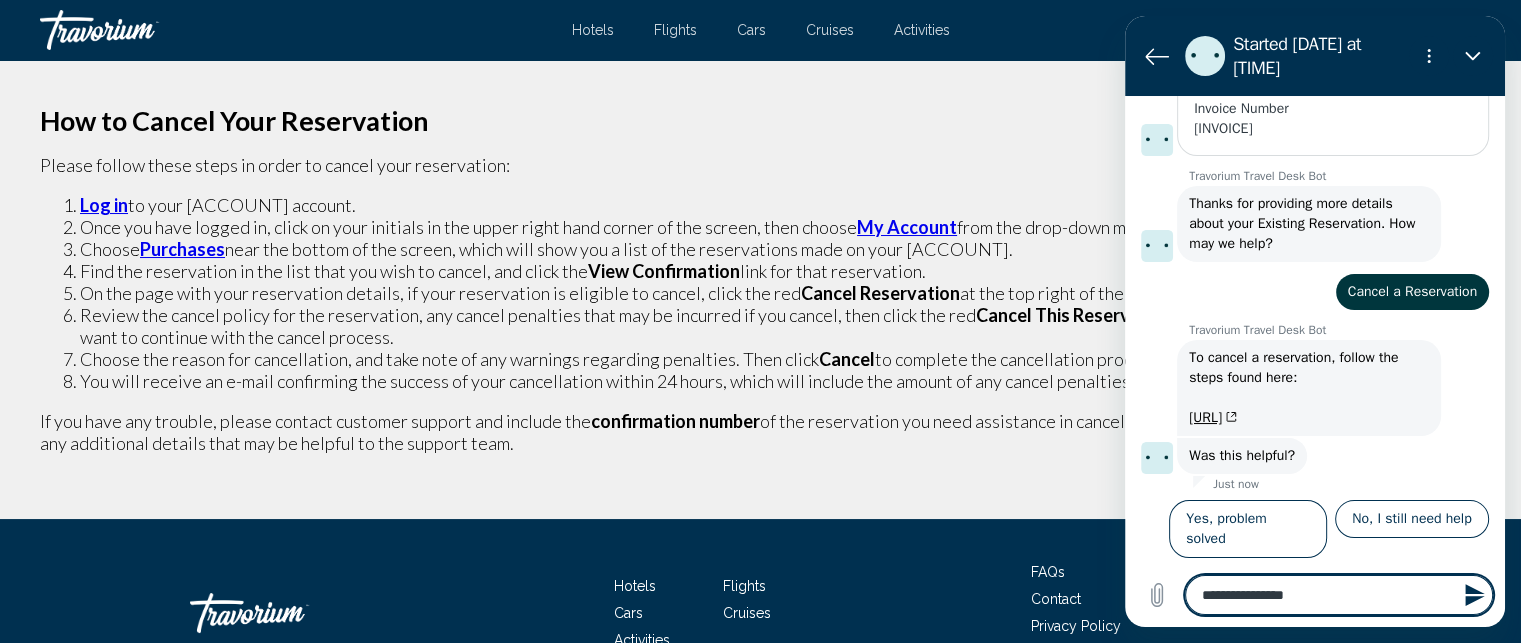 type on "**********" 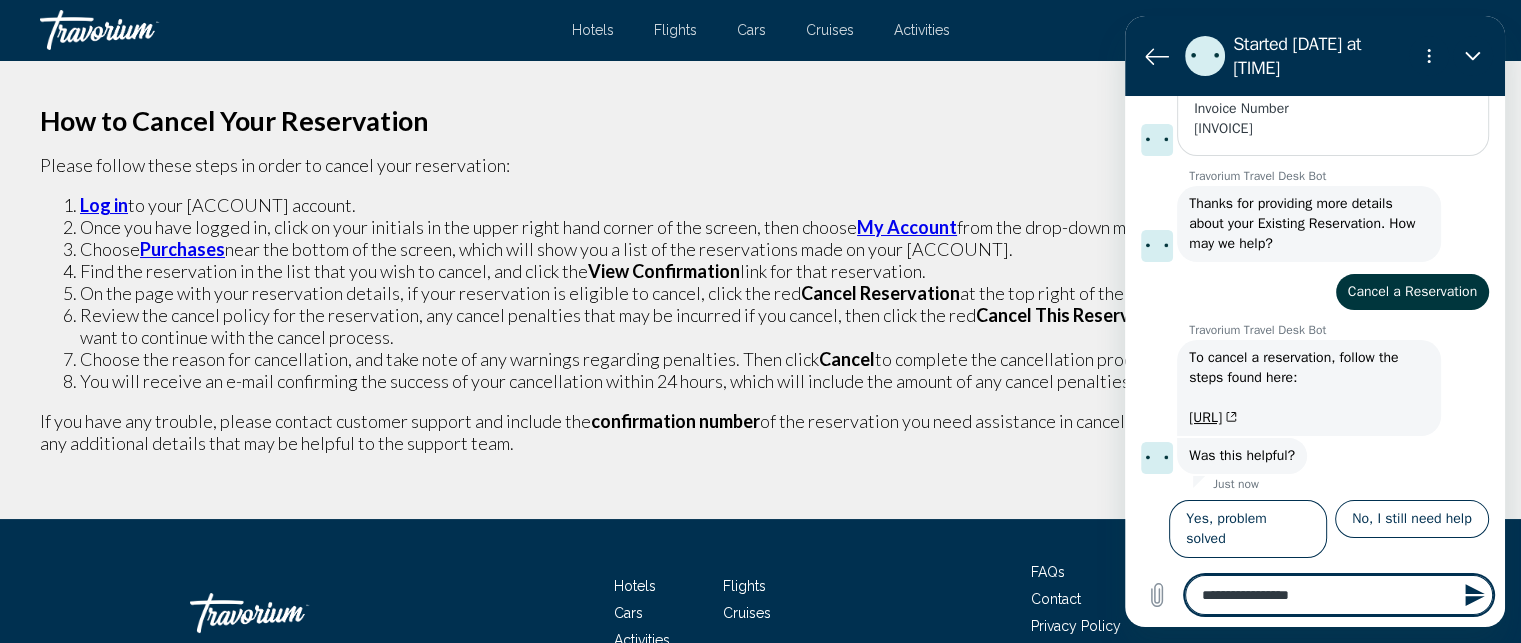 type on "**********" 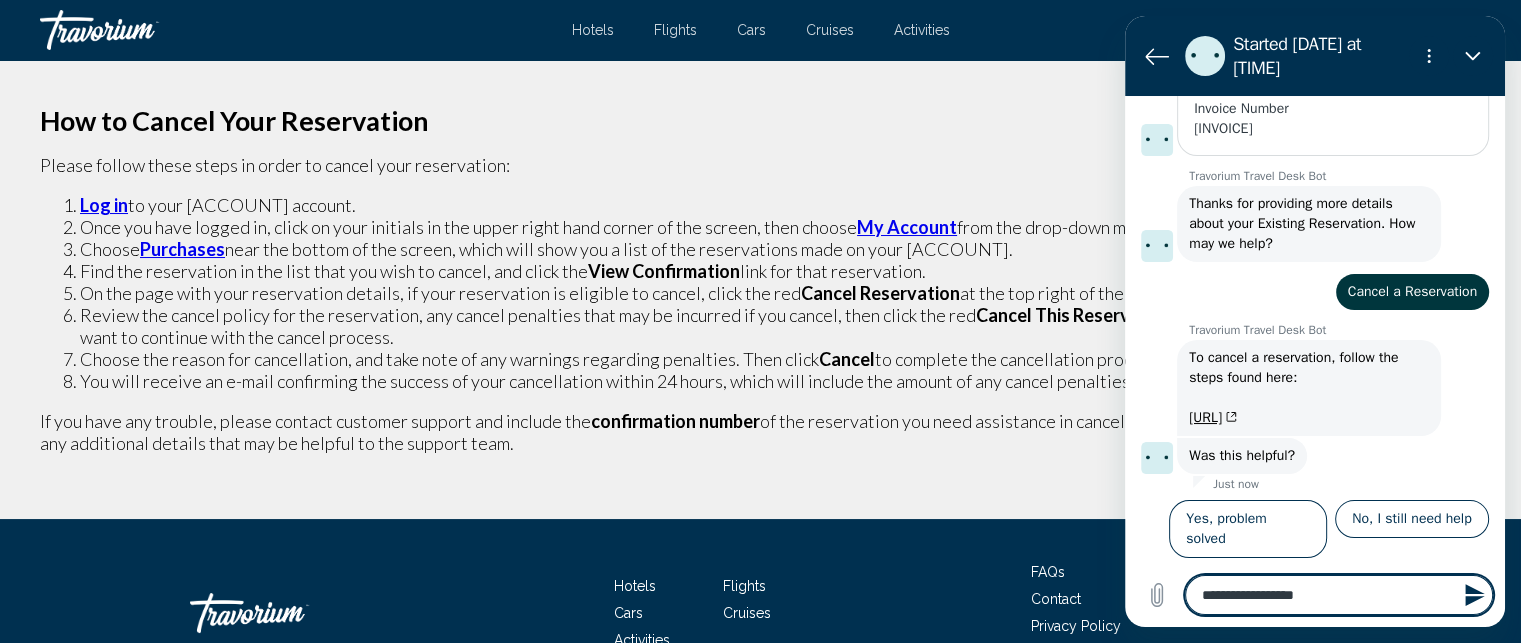 type on "**********" 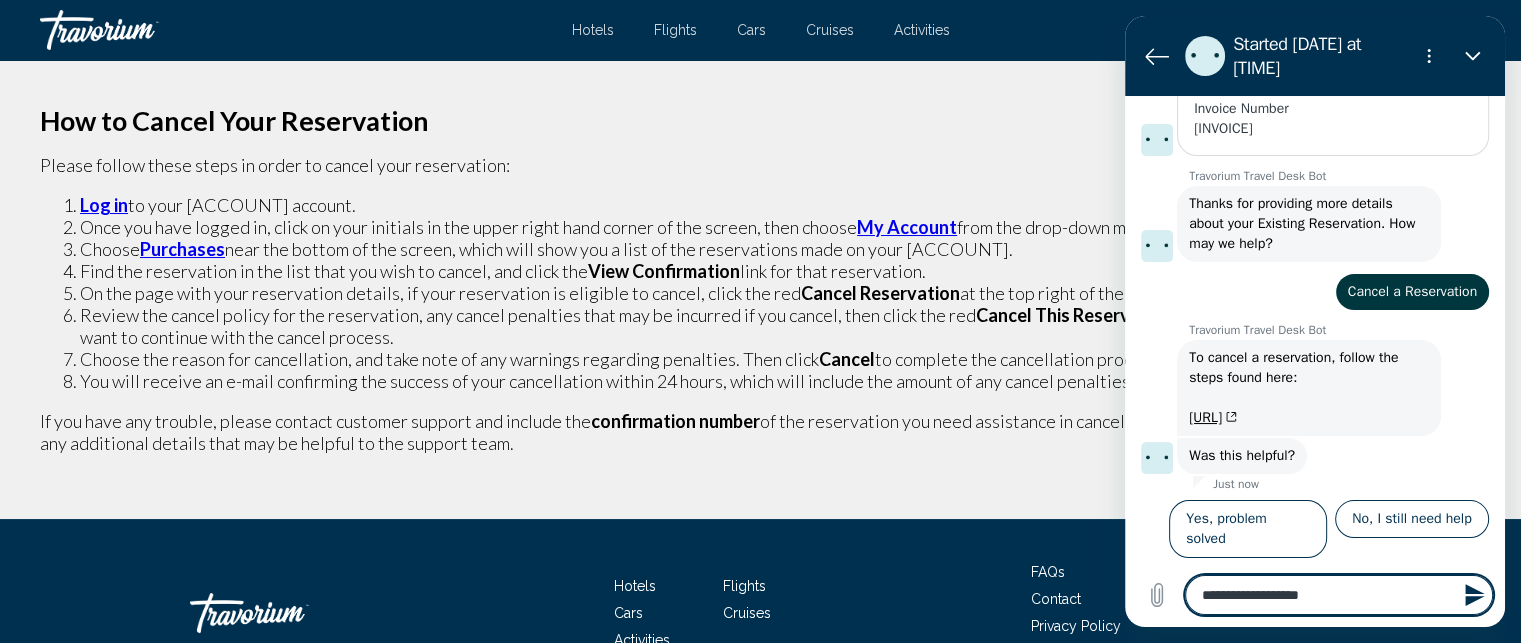 type on "**********" 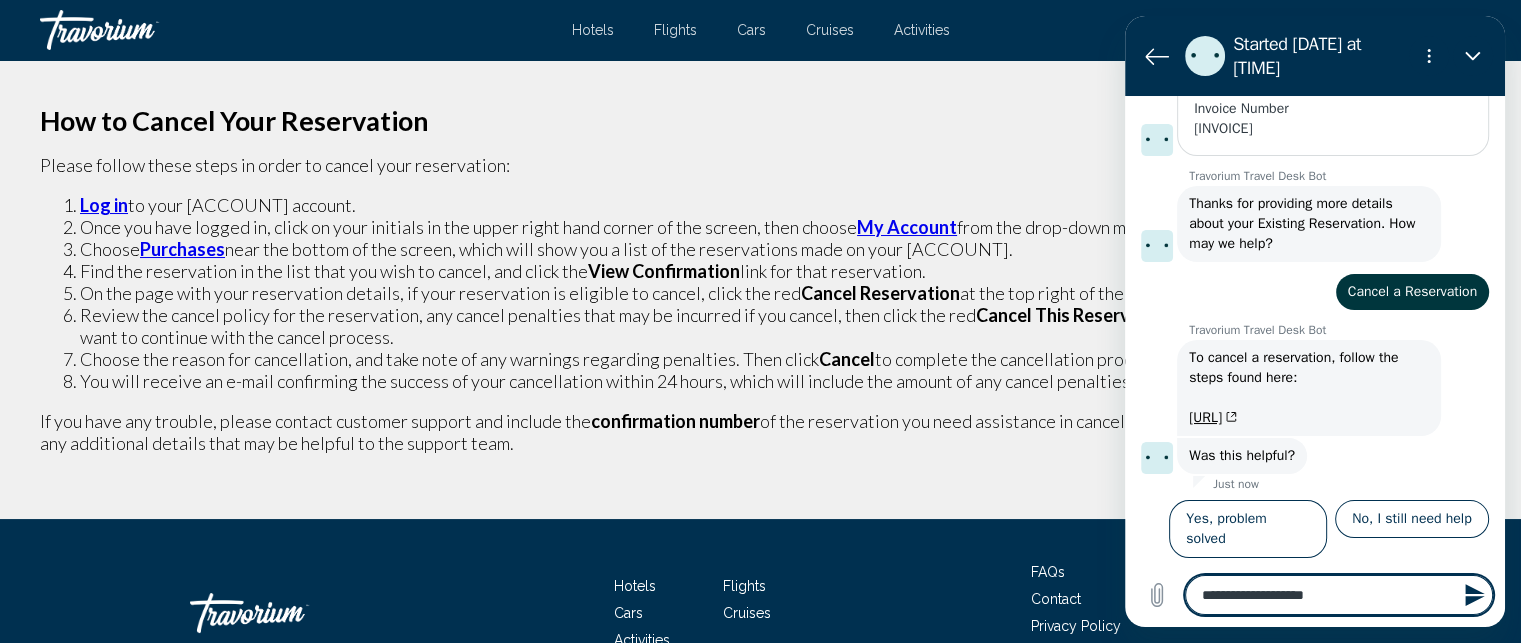 type on "**********" 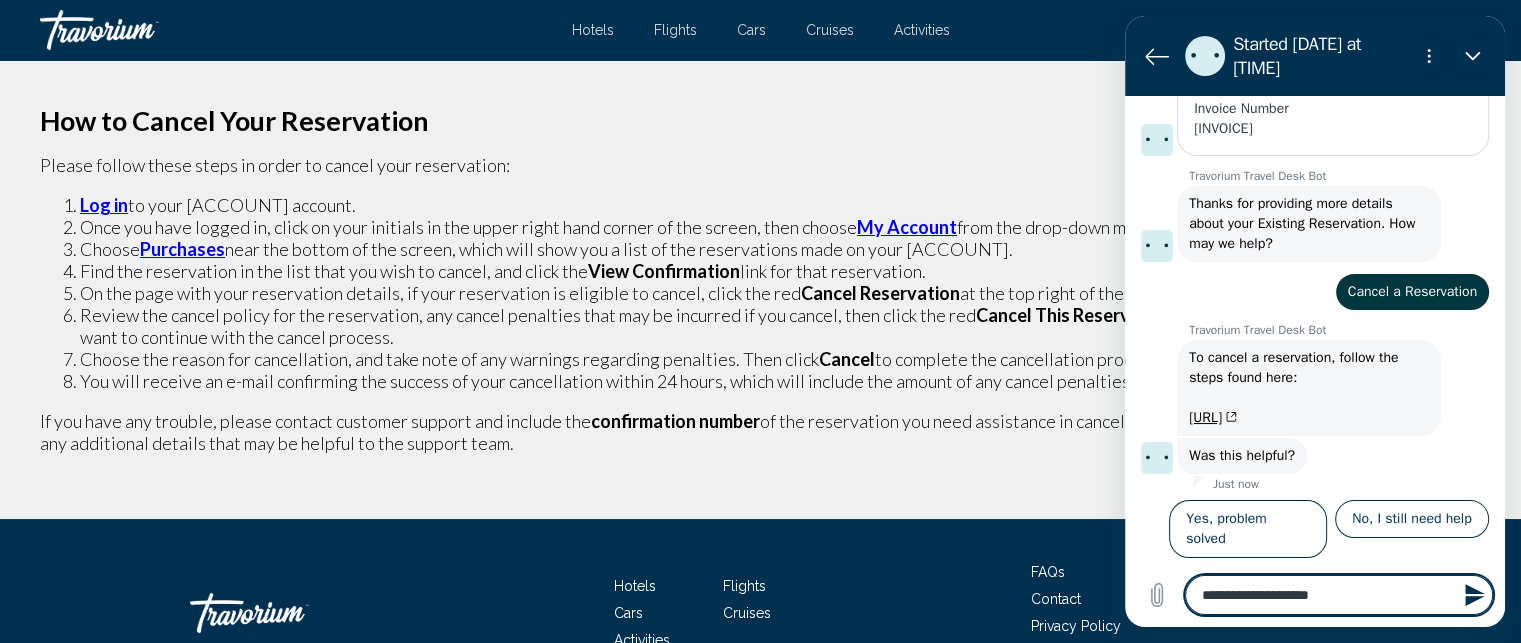 type on "**********" 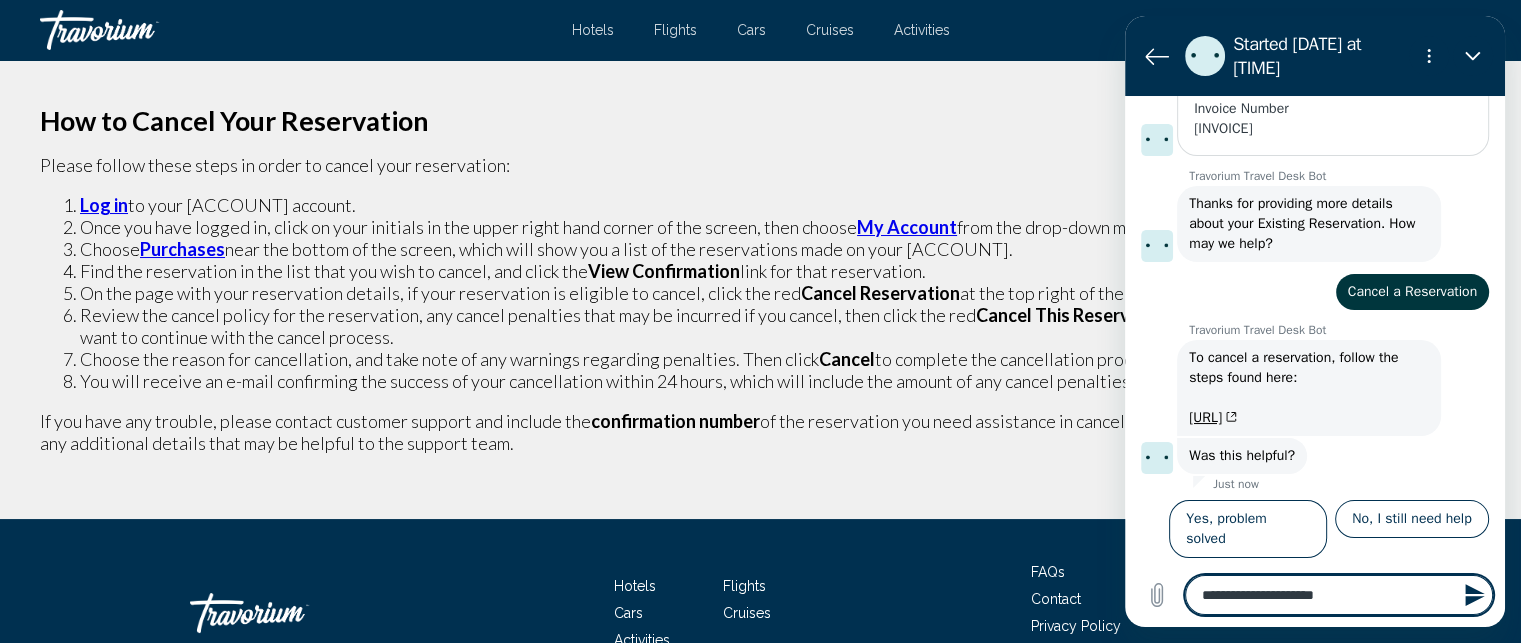 type on "*" 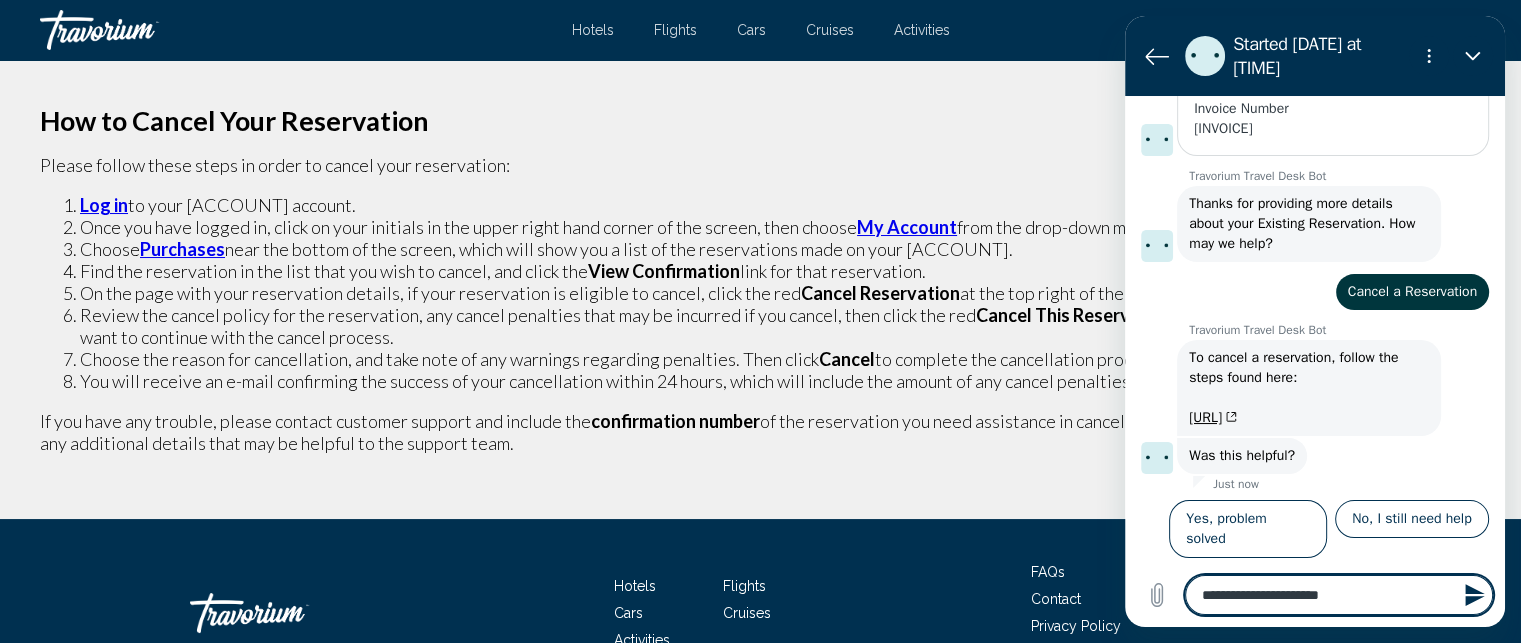 type on "**********" 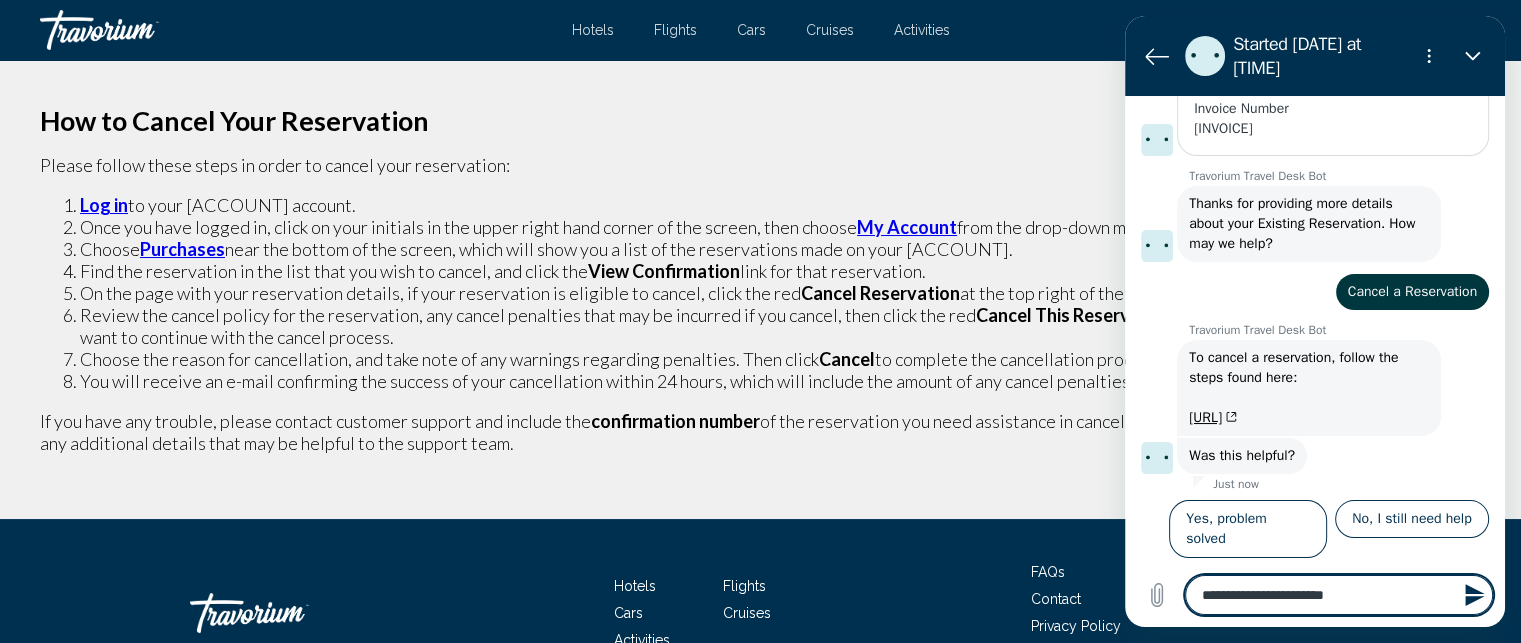 type on "**********" 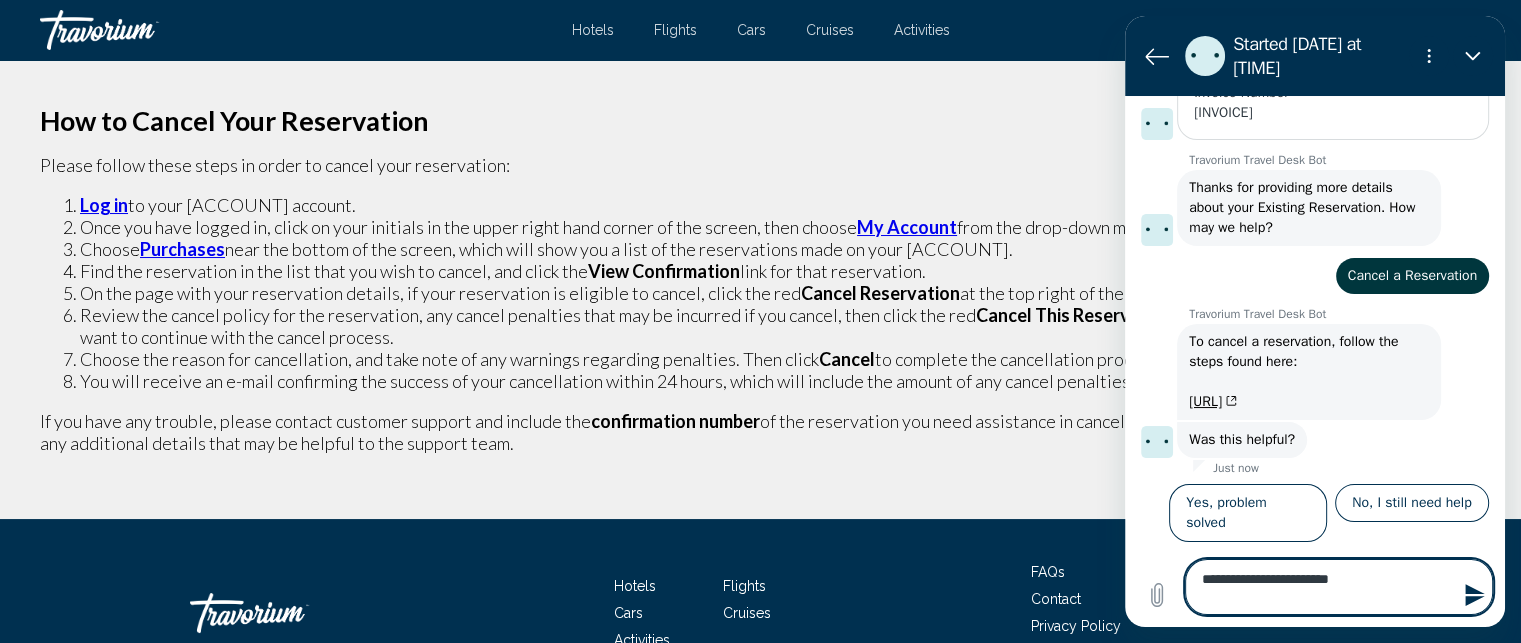 type on "**********" 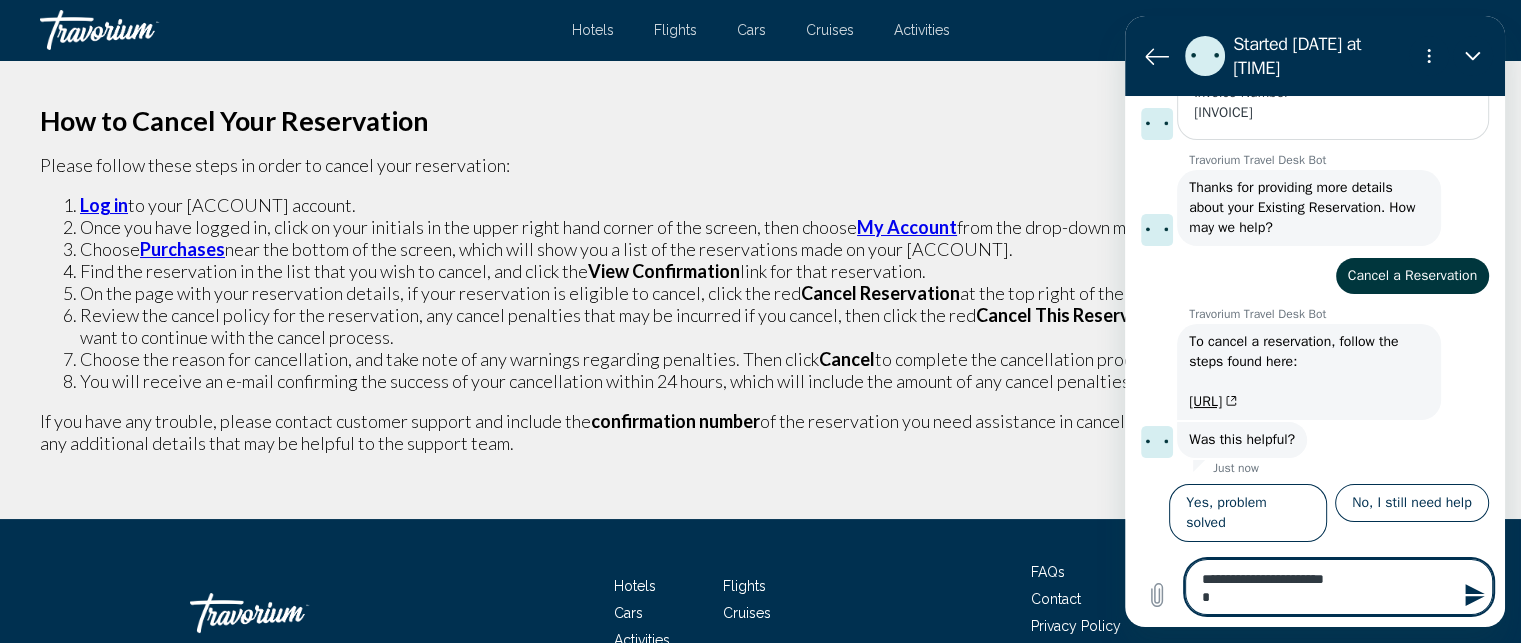 type on "**********" 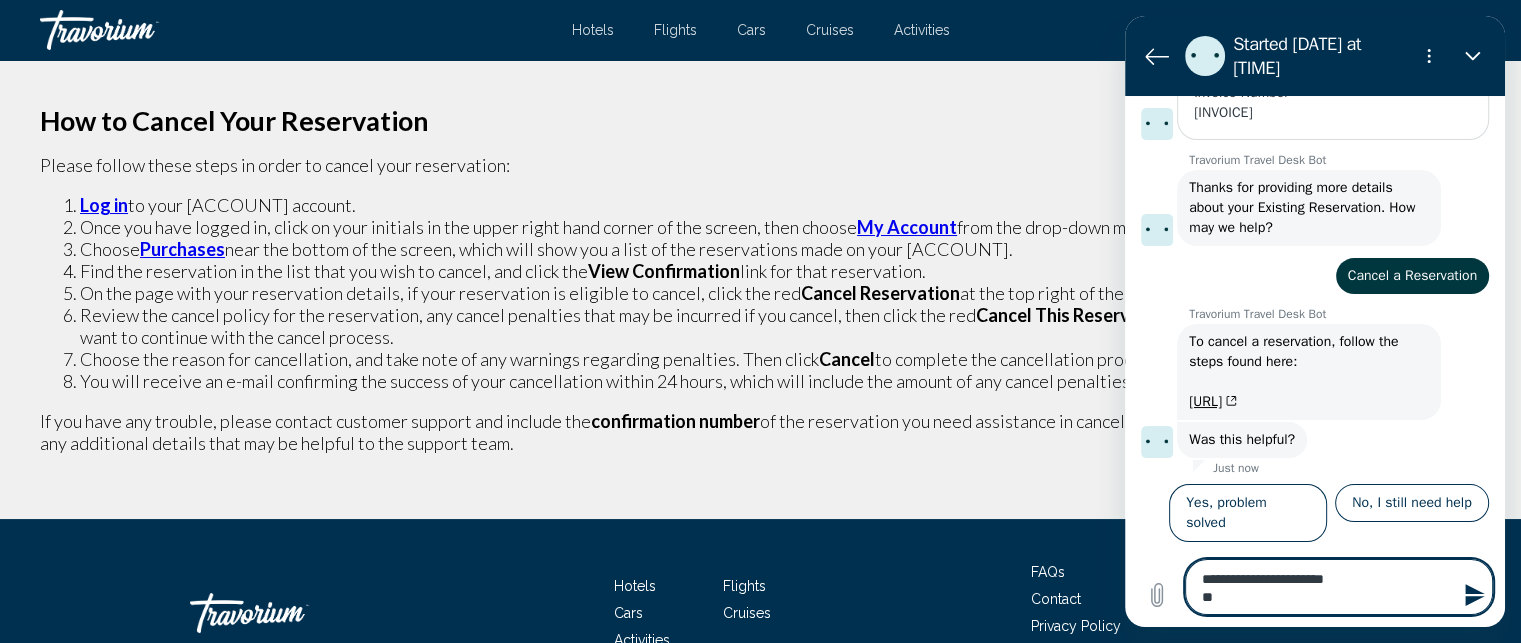 type on "**********" 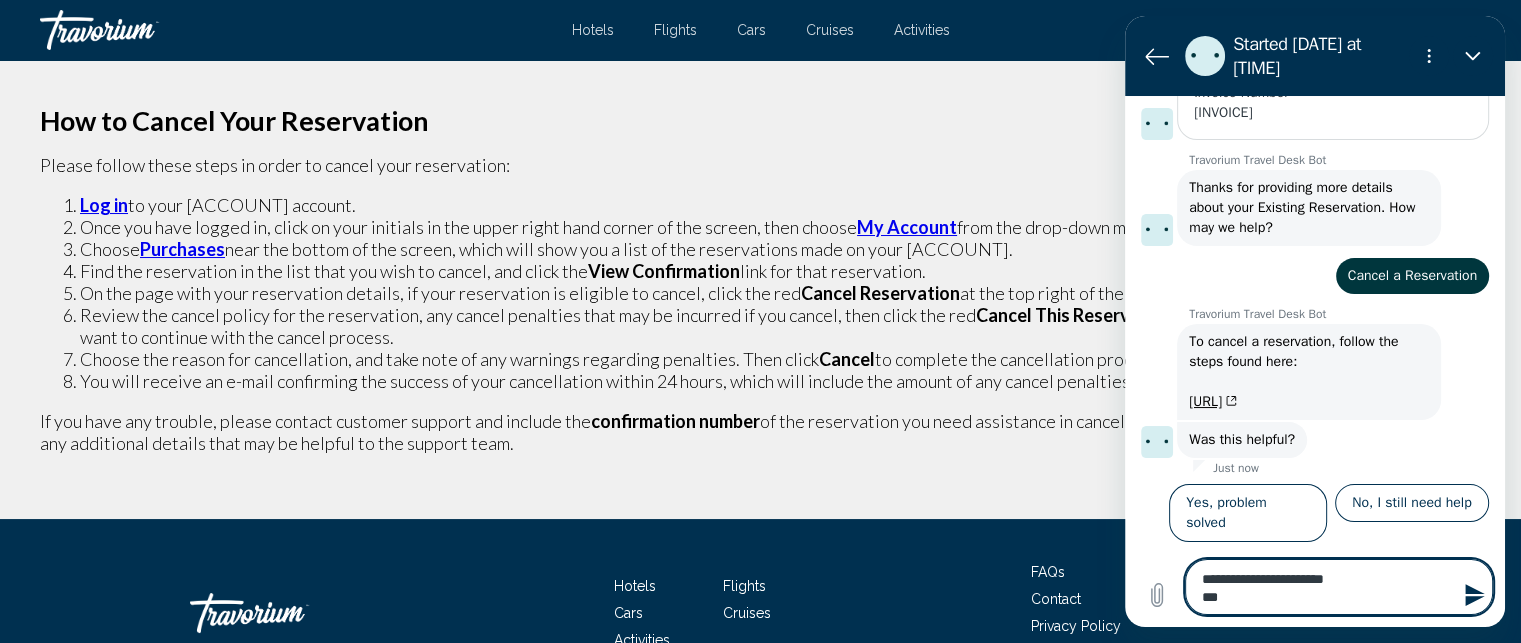 type on "**********" 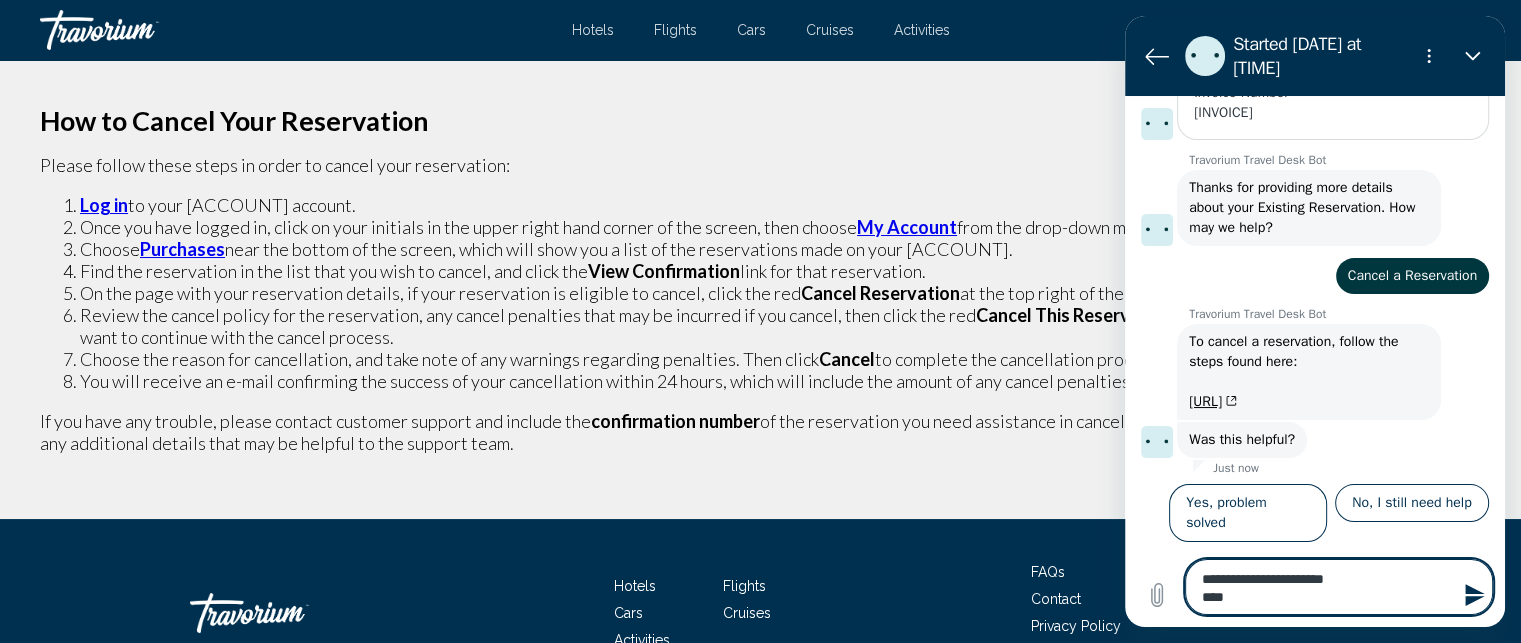 type on "**********" 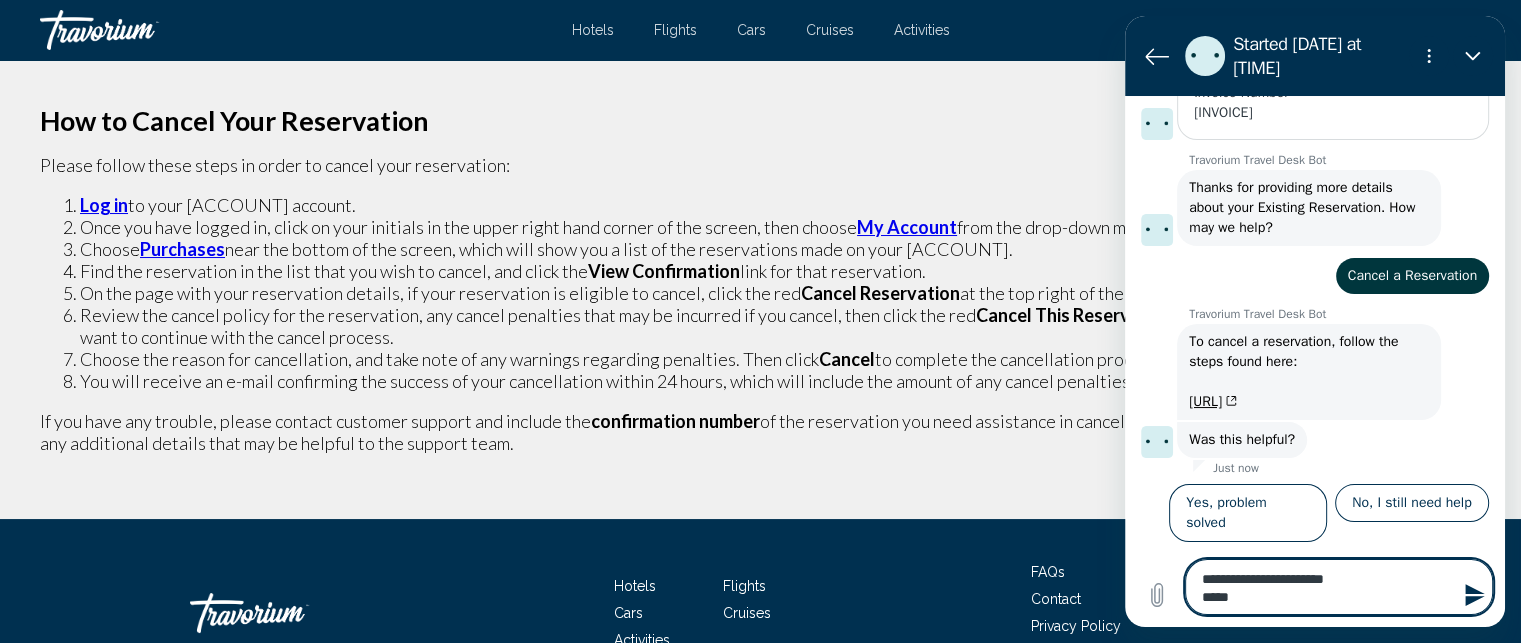 type on "**********" 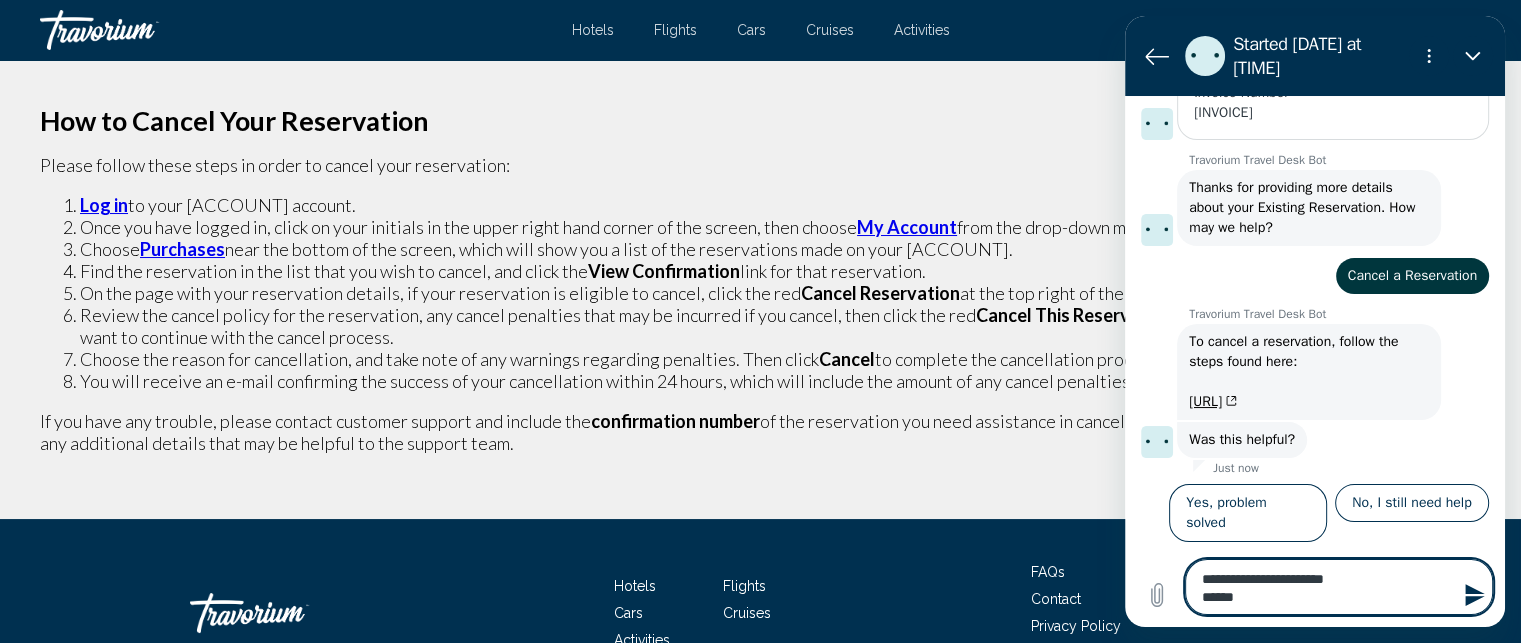 type on "**********" 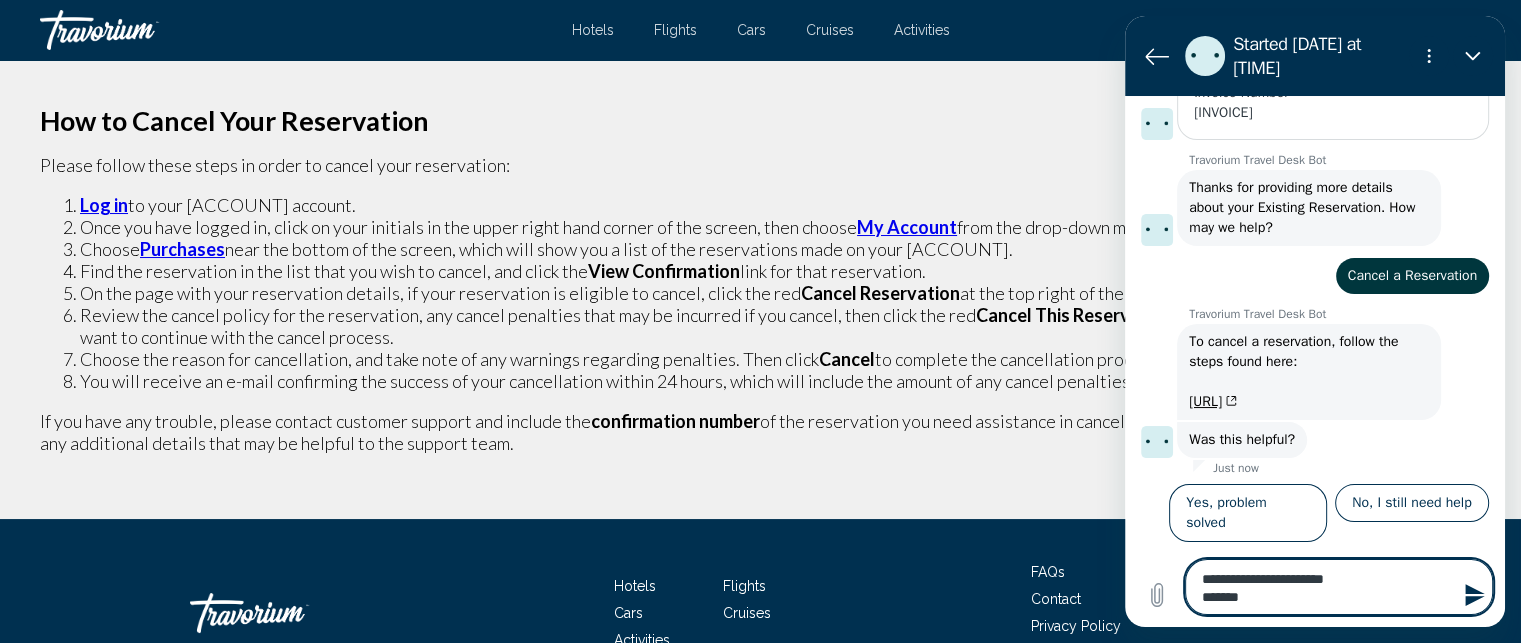 type on "**********" 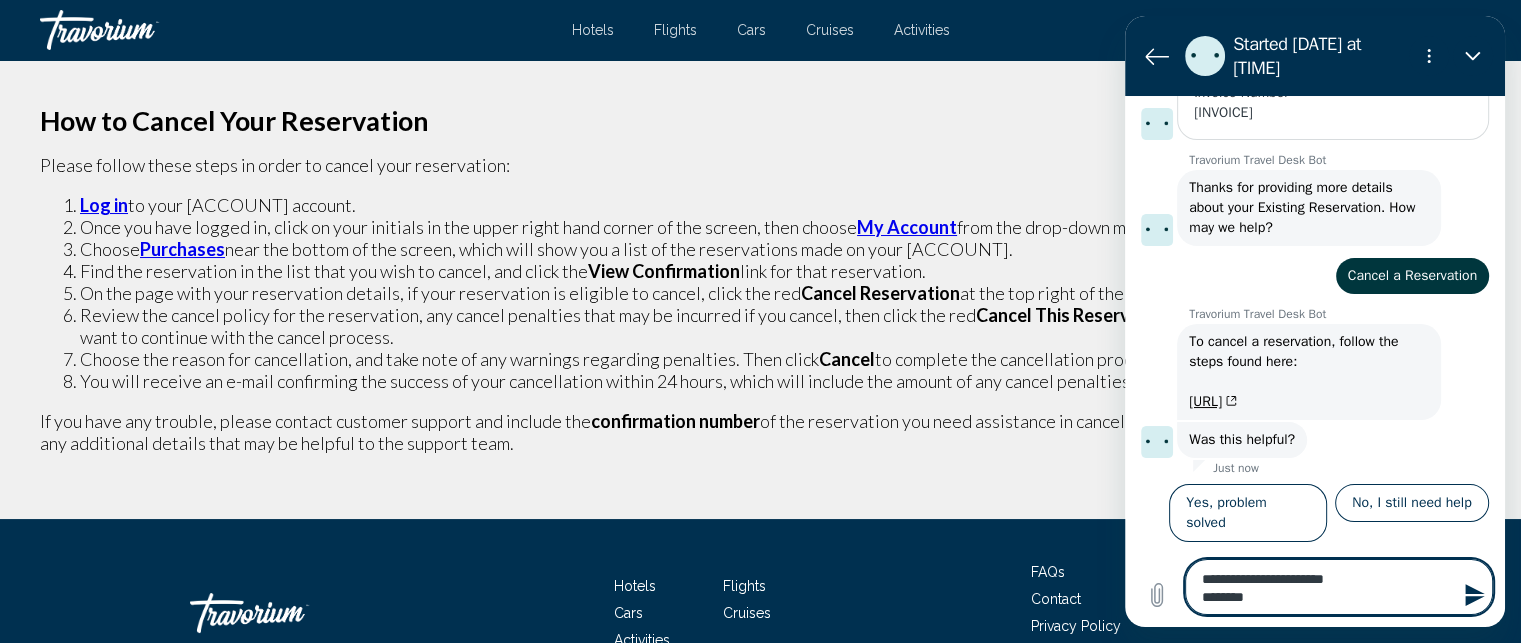 type on "**********" 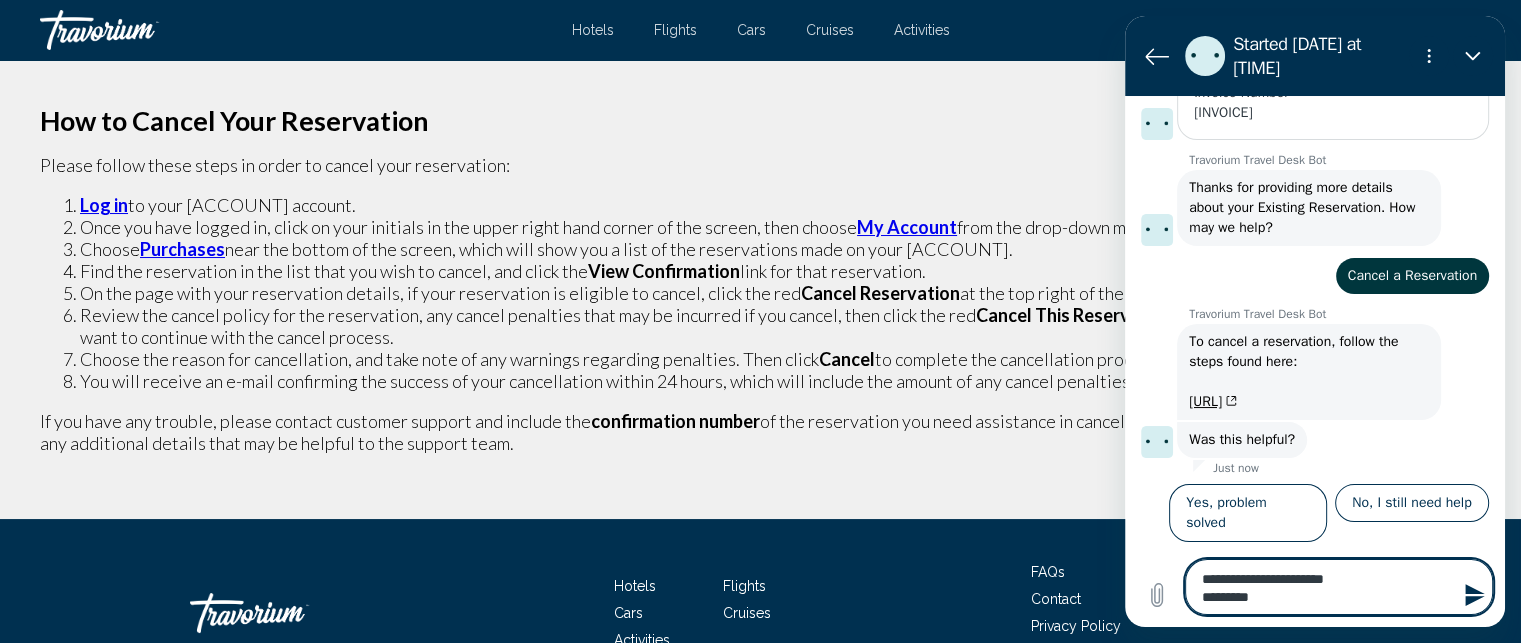 type on "**********" 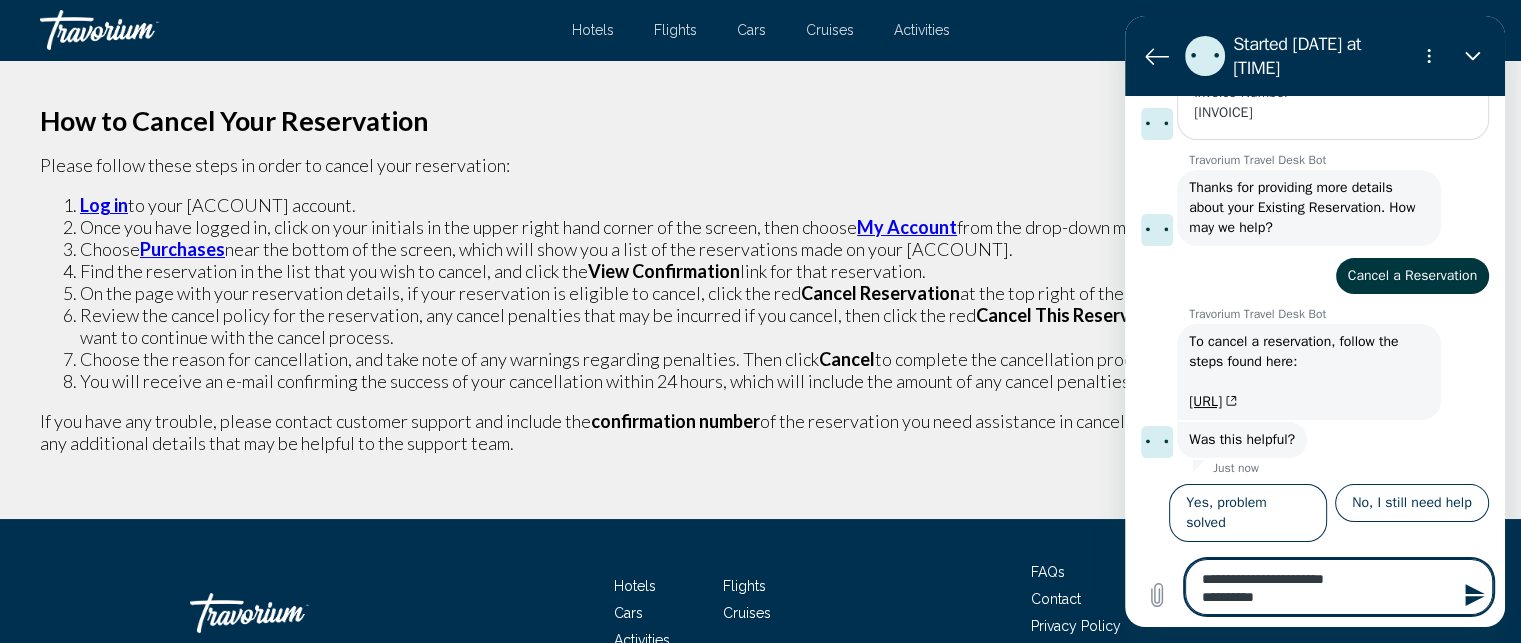 type on "**********" 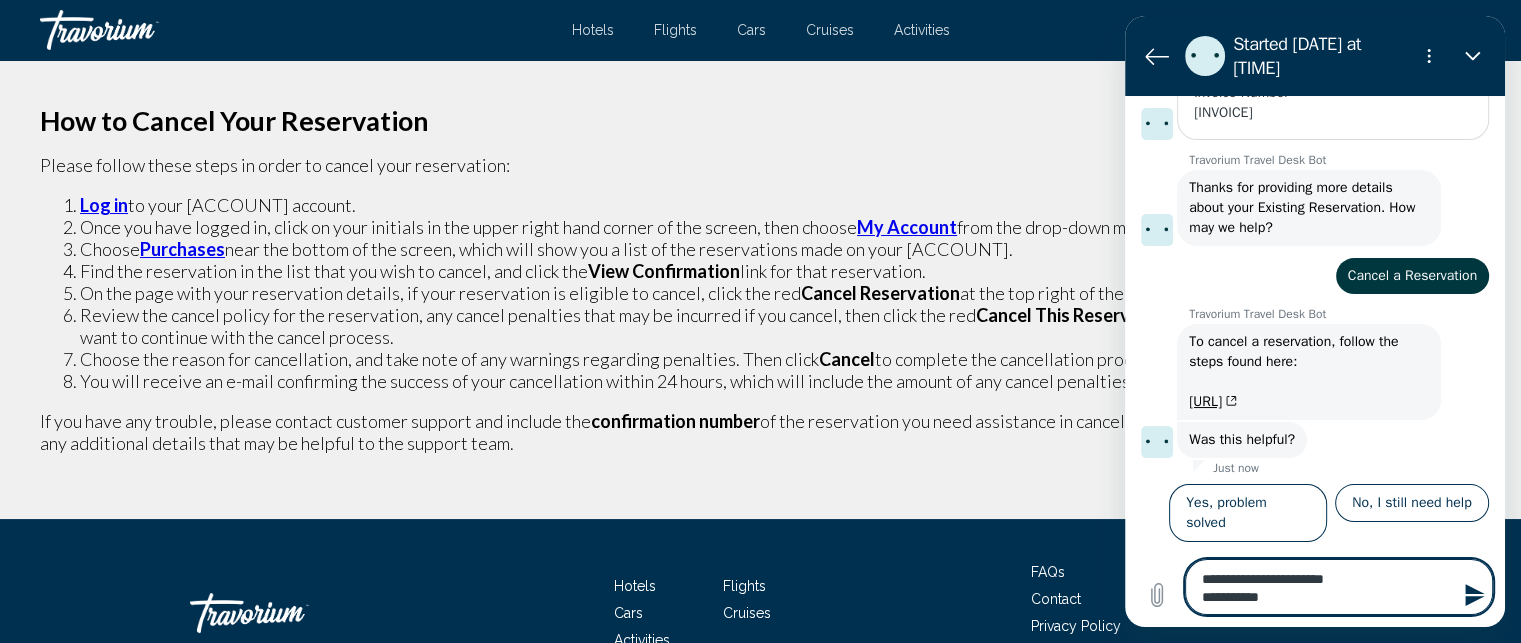 type on "**********" 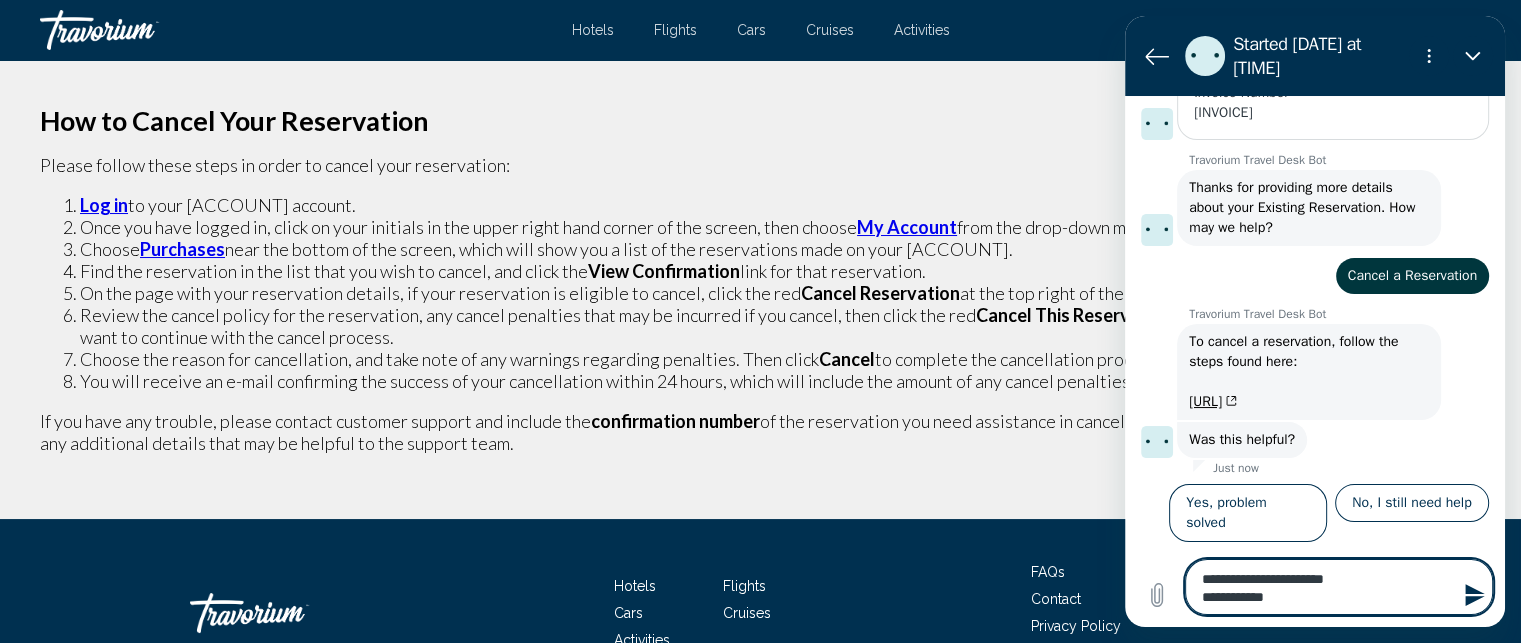 type on "**********" 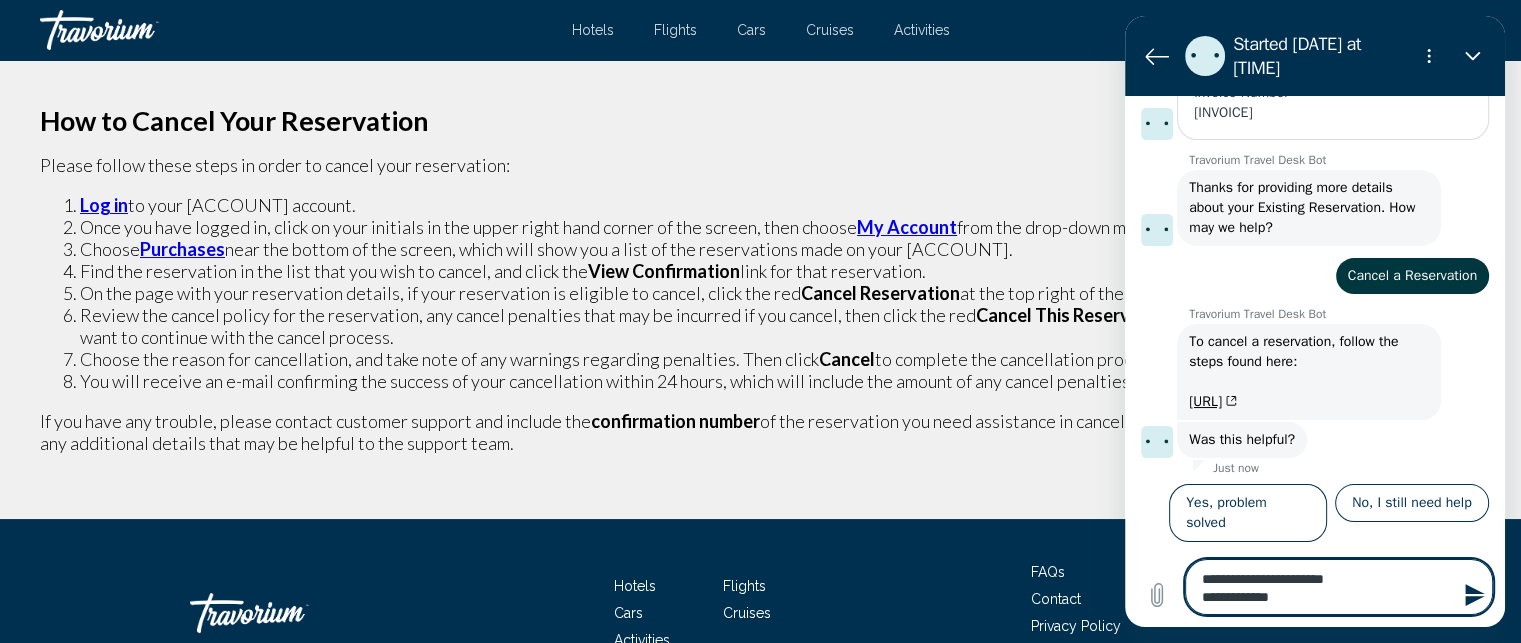 type on "**********" 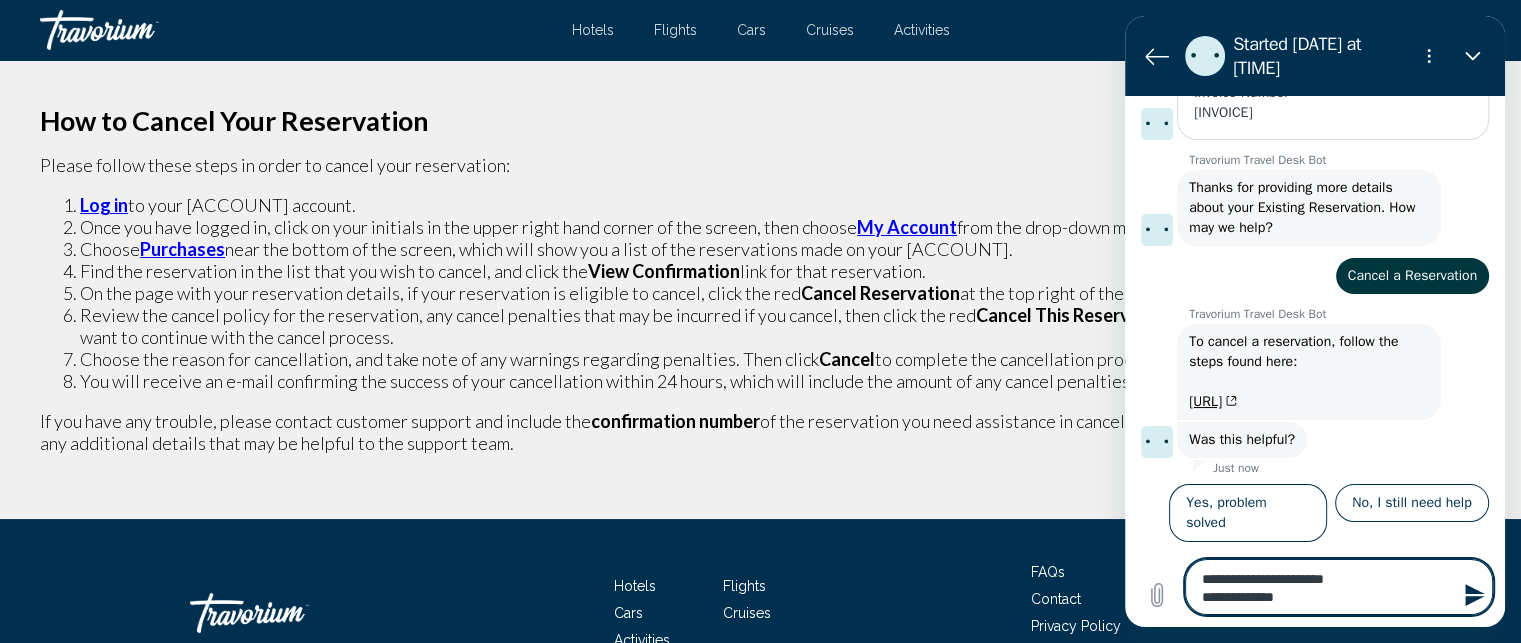 type on "**********" 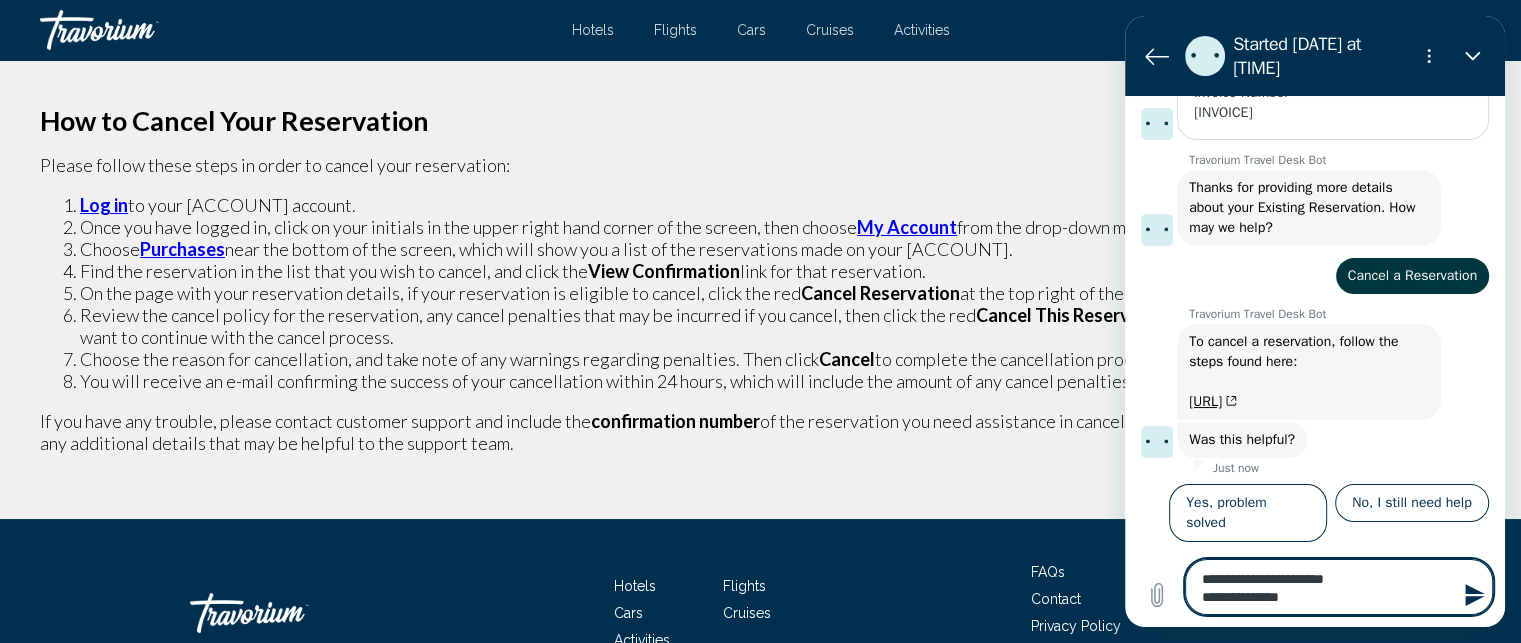 type on "**********" 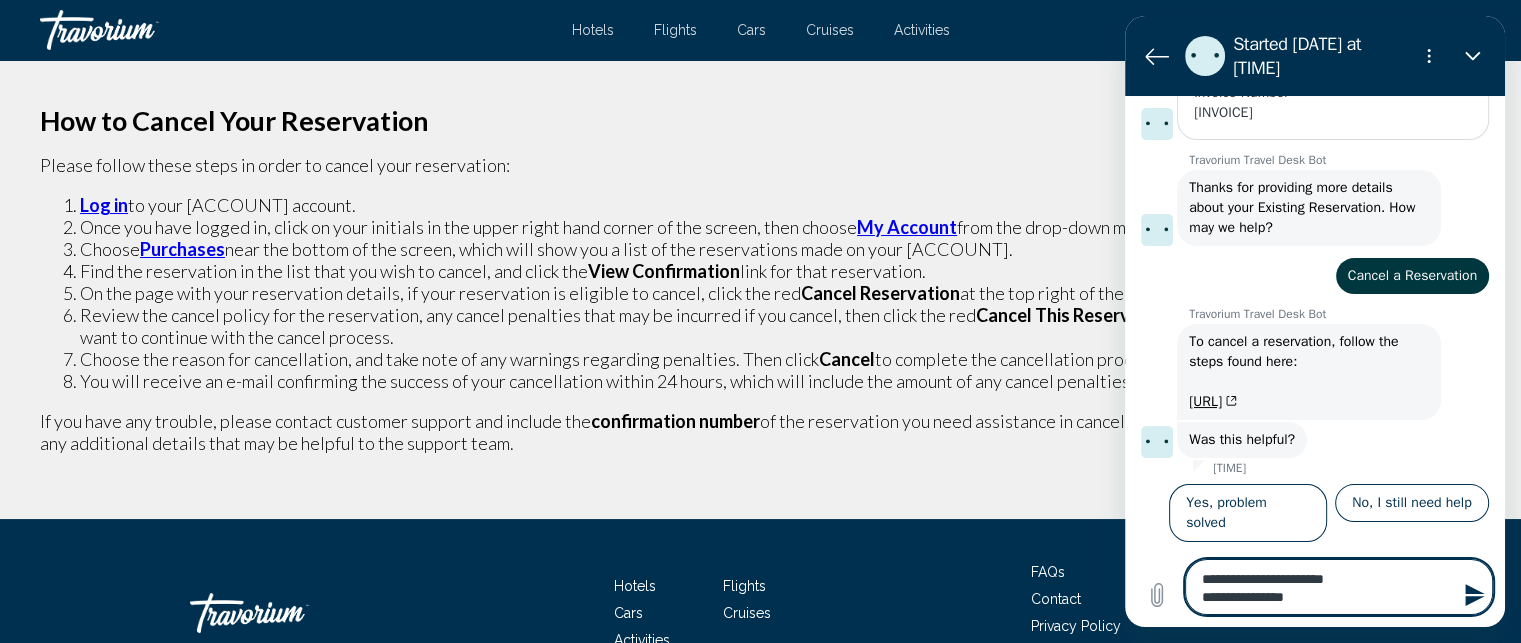 type on "**********" 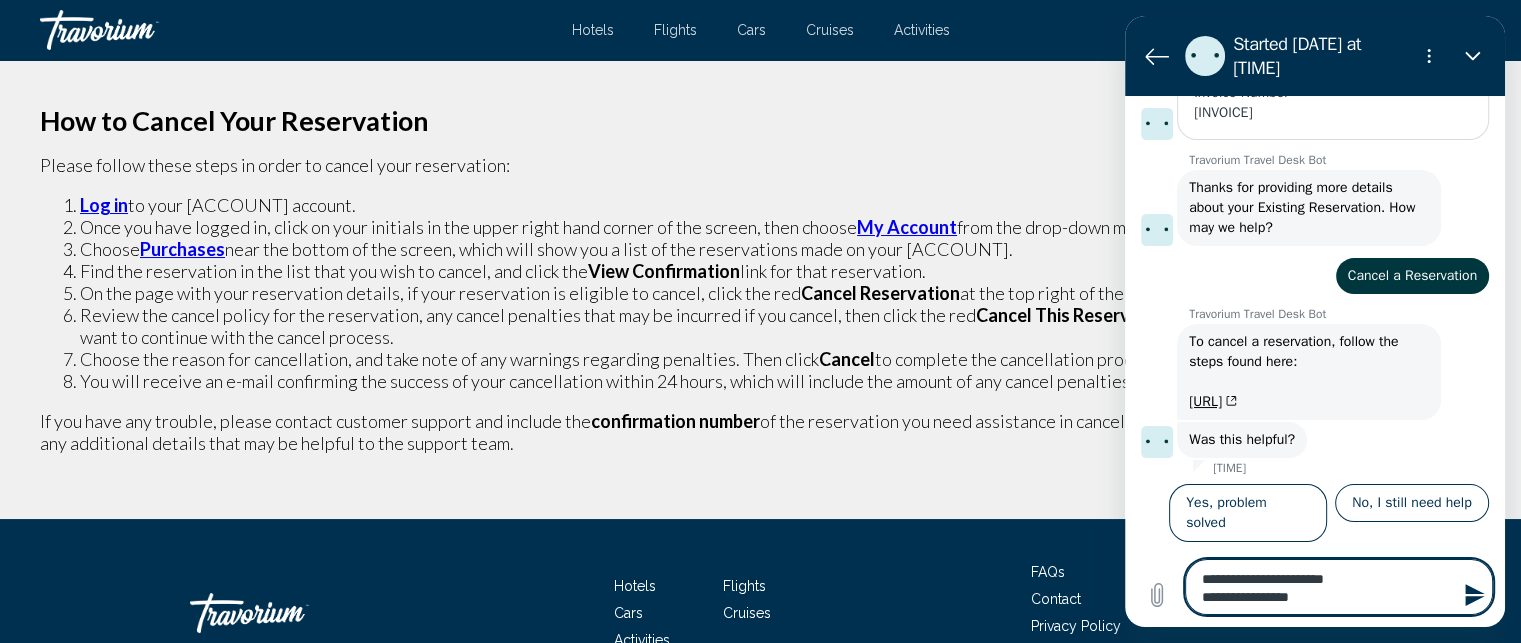type on "**********" 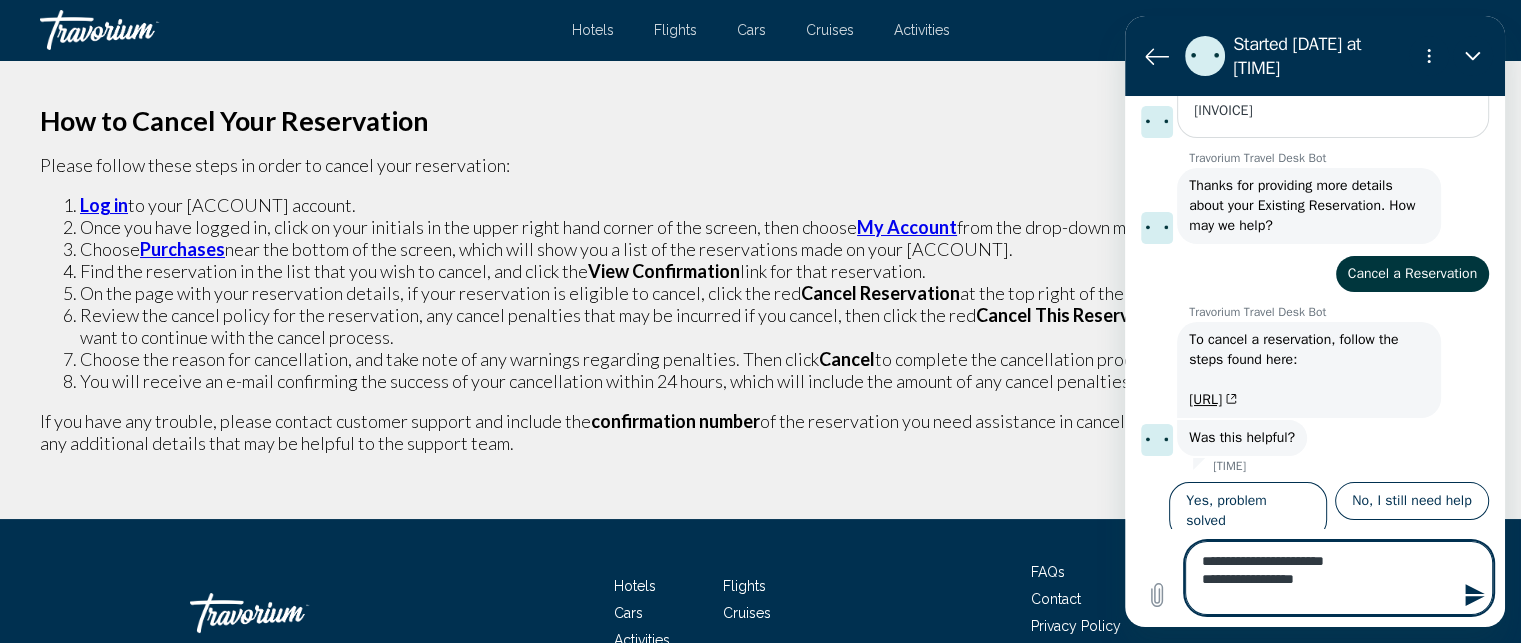type on "**********" 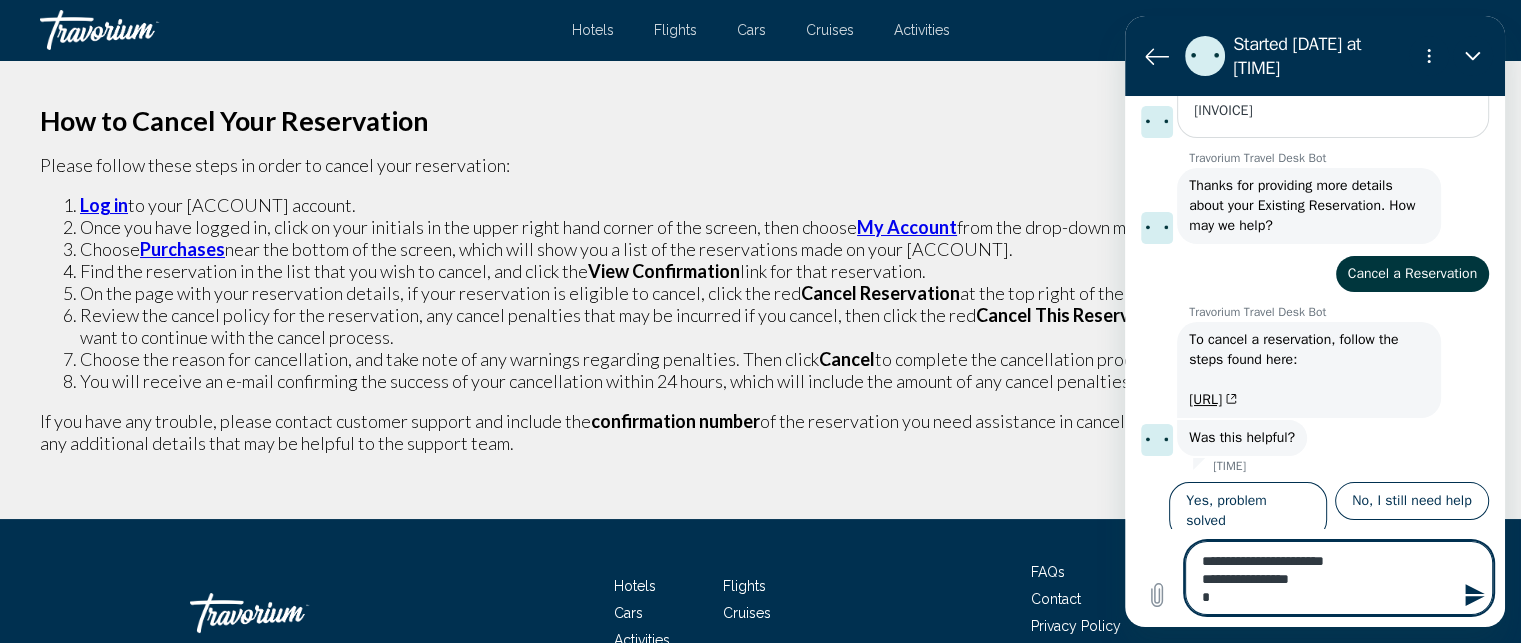 type on "**********" 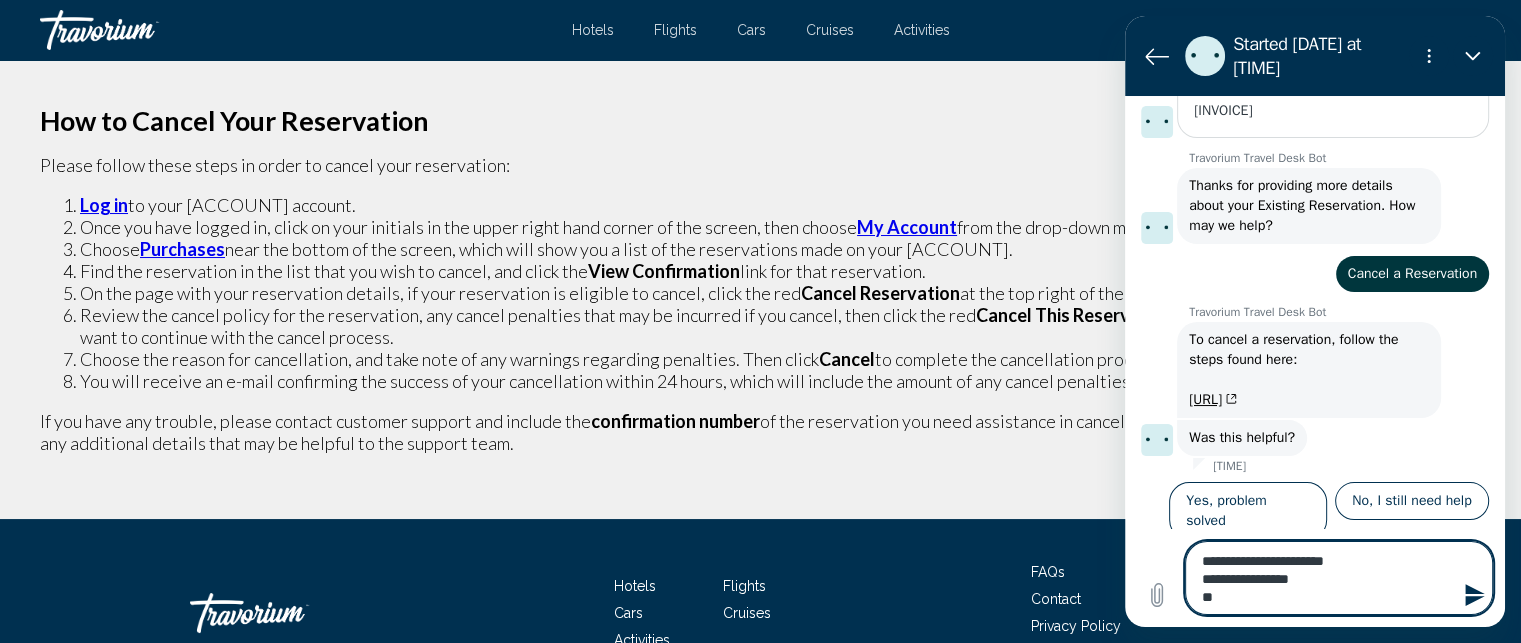 type on "**********" 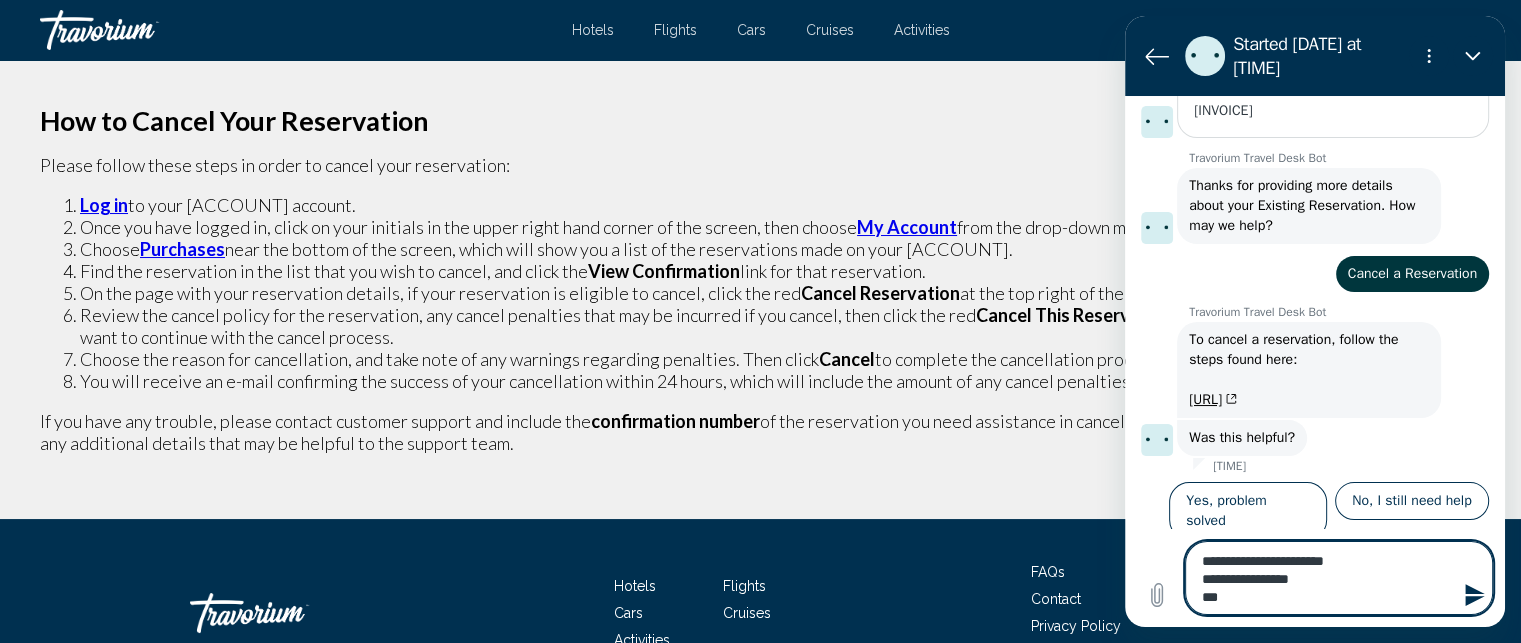 type on "**********" 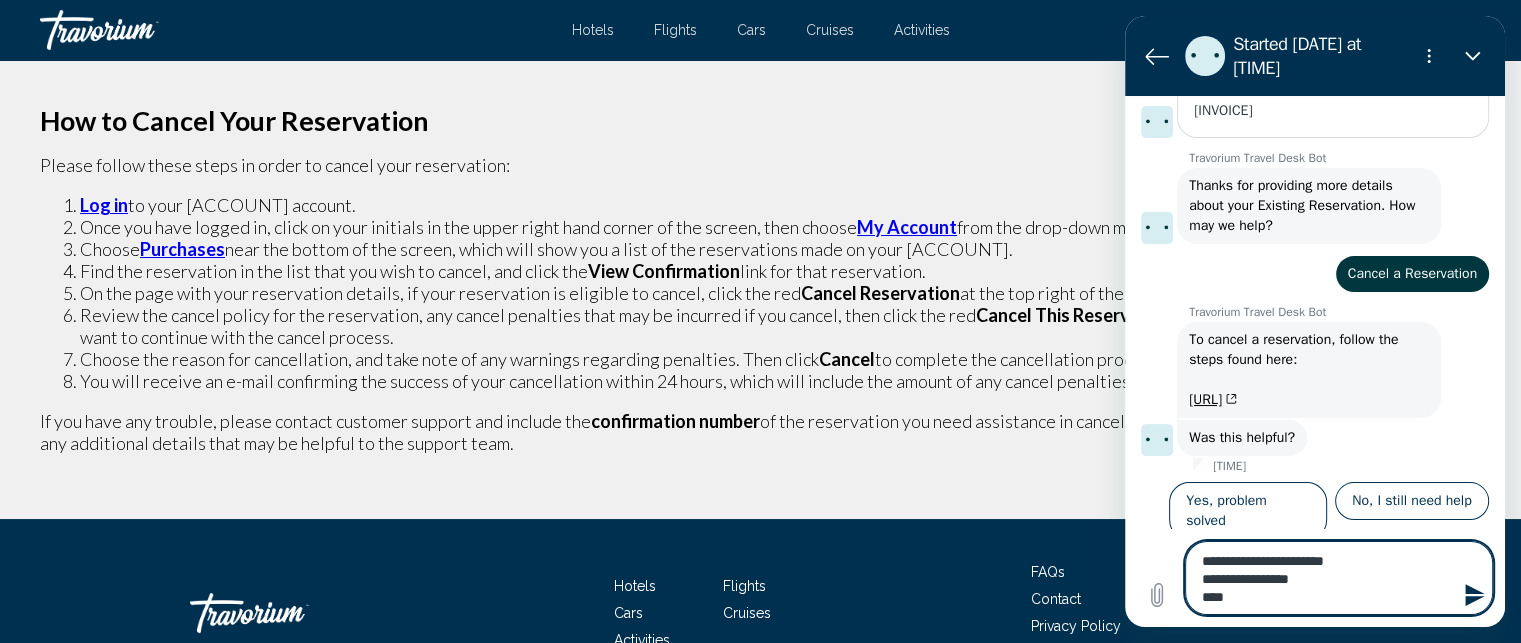 type on "**********" 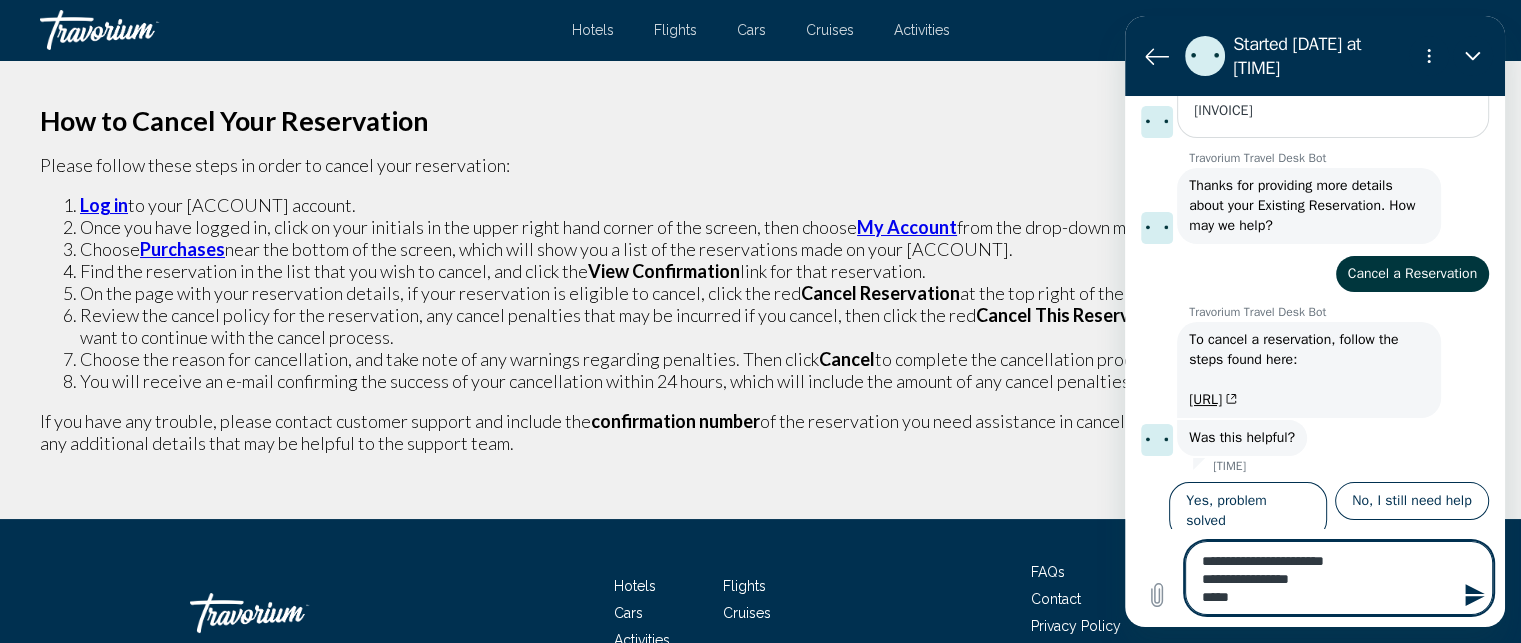 type on "**********" 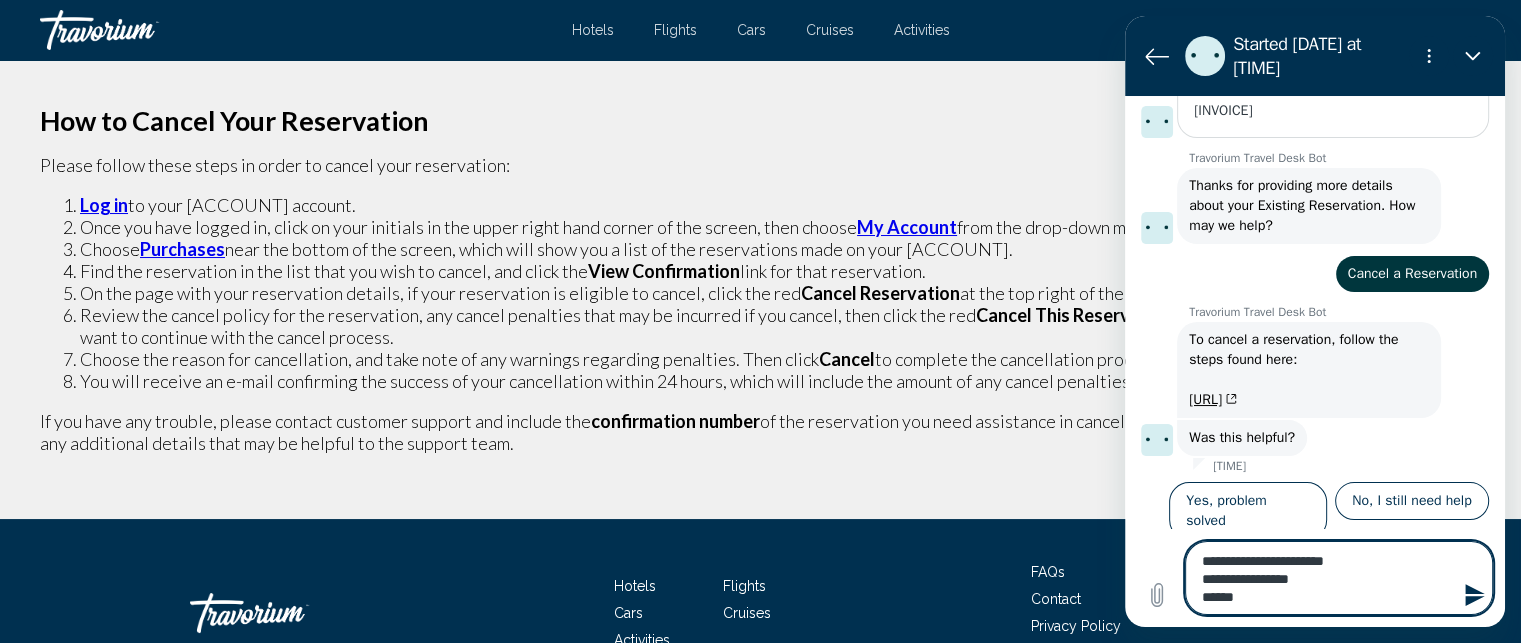 type on "**********" 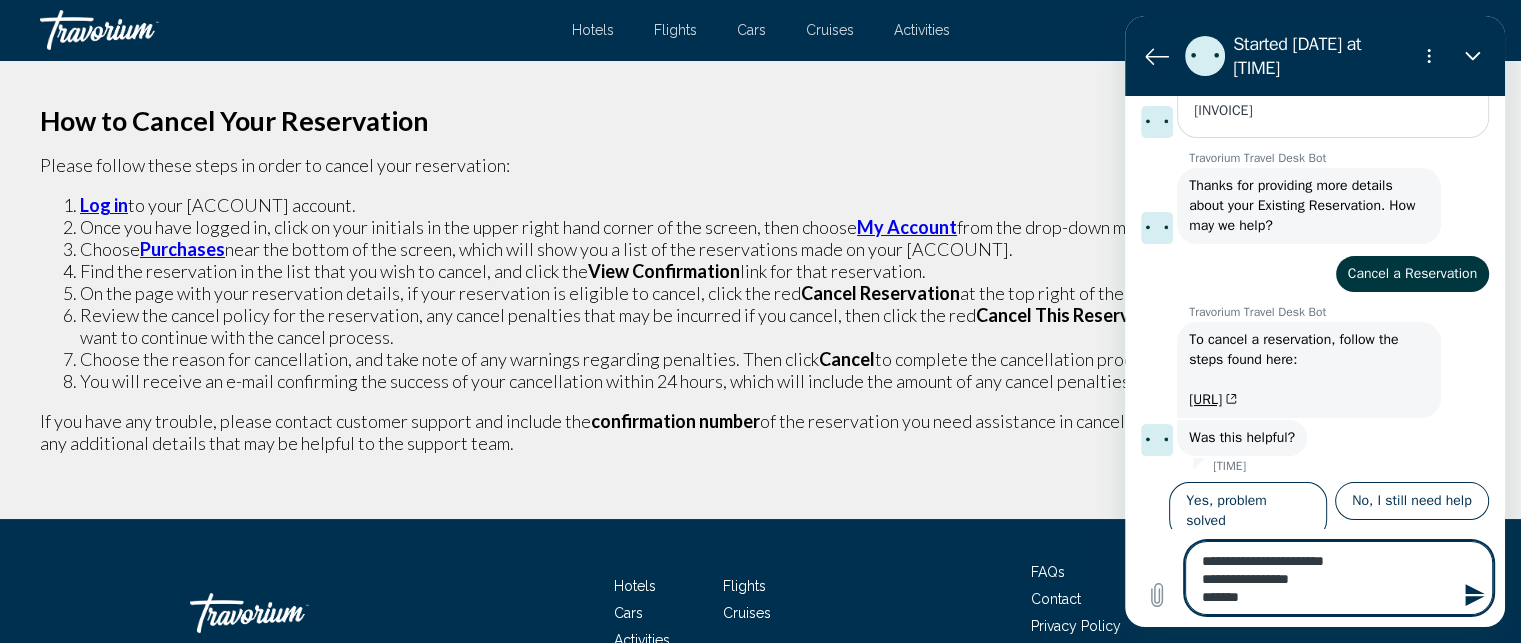 type on "**********" 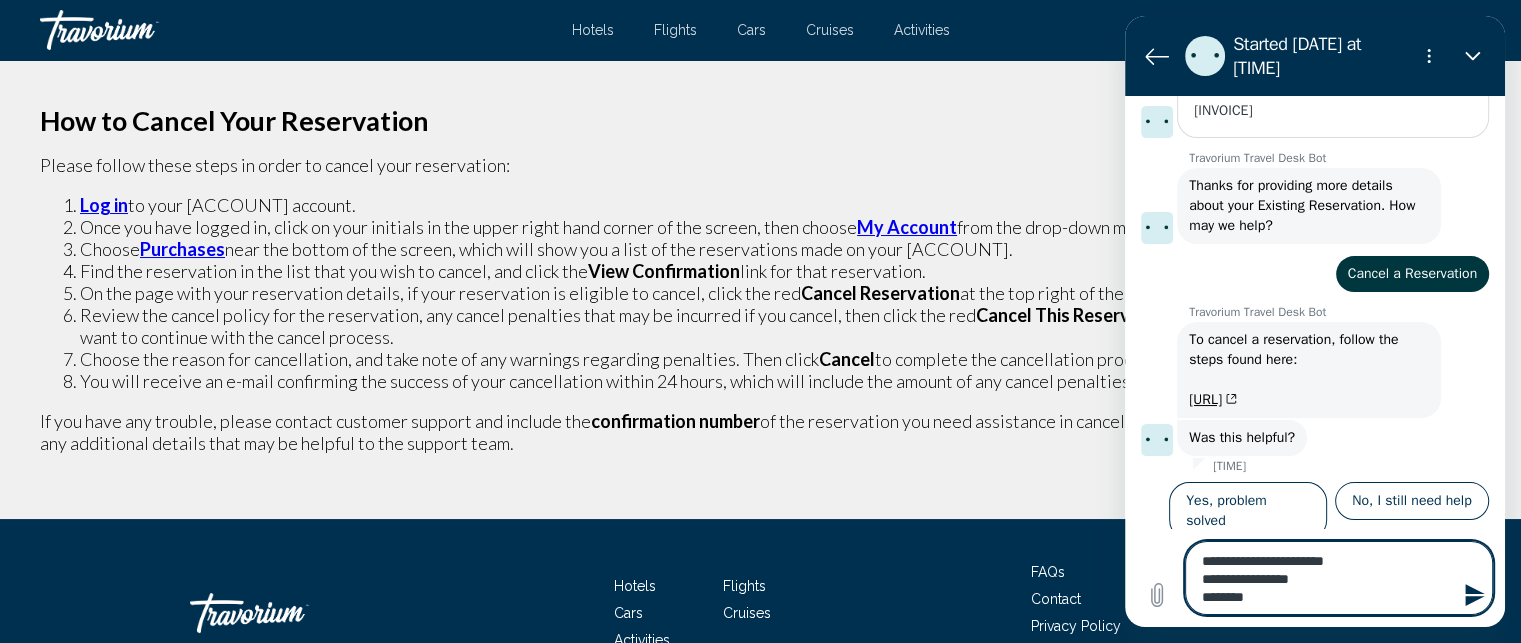type on "**********" 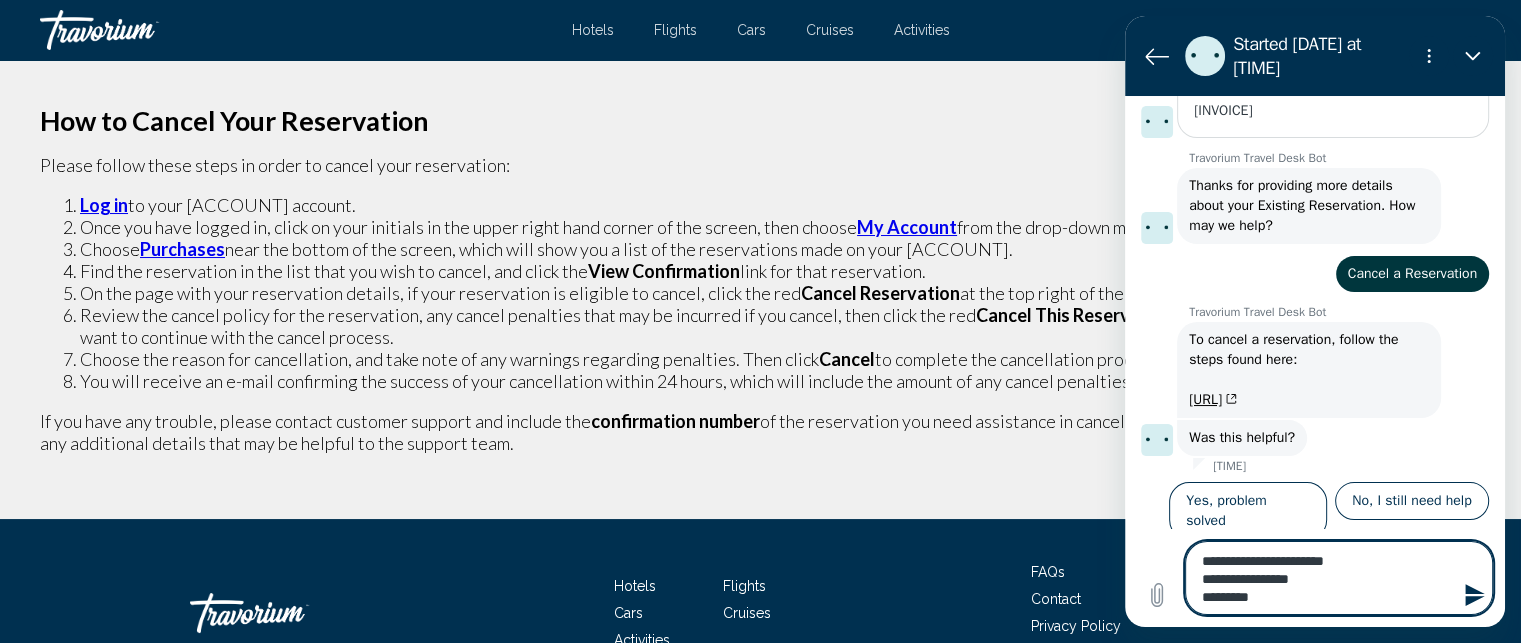 type on "**********" 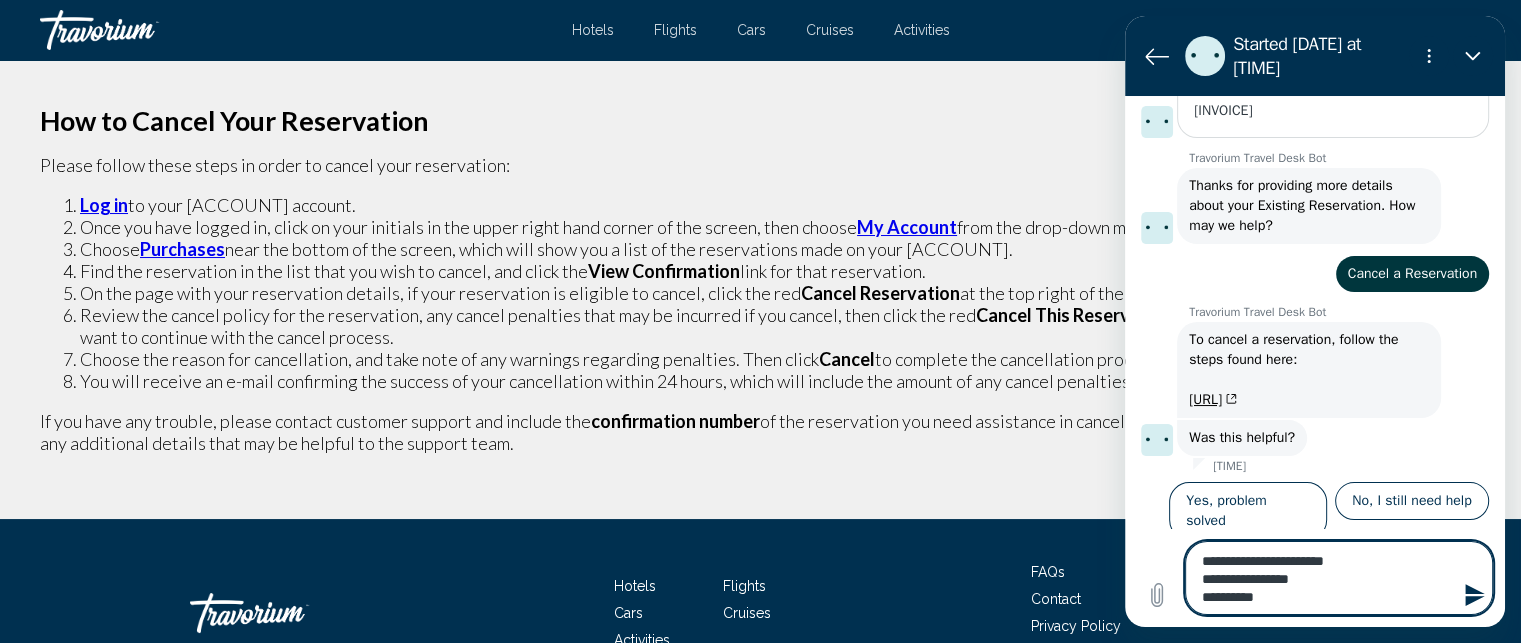 type on "**********" 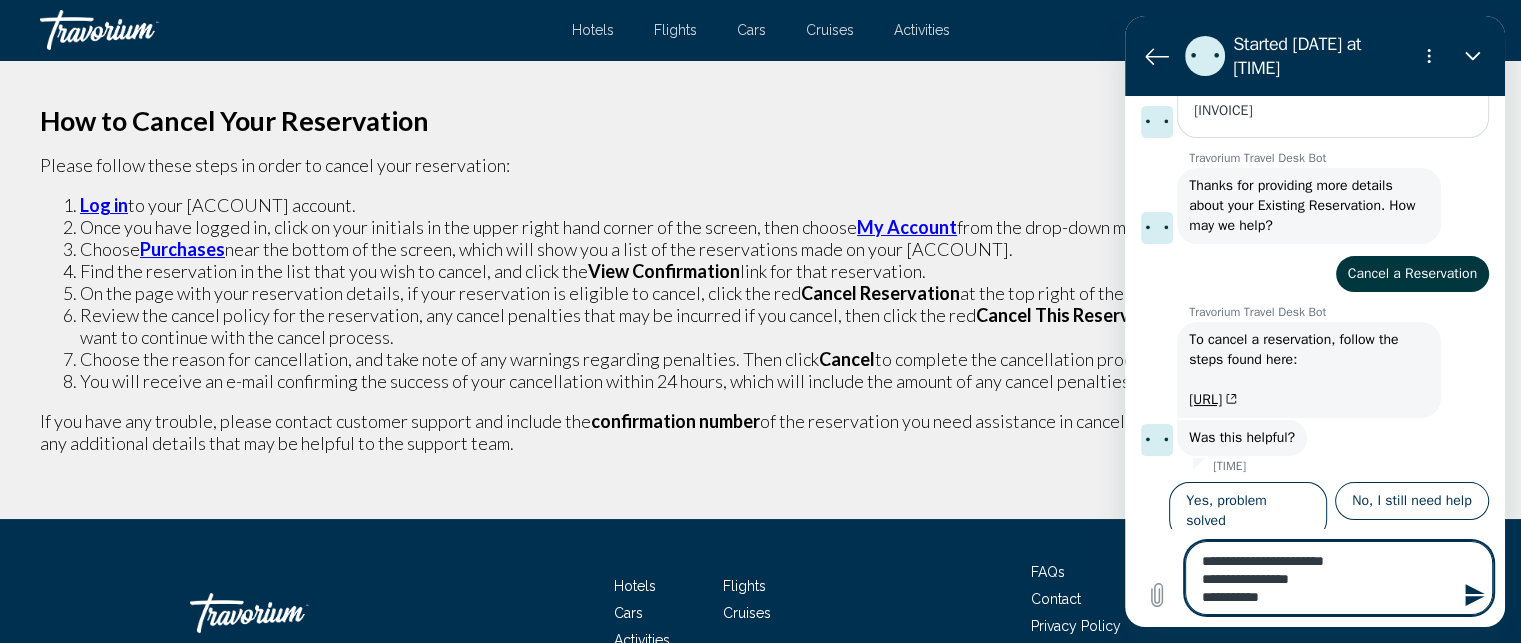 type on "**********" 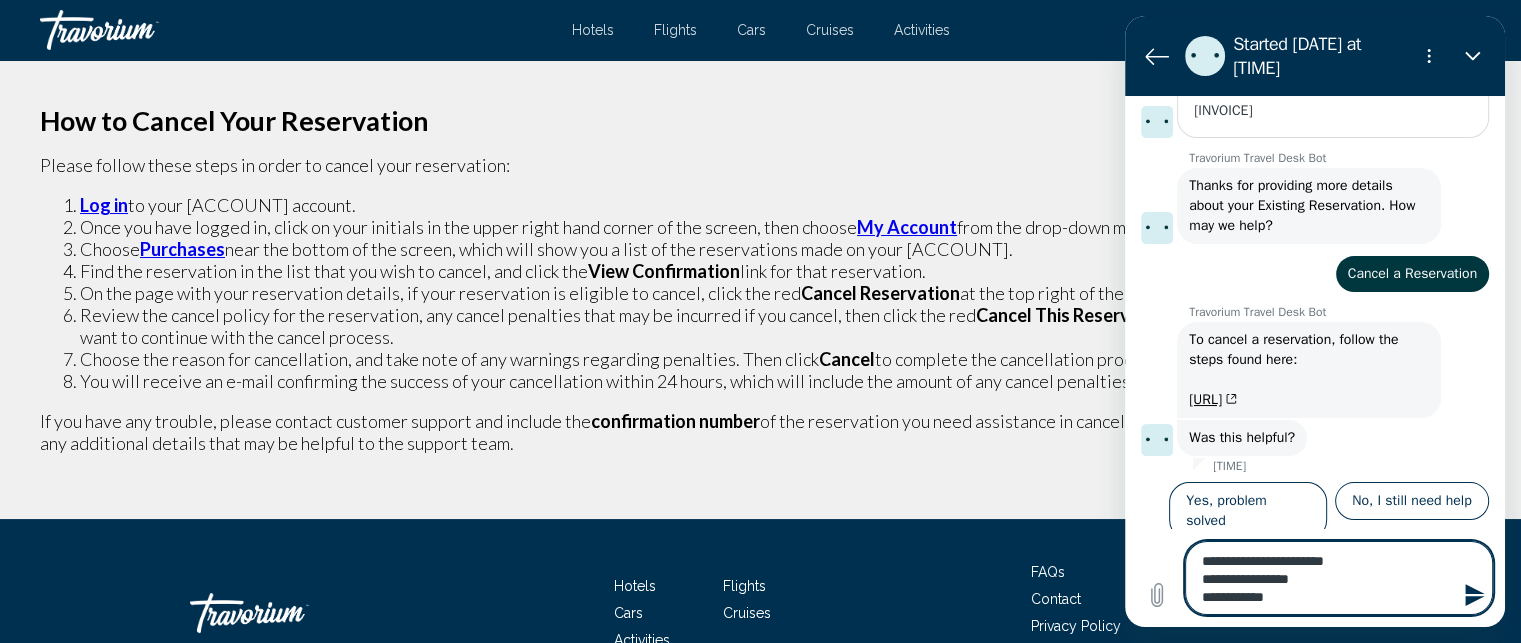 type on "**********" 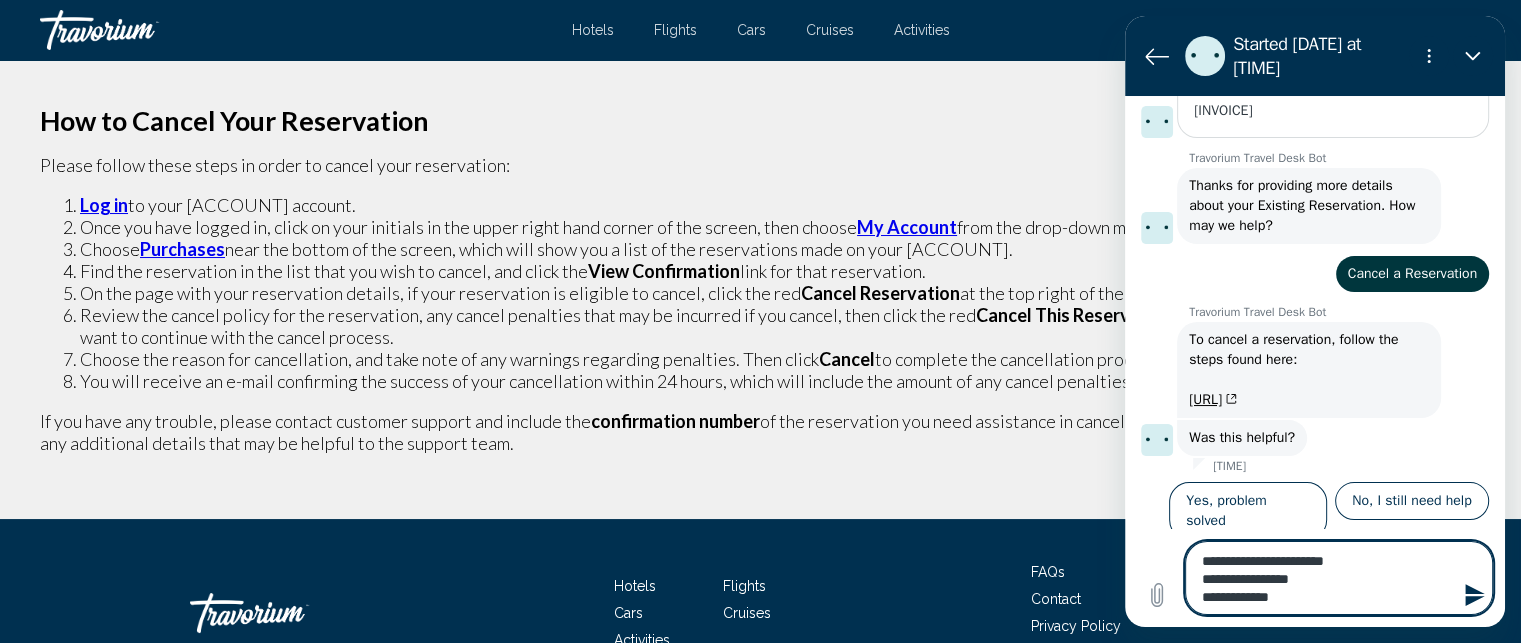 type on "**********" 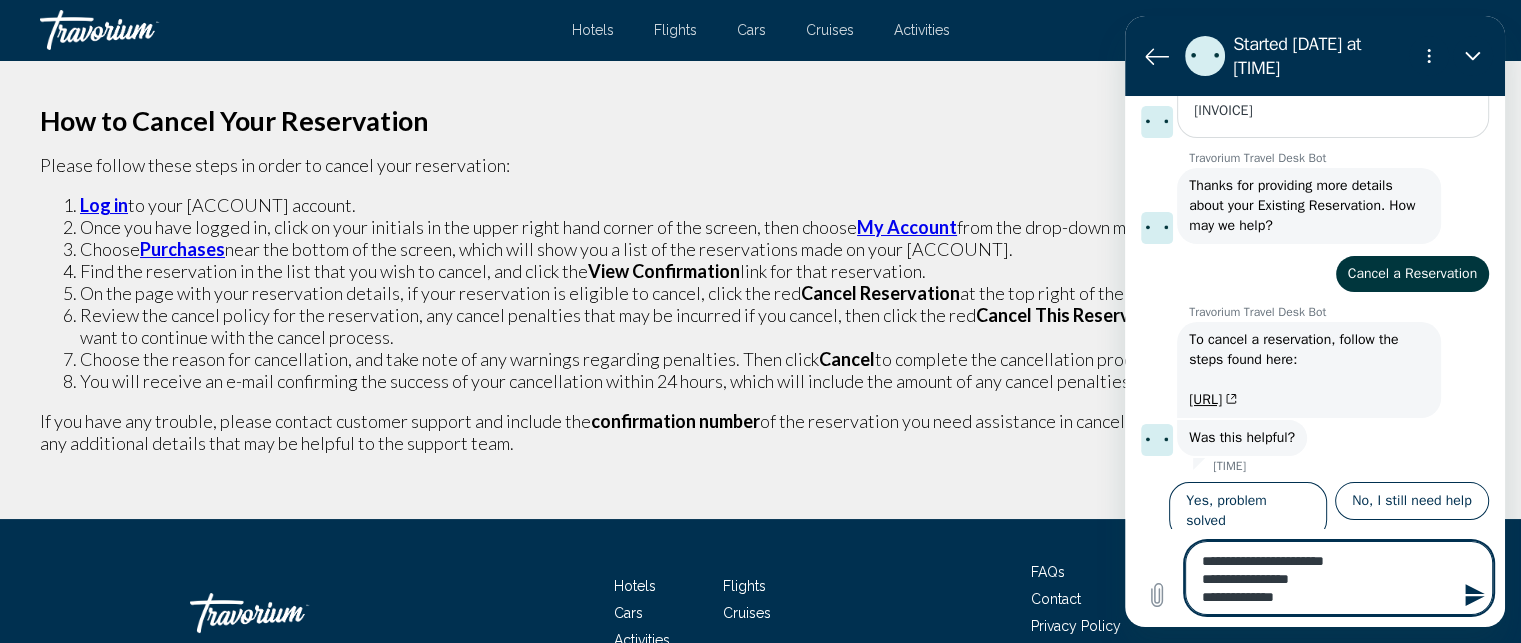 type on "**********" 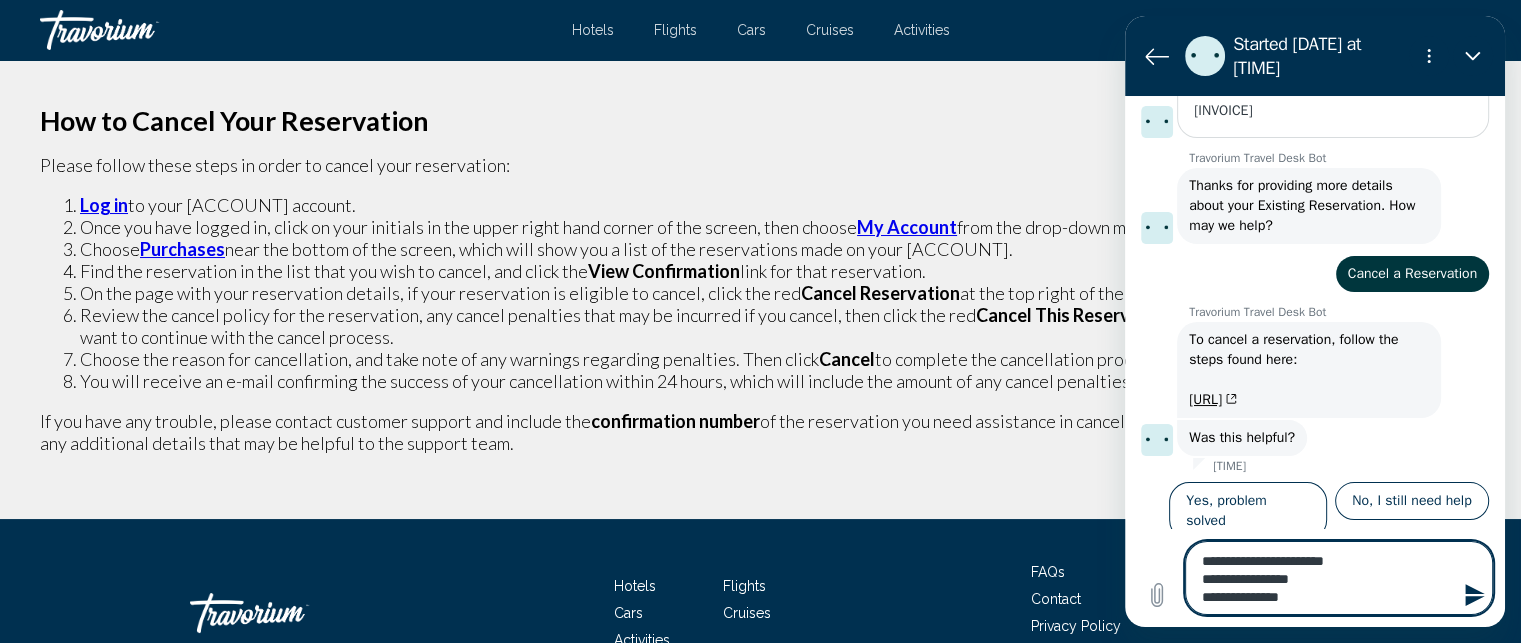 type on "**********" 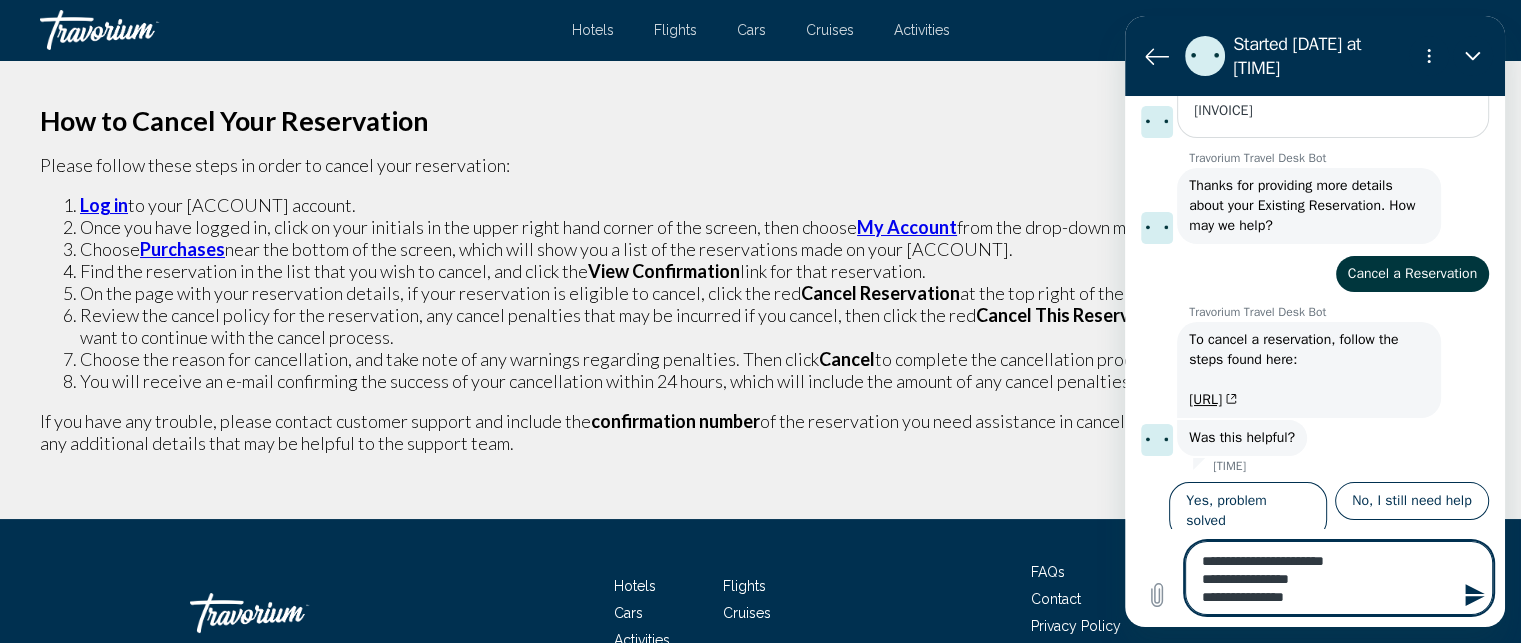 type on "**********" 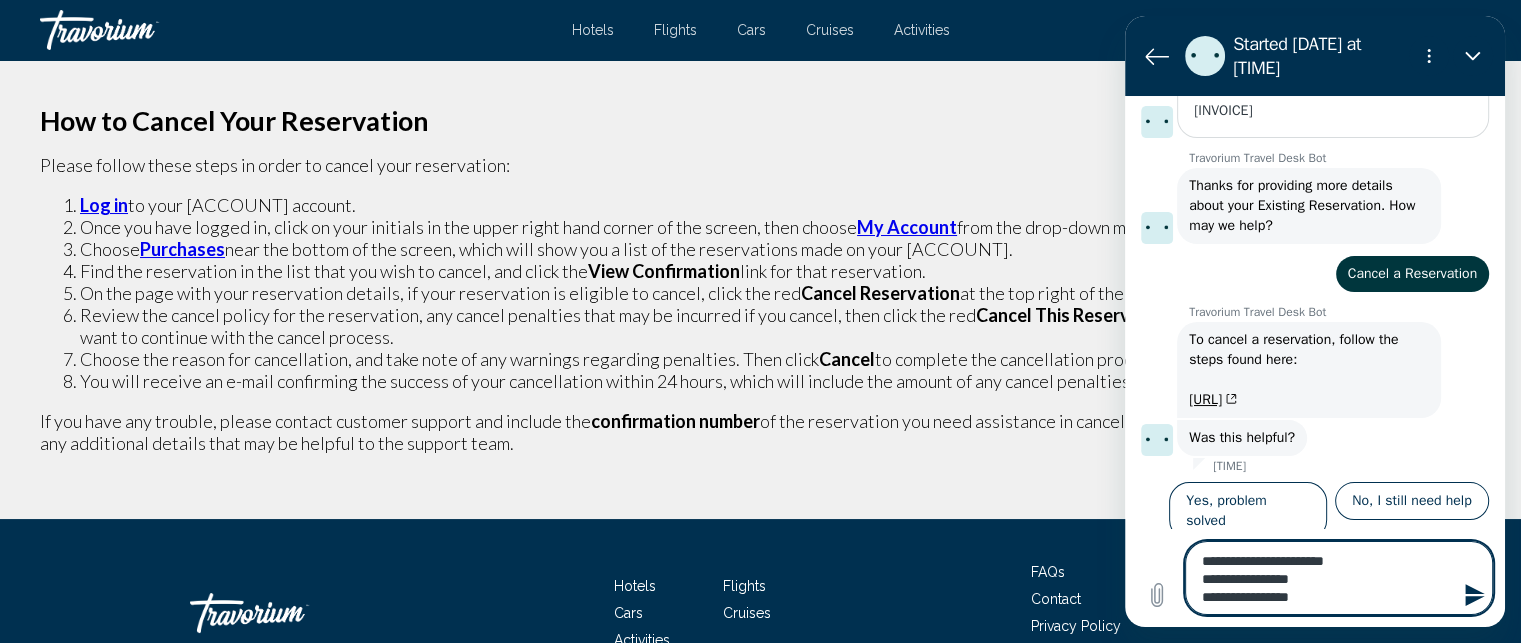 type on "**********" 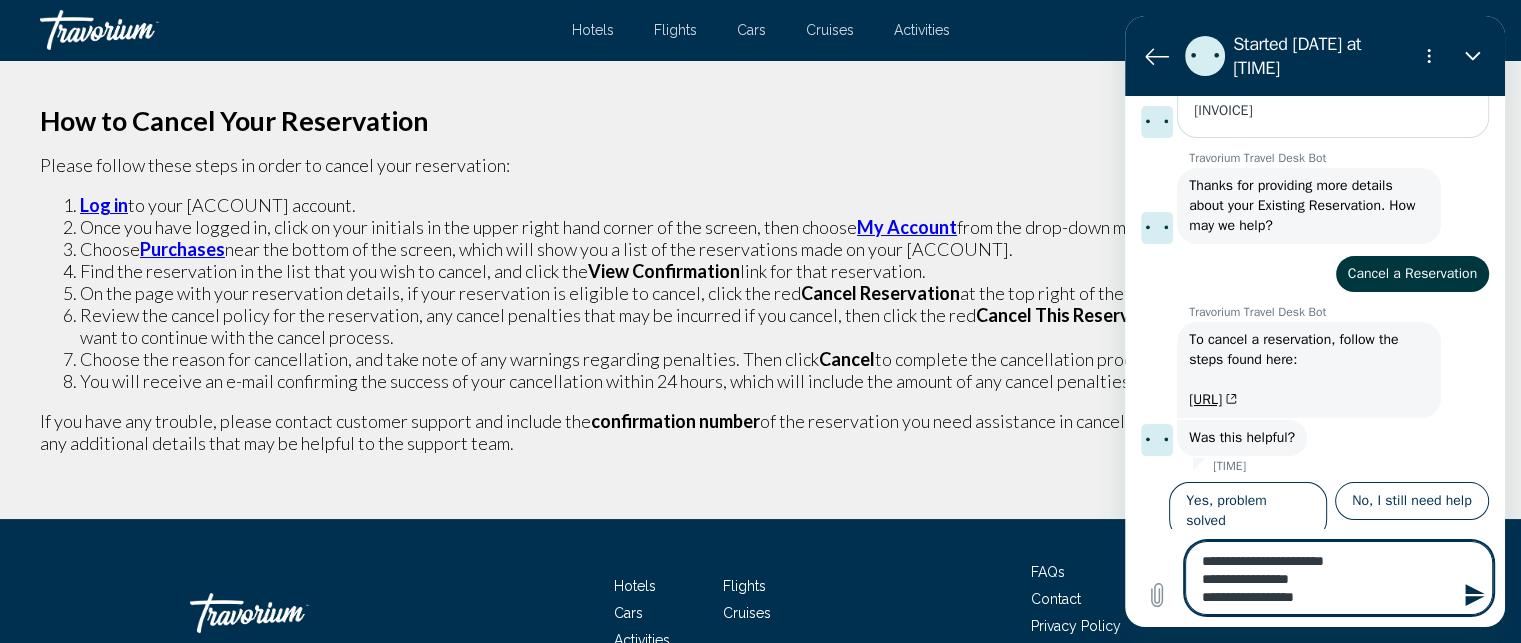 type on "**********" 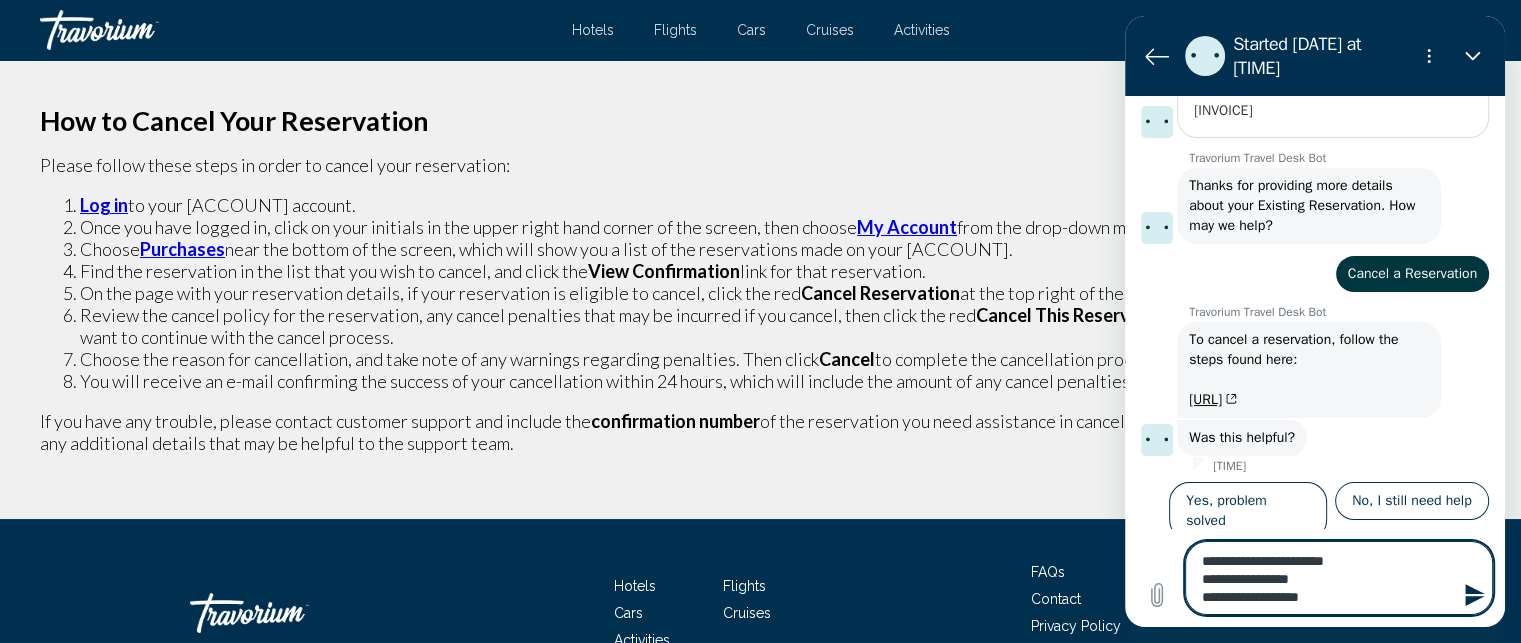 type on "**********" 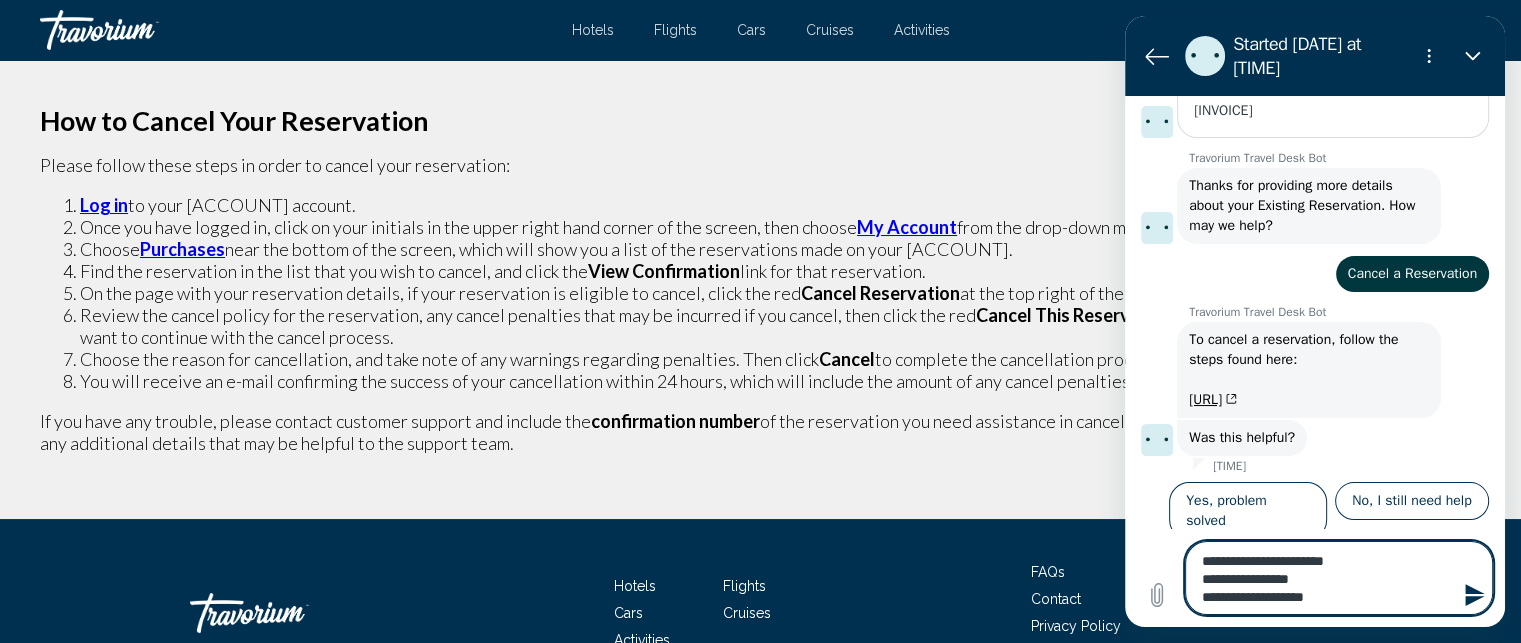 type on "**********" 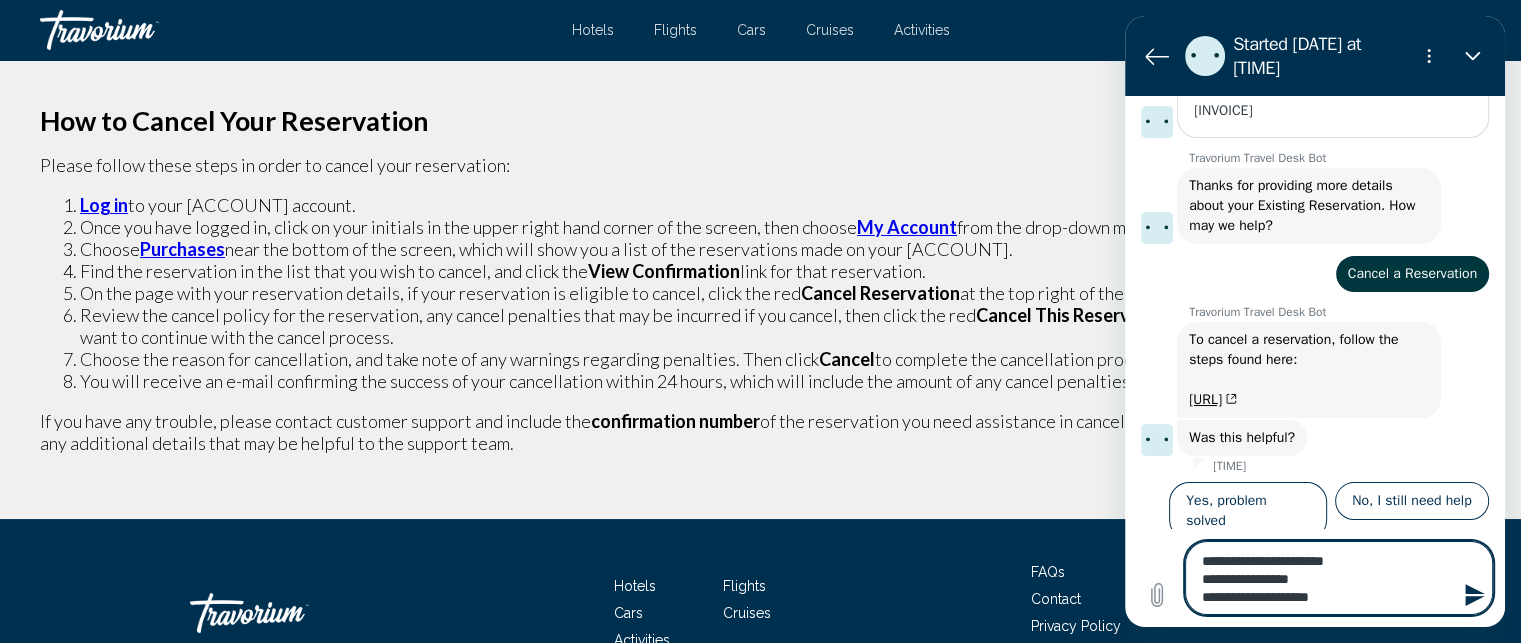 type on "**********" 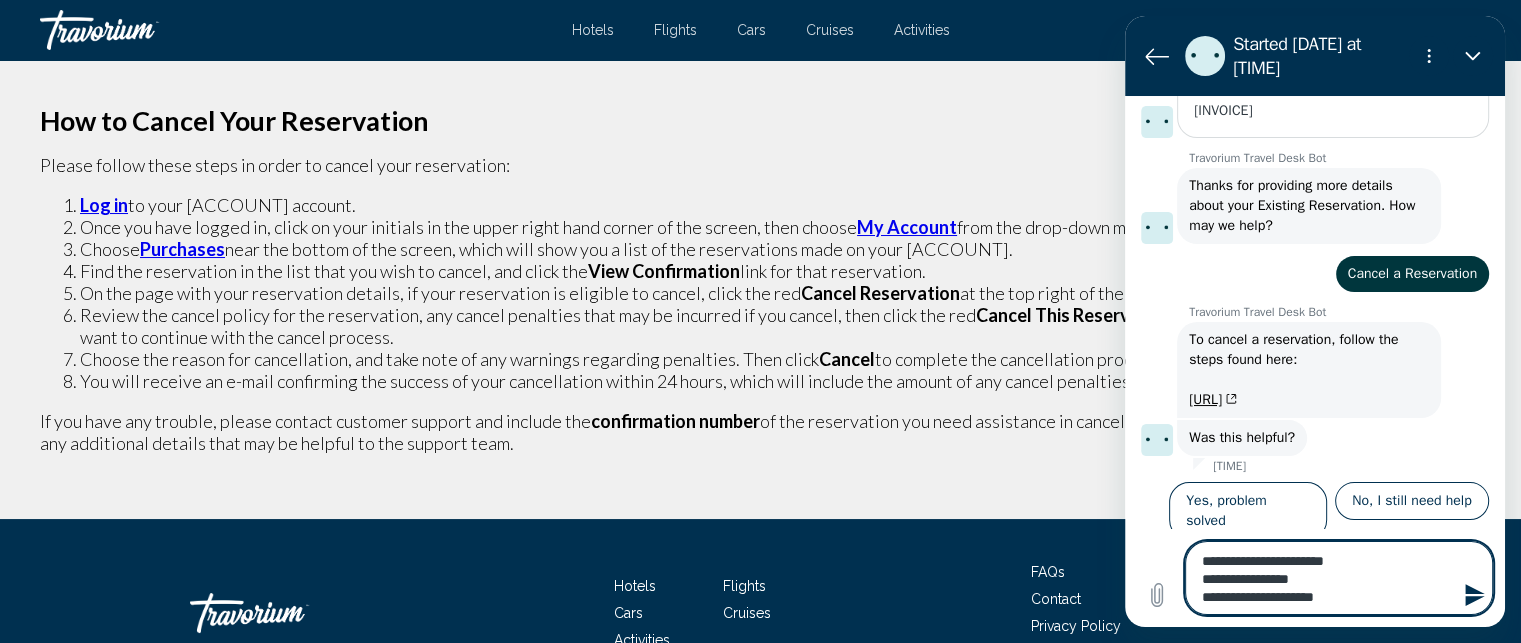 type on "**********" 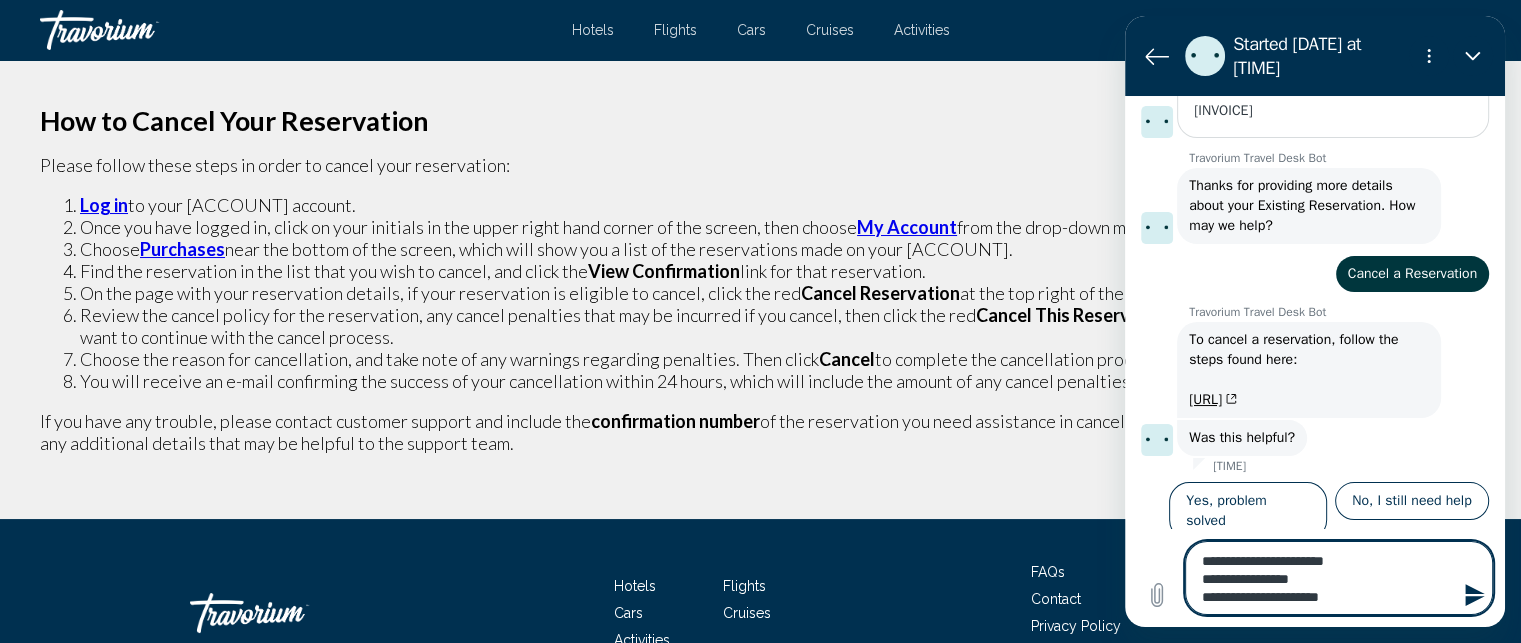 type on "**********" 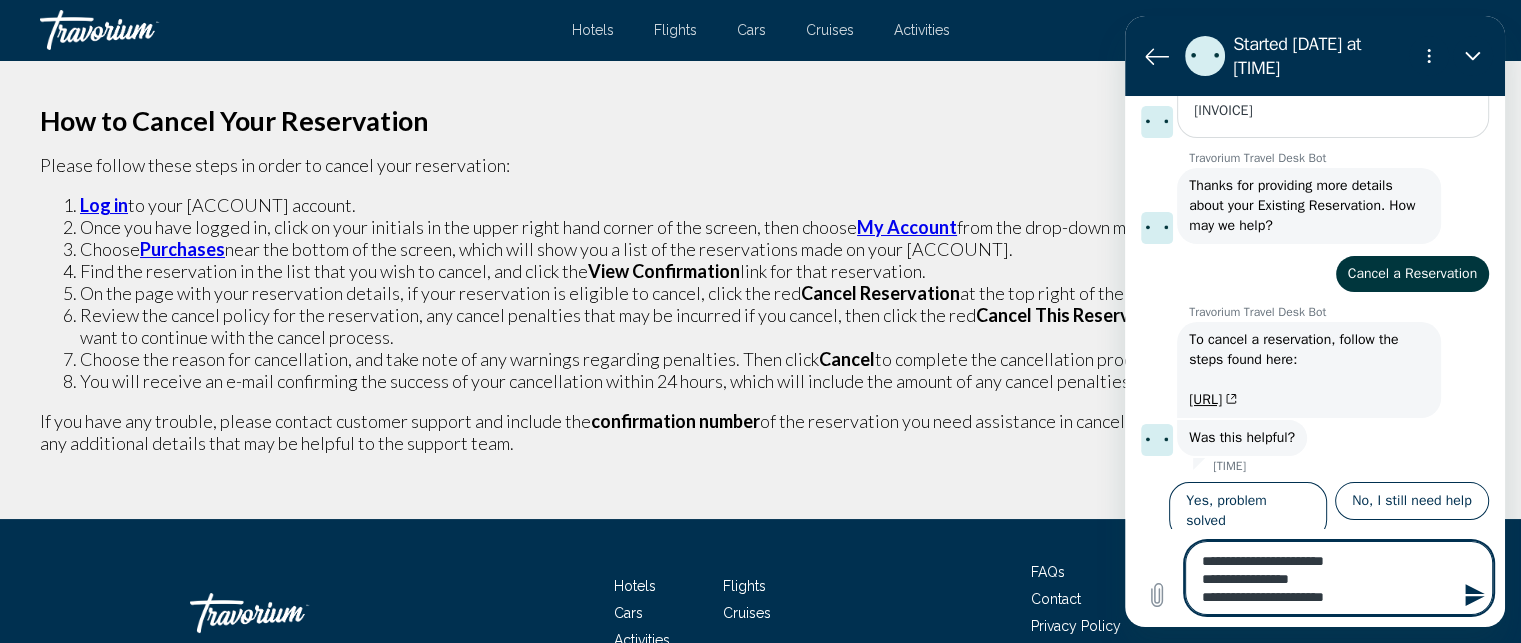 type on "**********" 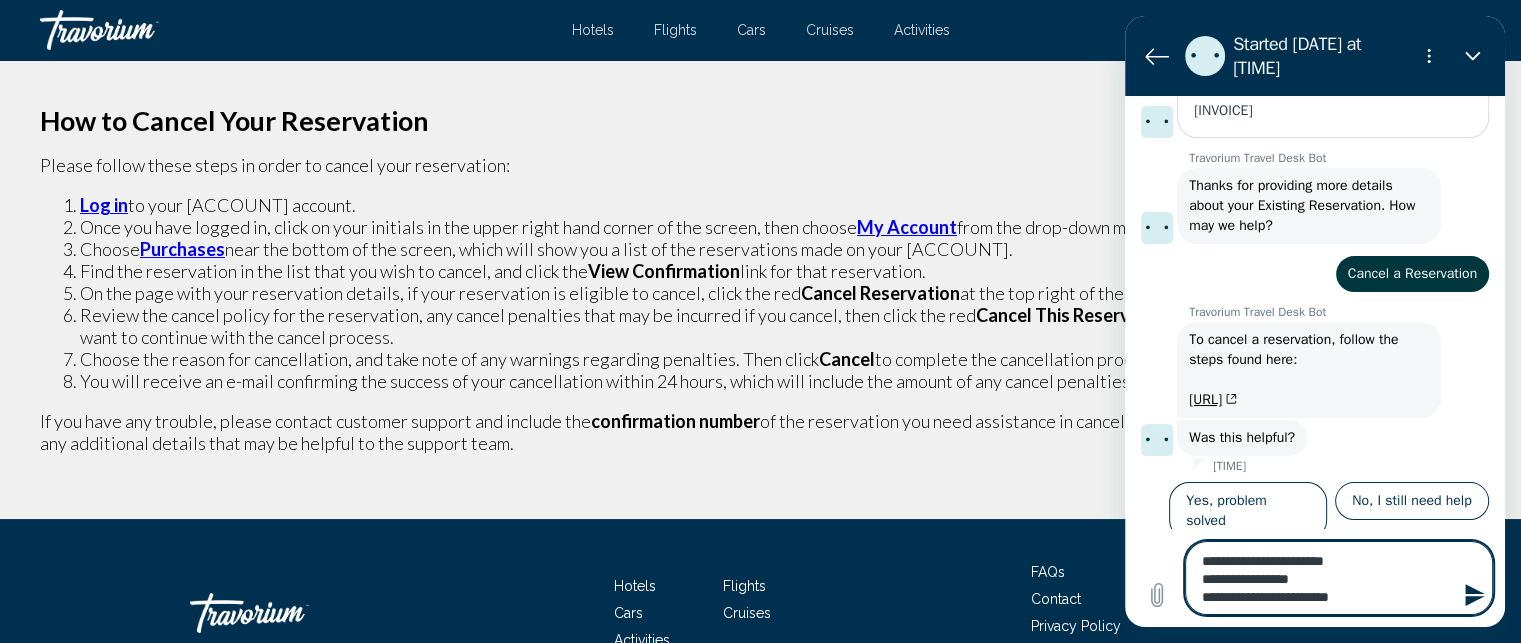 type on "**********" 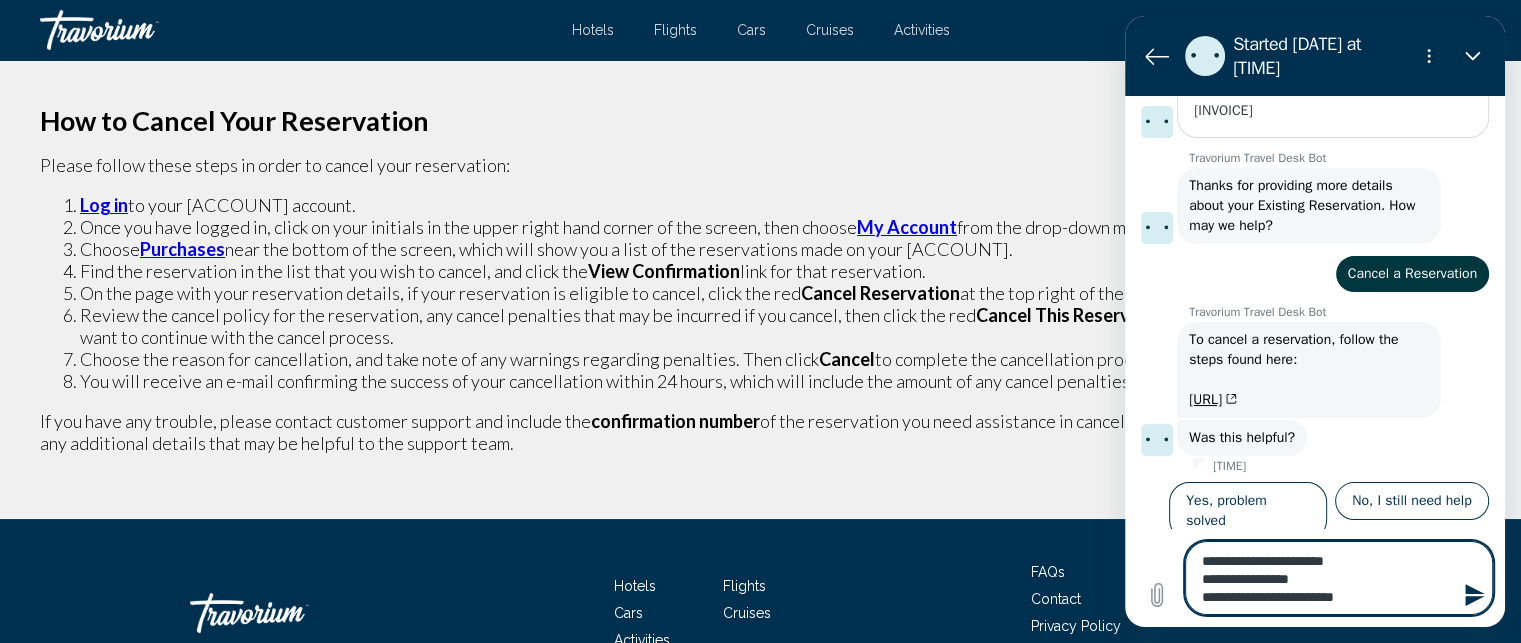 type on "**********" 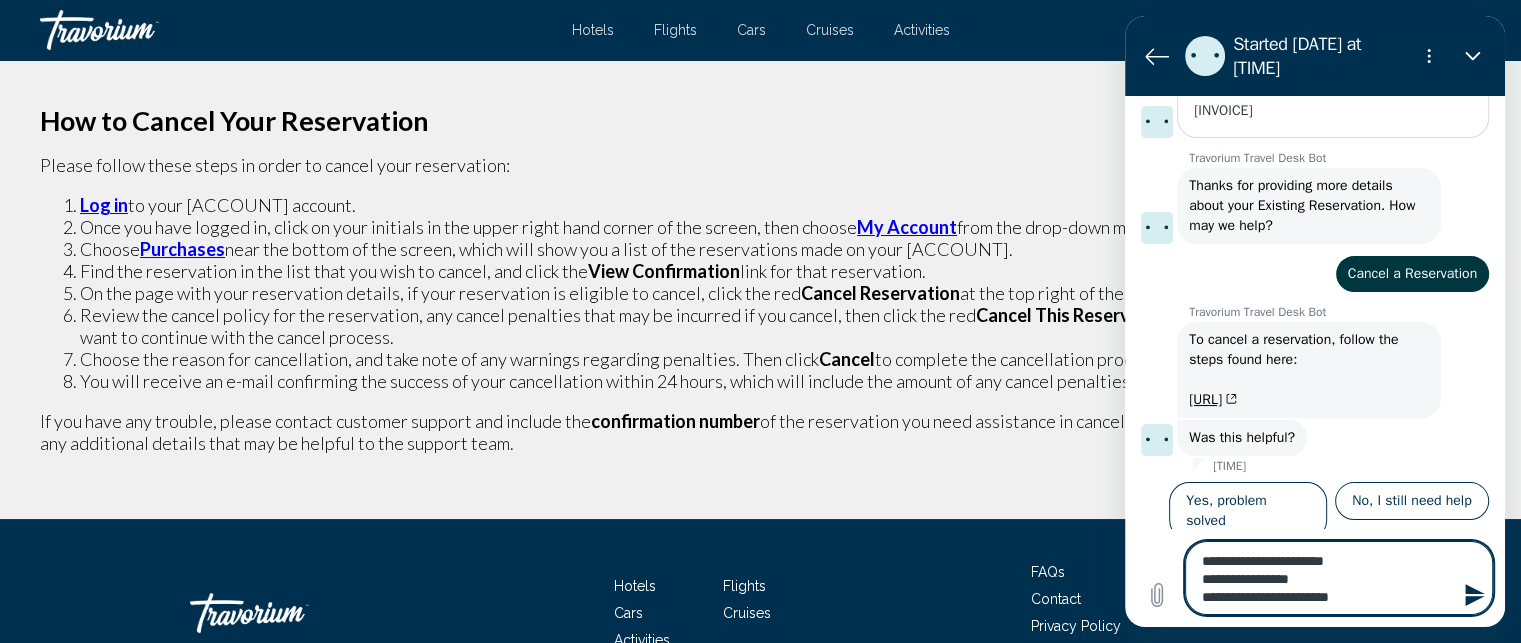 type on "**********" 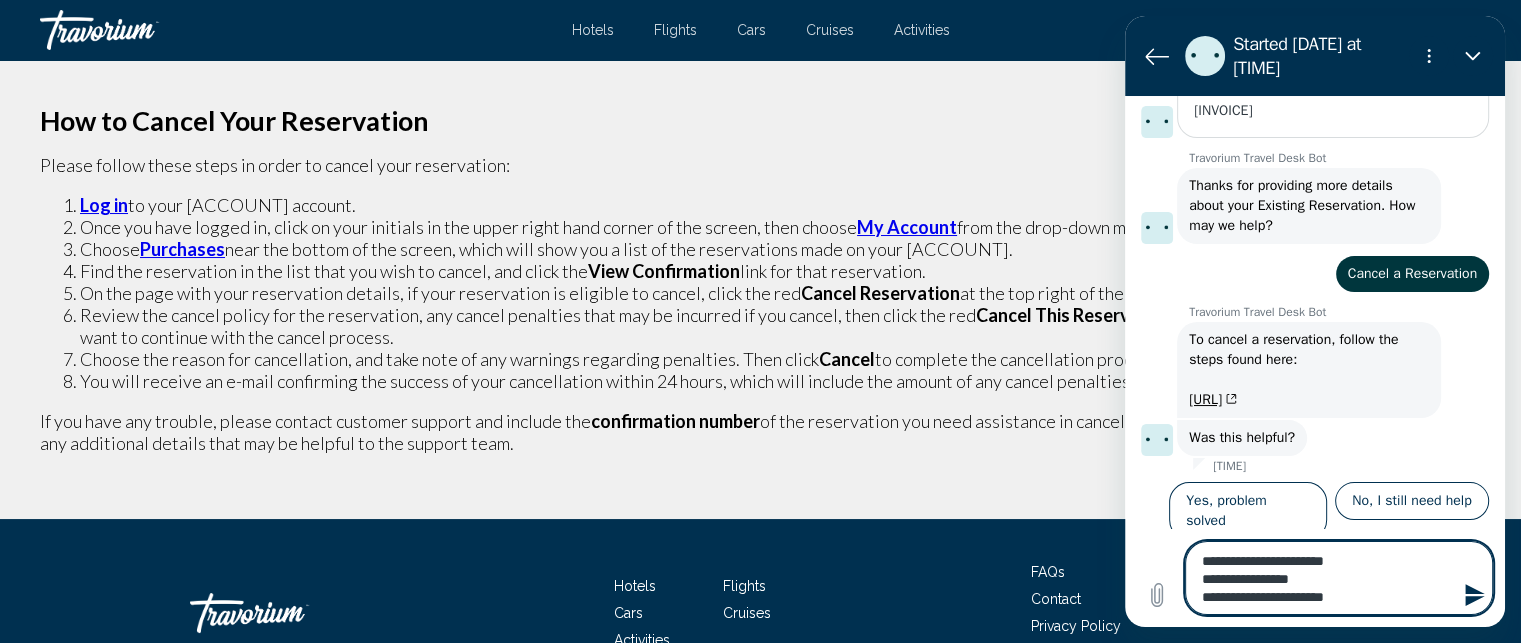 type on "**********" 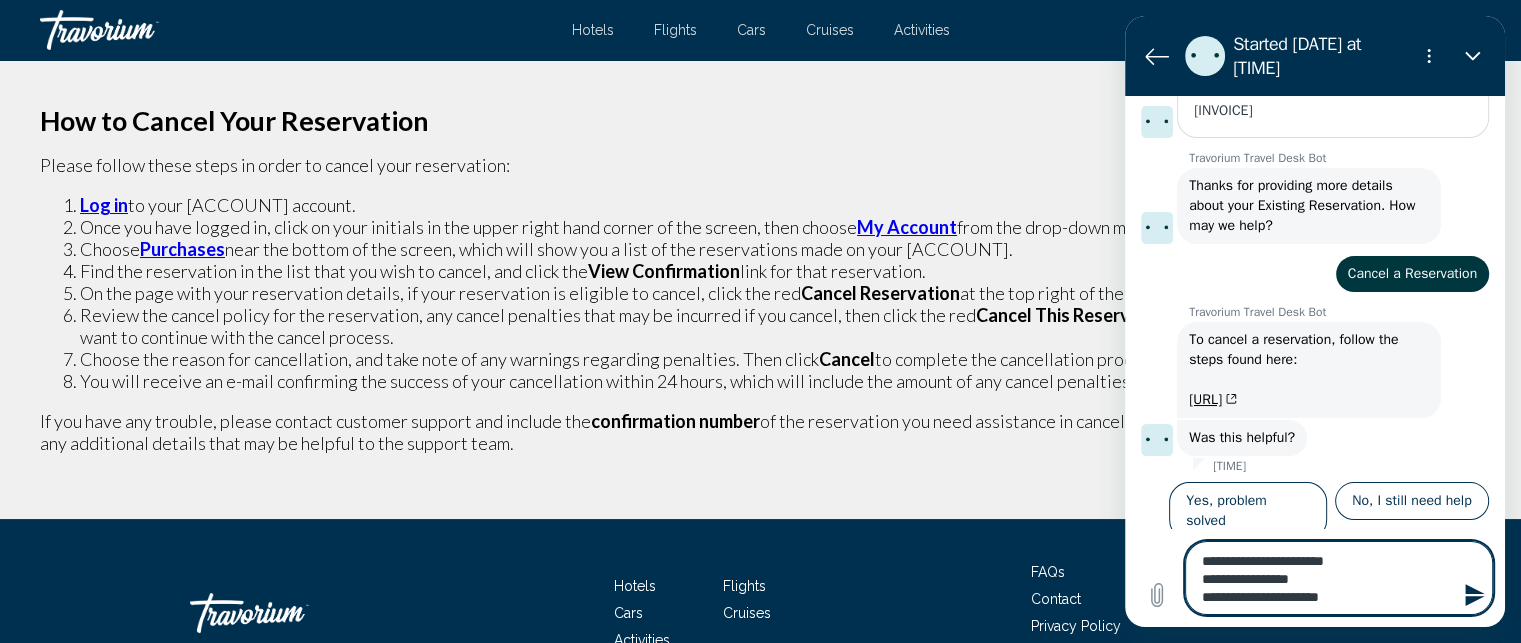 type on "**********" 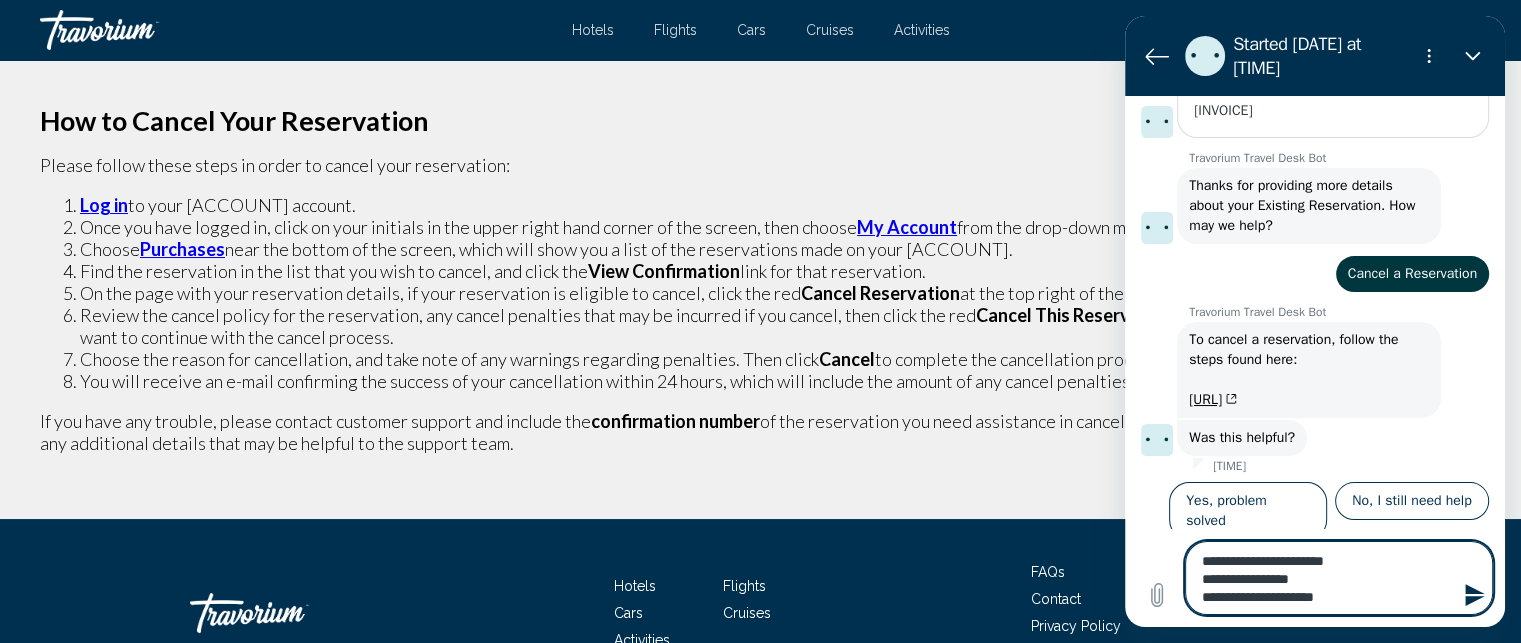 type on "**********" 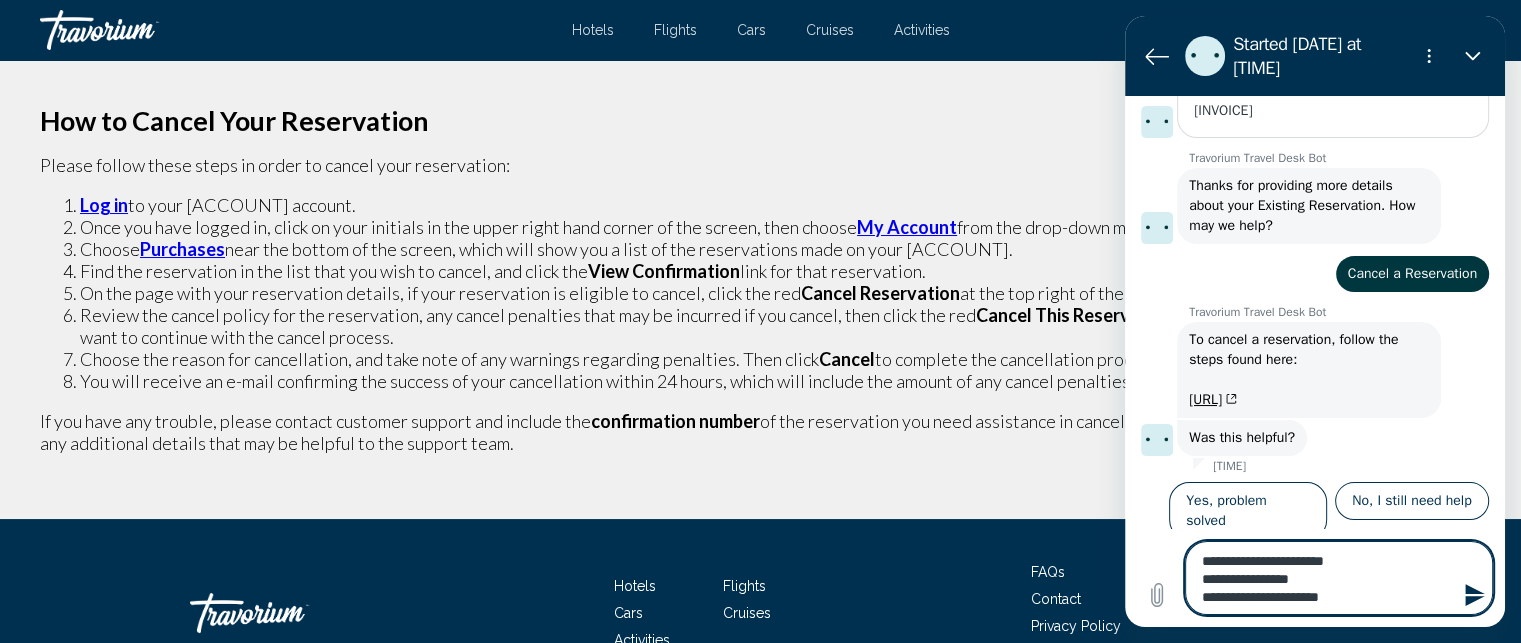 type on "**********" 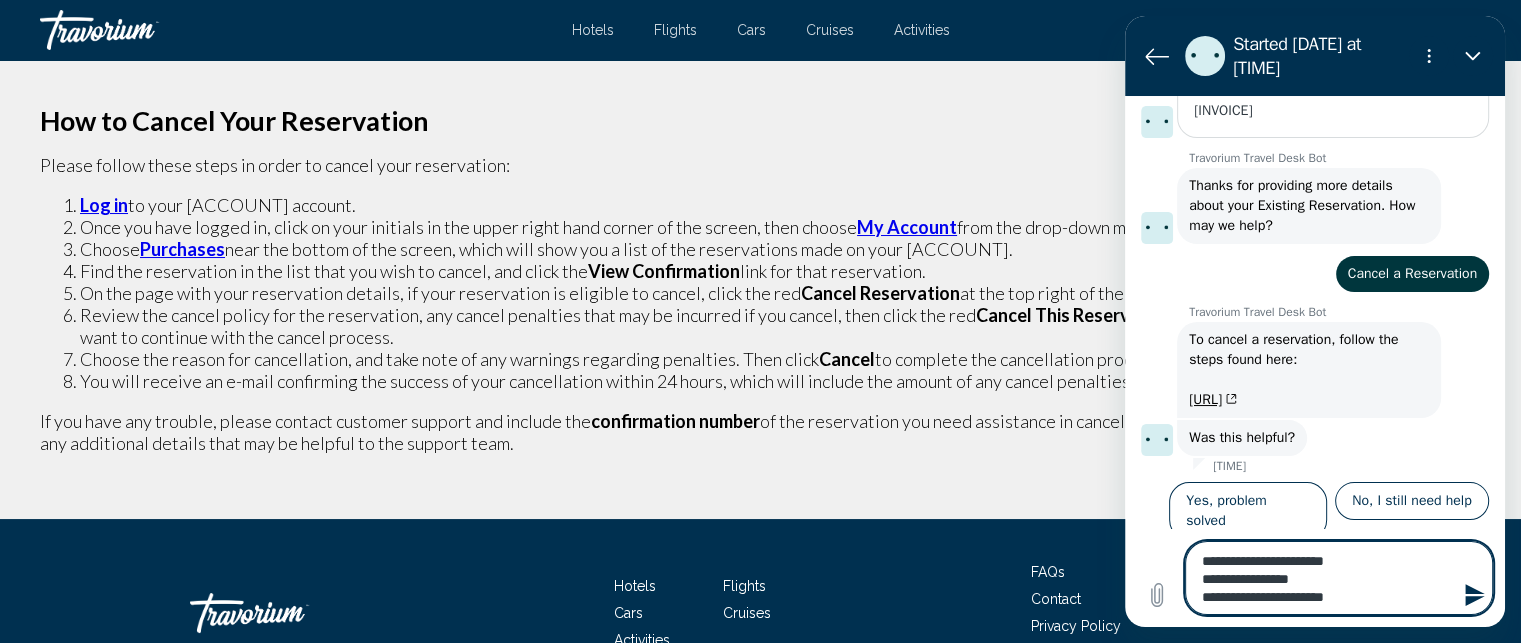 type on "**********" 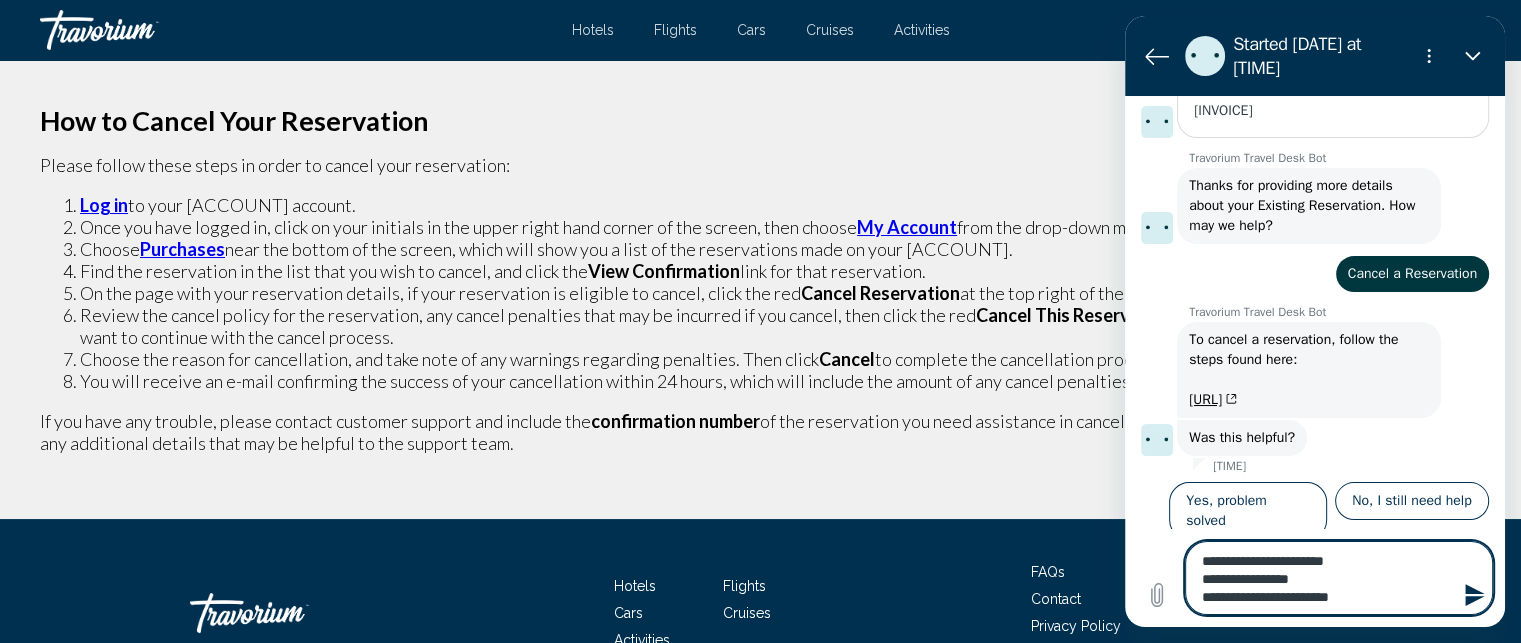 type on "**********" 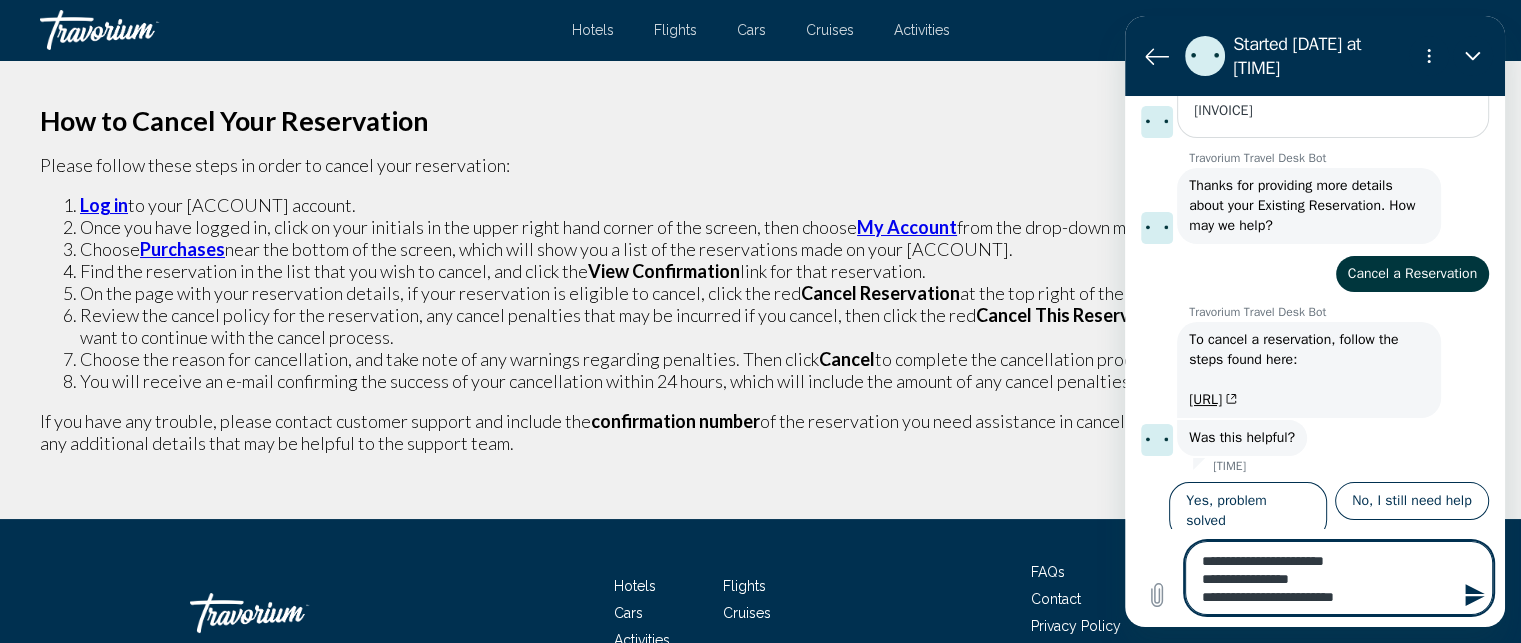 type 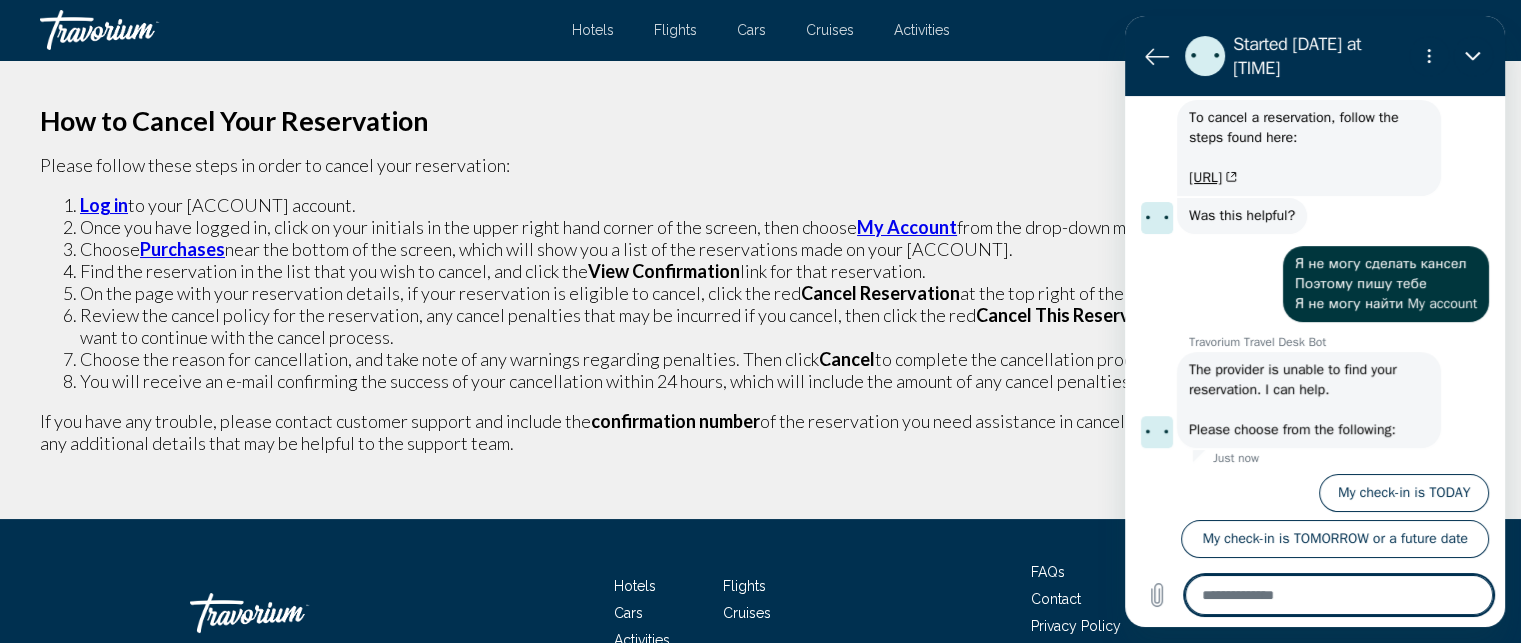 scroll, scrollTop: 765, scrollLeft: 0, axis: vertical 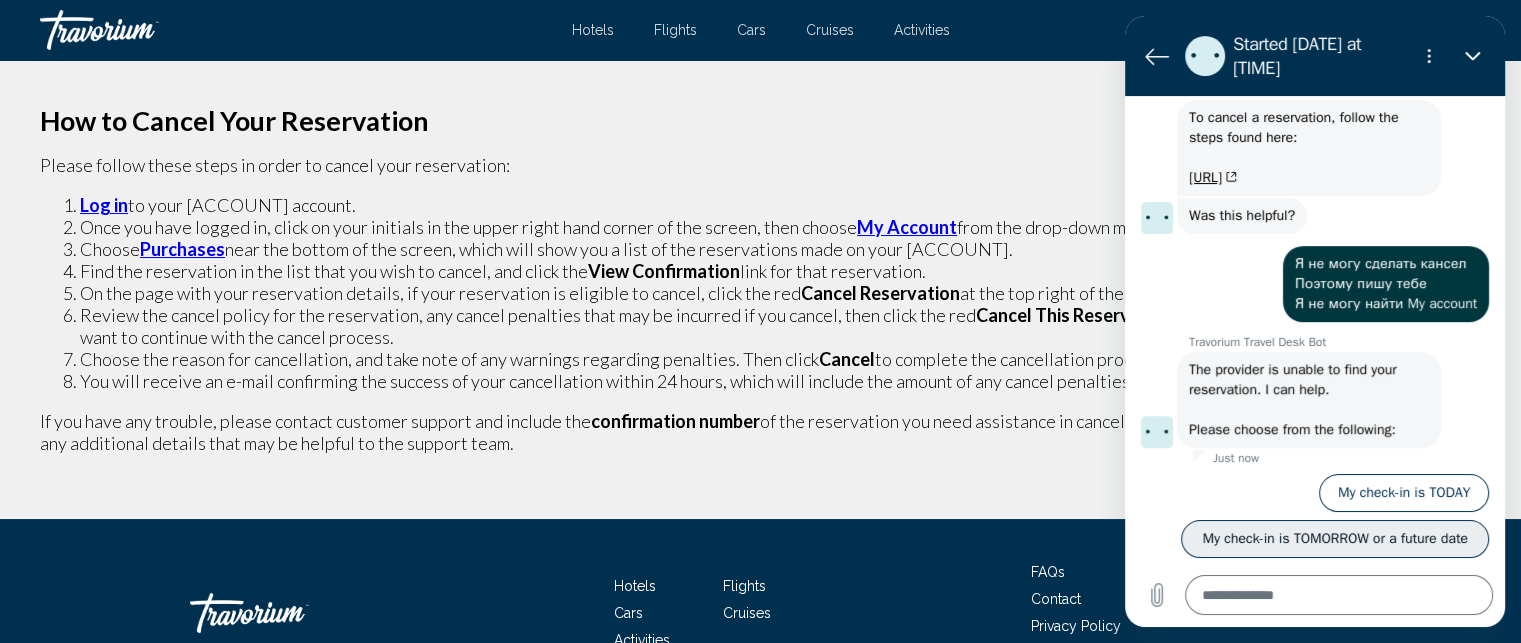 click on "My check-in is TOMORROW or a future date" at bounding box center (1335, 539) 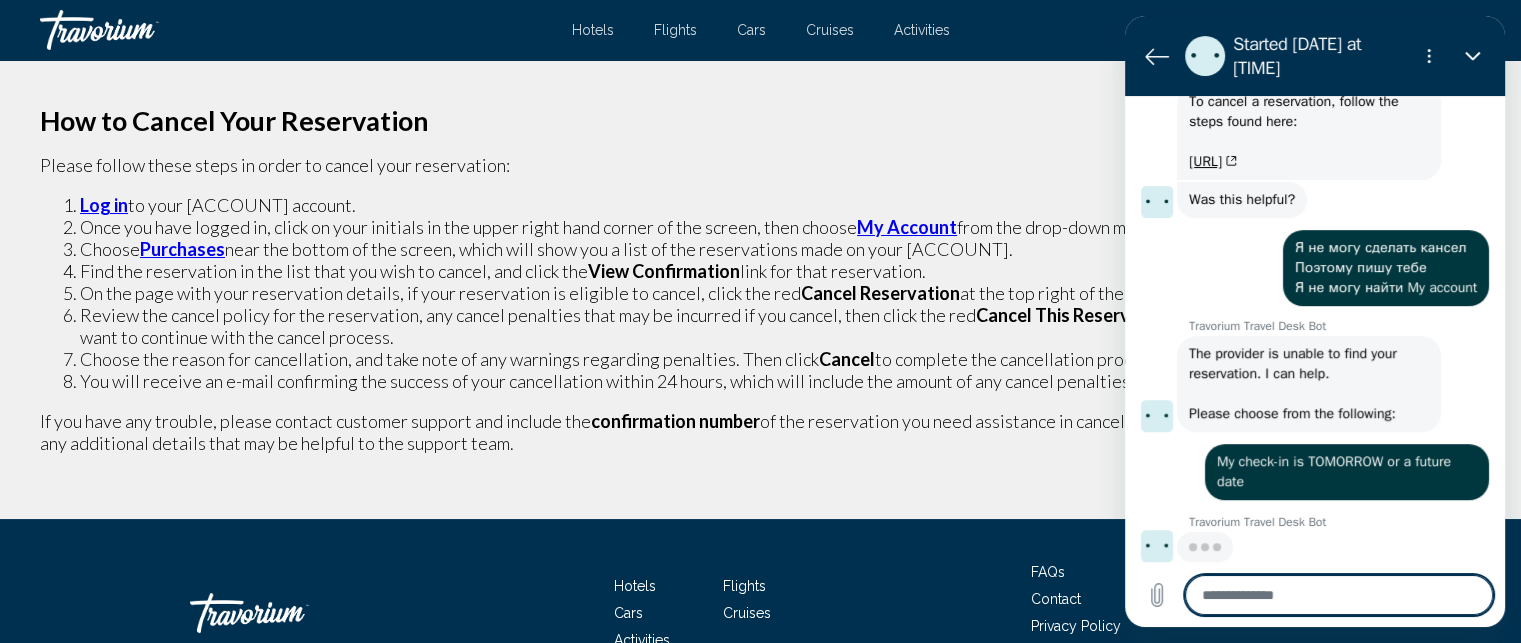 scroll, scrollTop: 780, scrollLeft: 0, axis: vertical 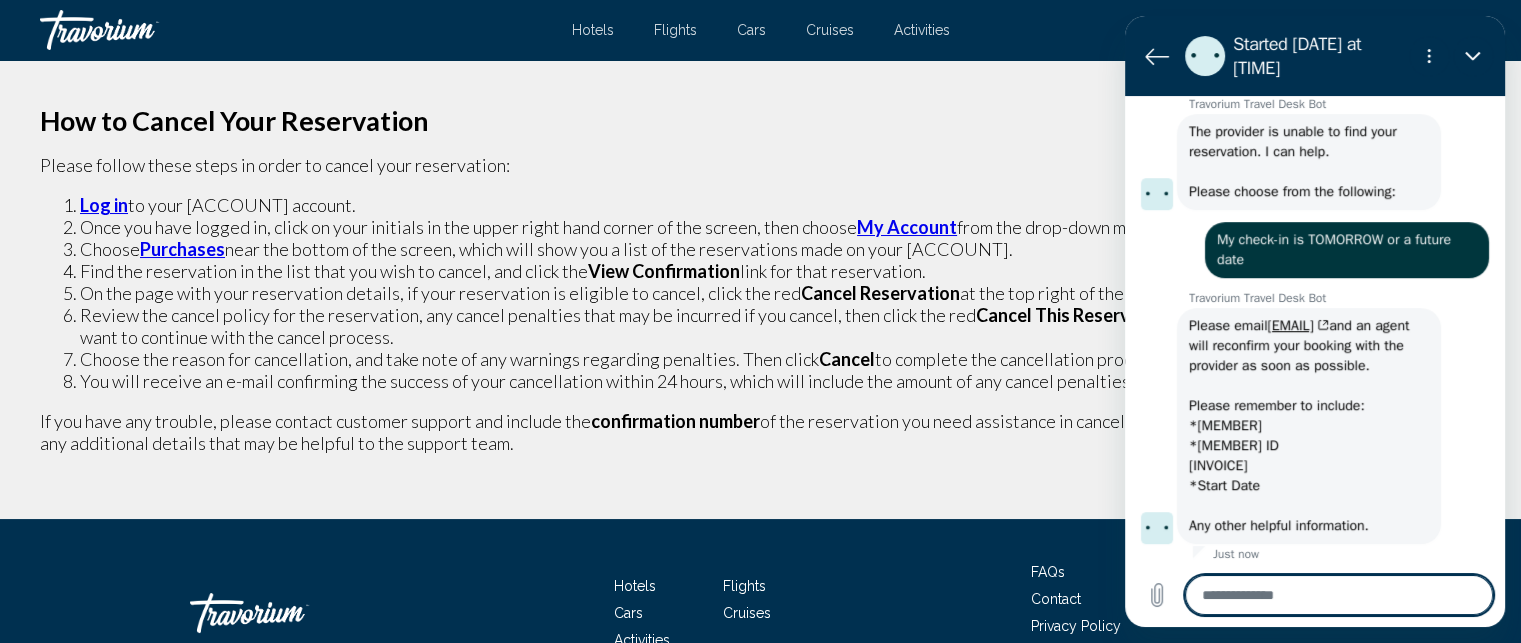 type on "*" 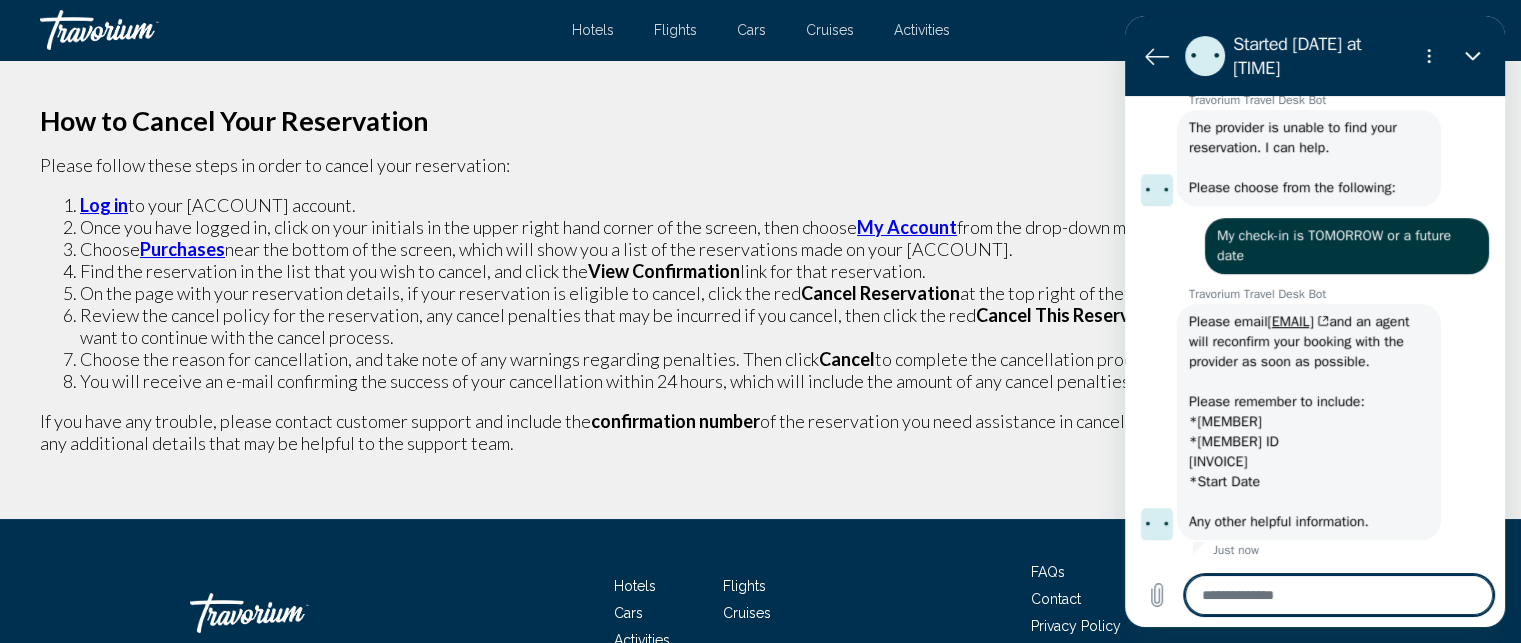 click at bounding box center (1339, 595) 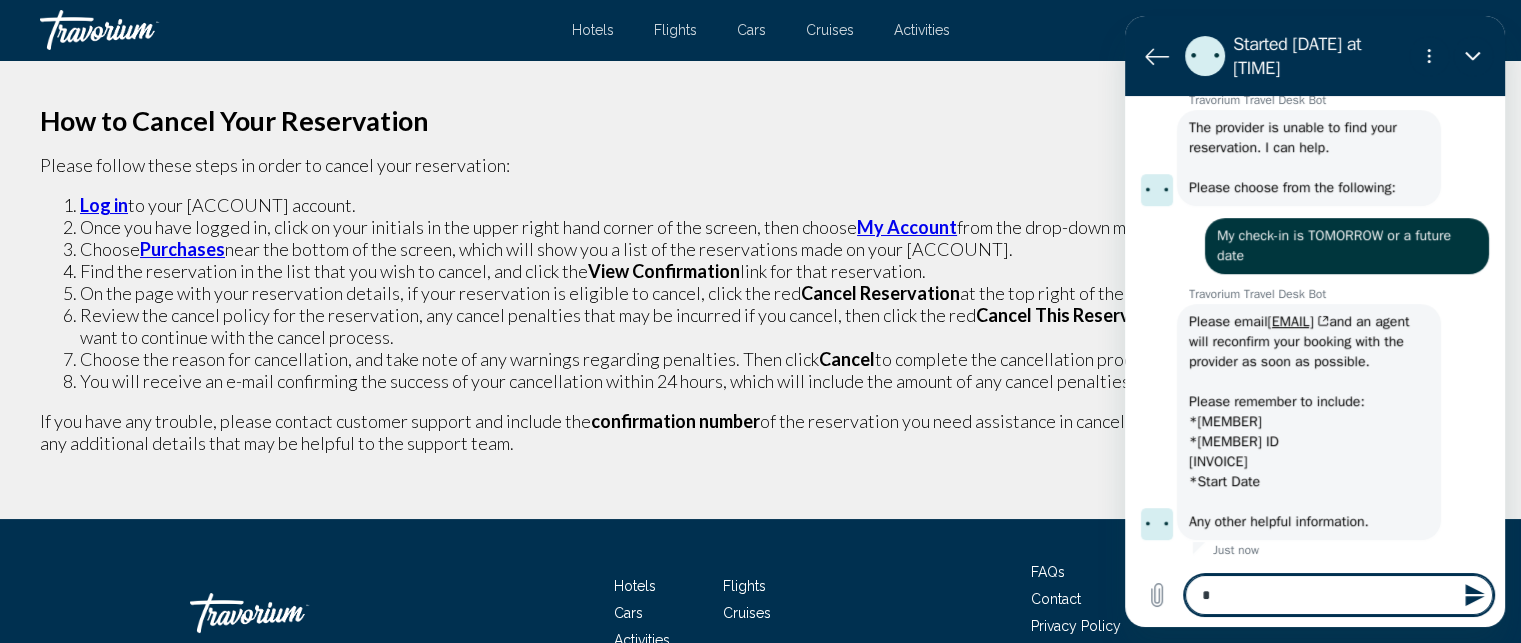 type on "**" 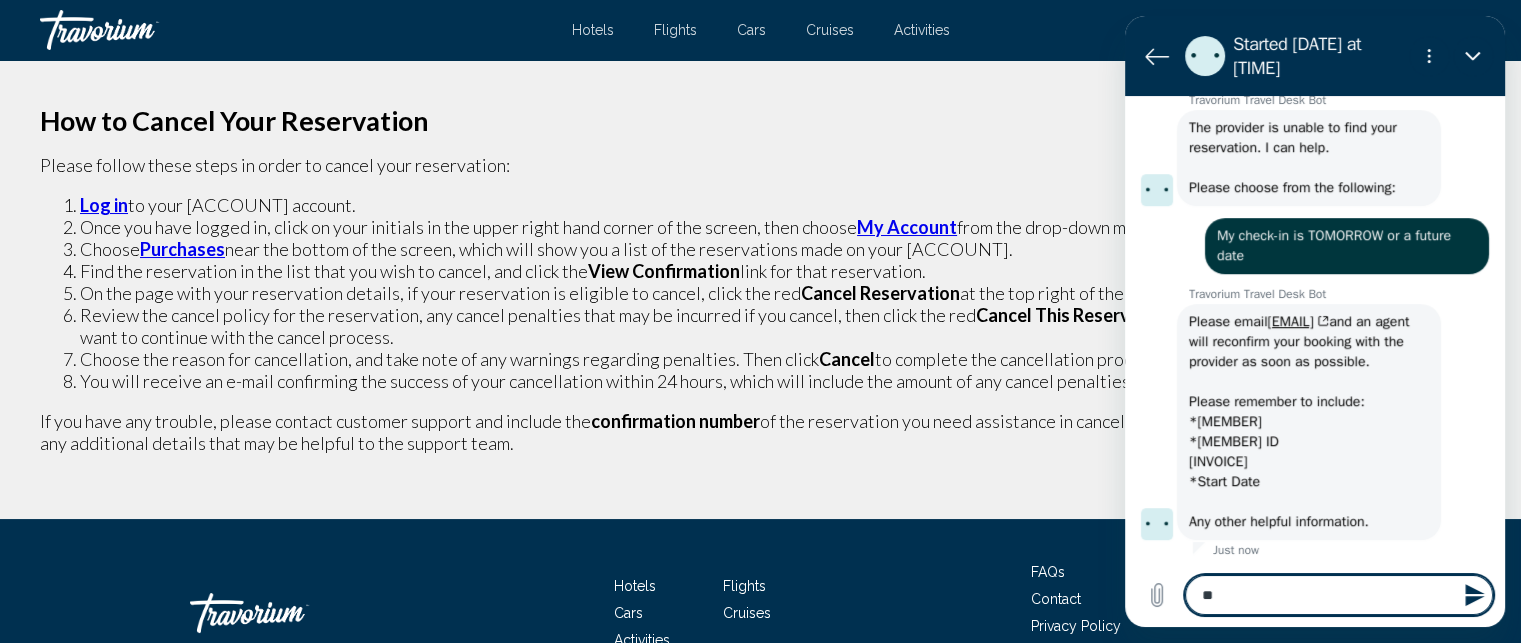 type on "***" 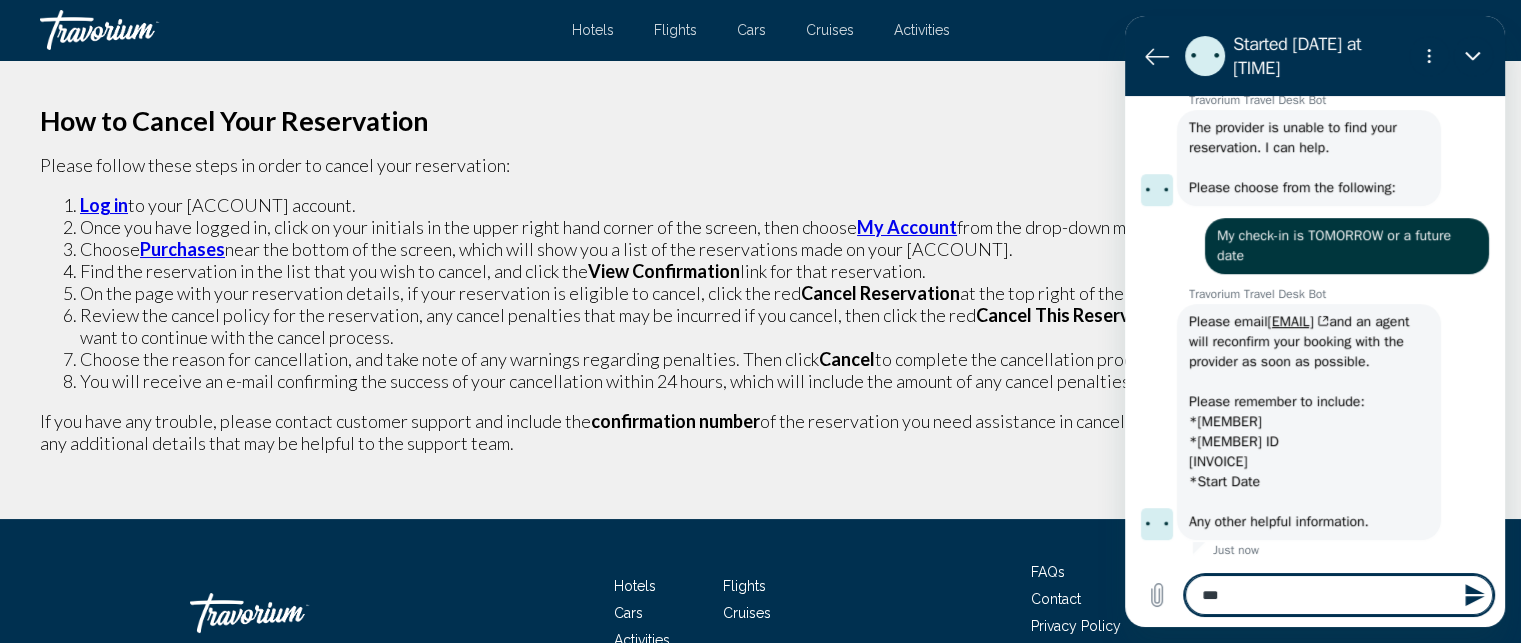 type on "**" 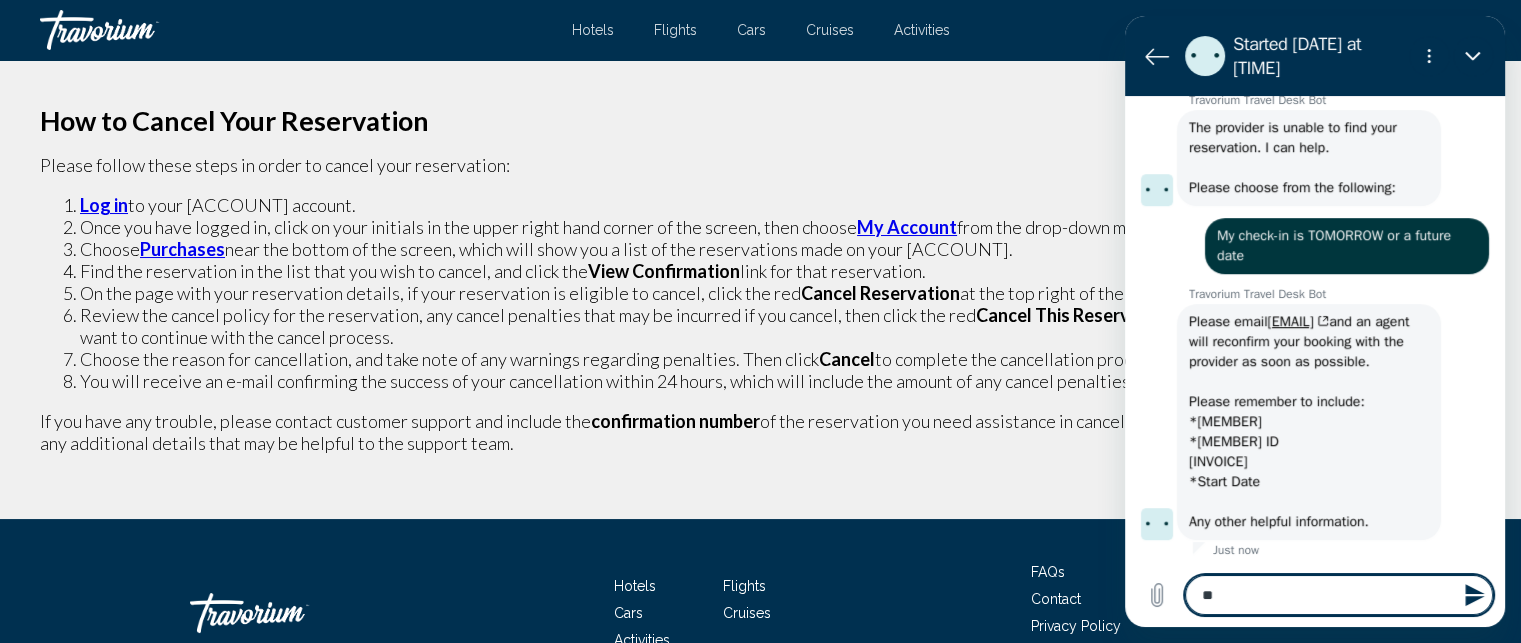 type on "*" 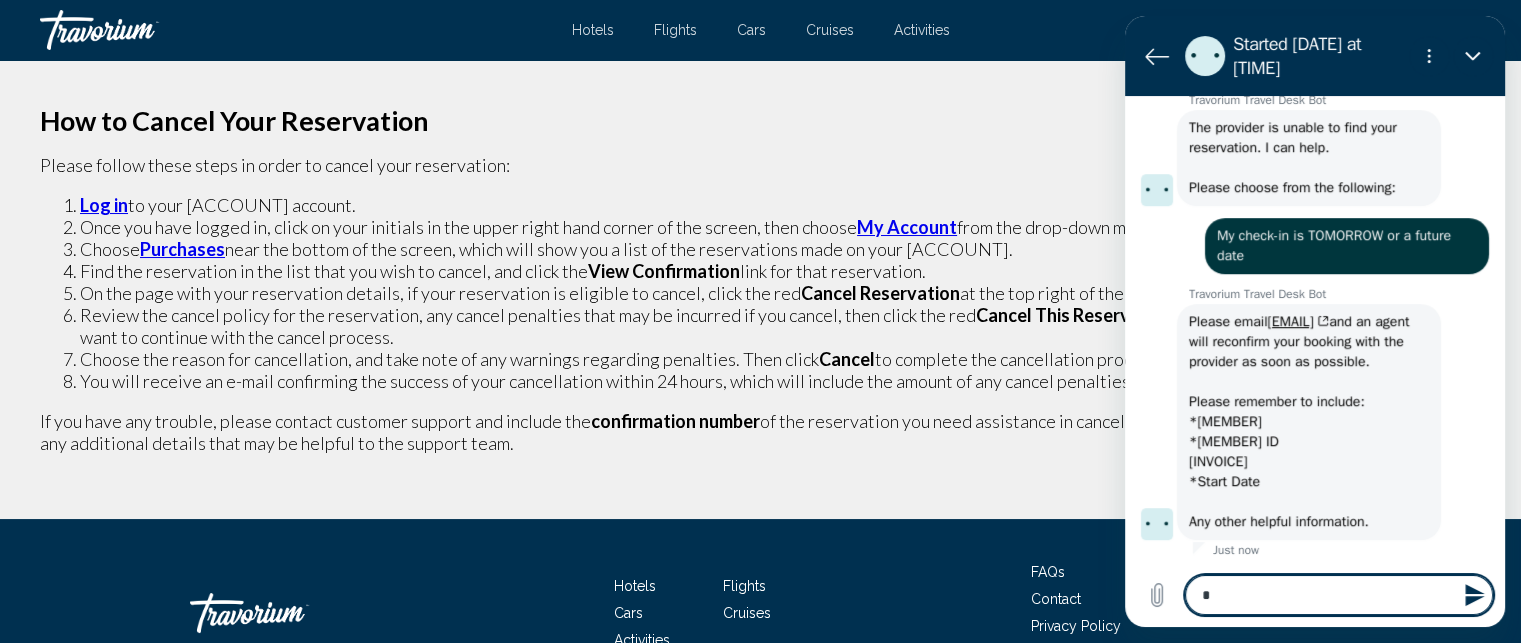 type 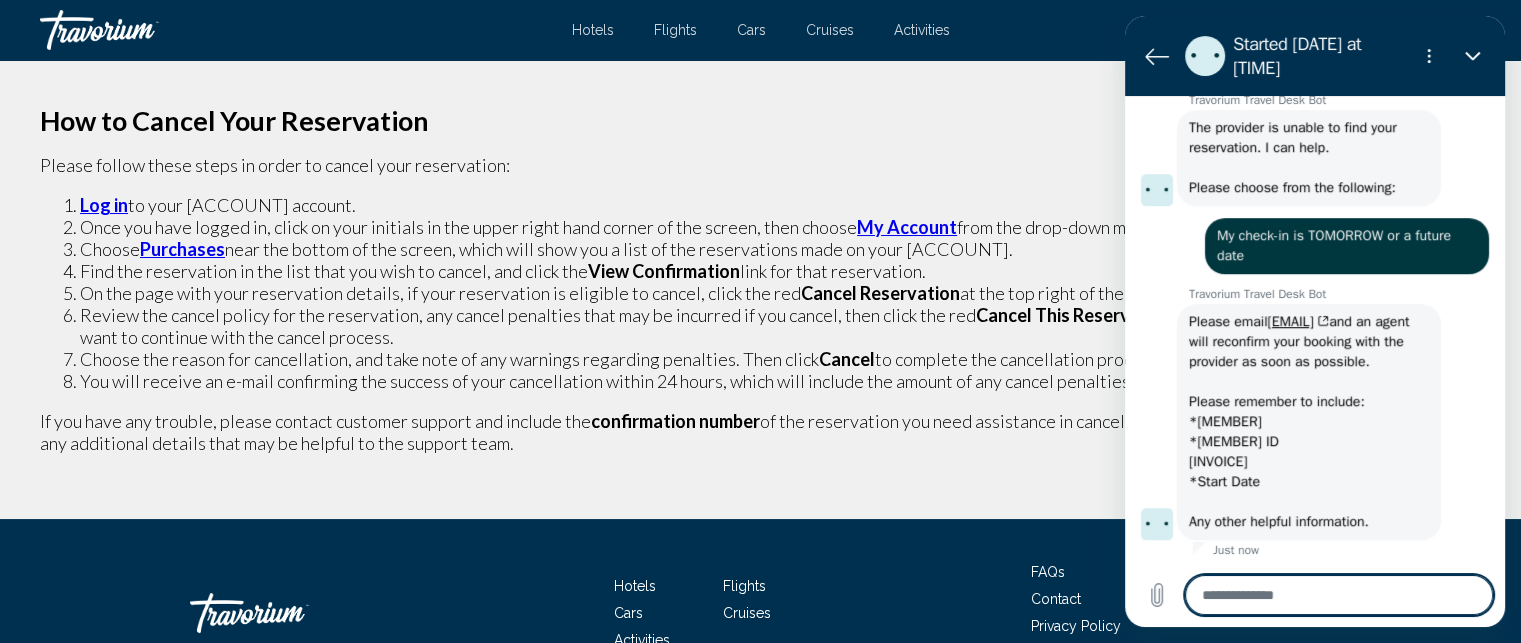 type on "*" 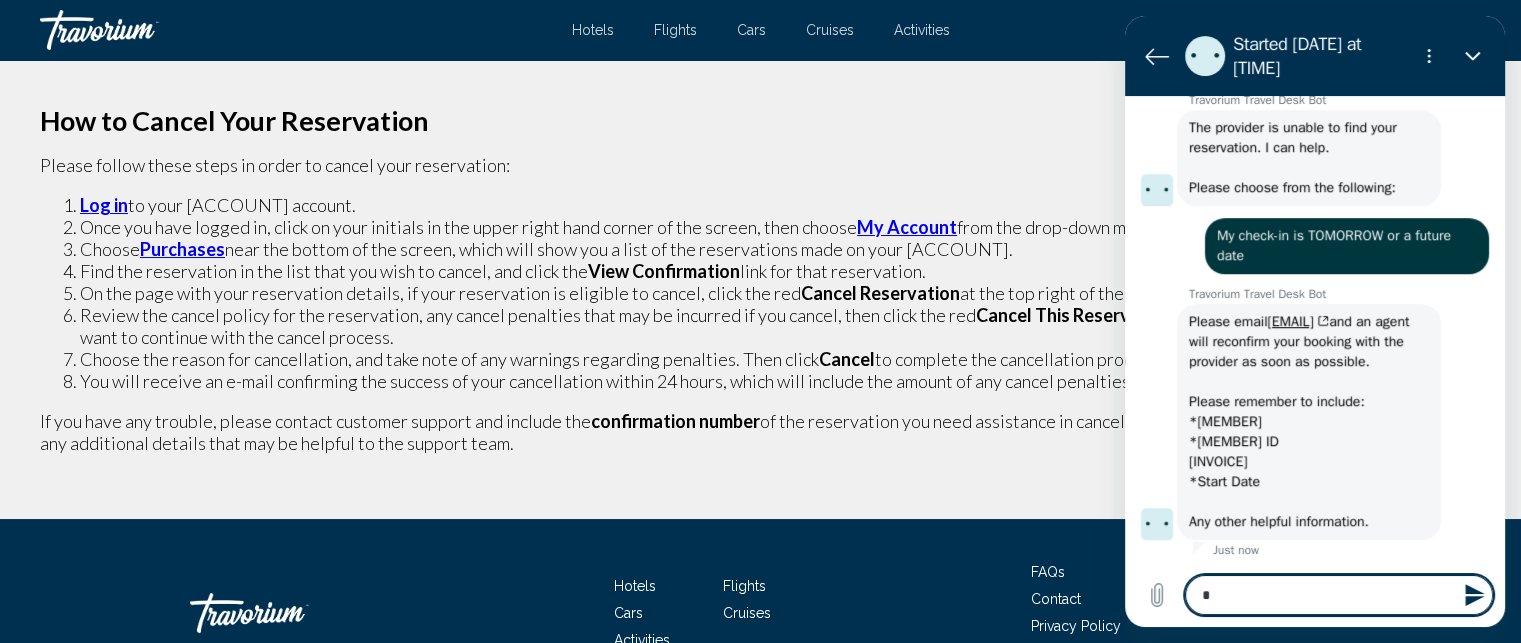 type on "**" 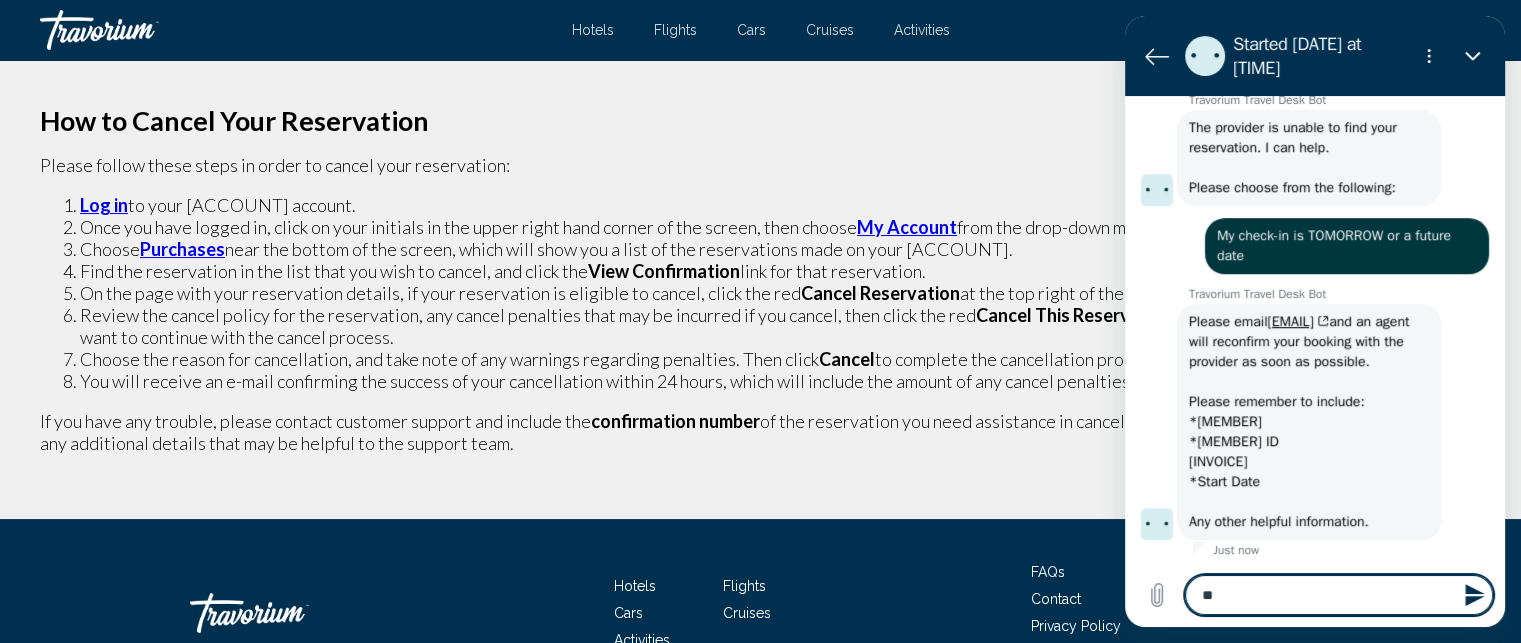 type on "***" 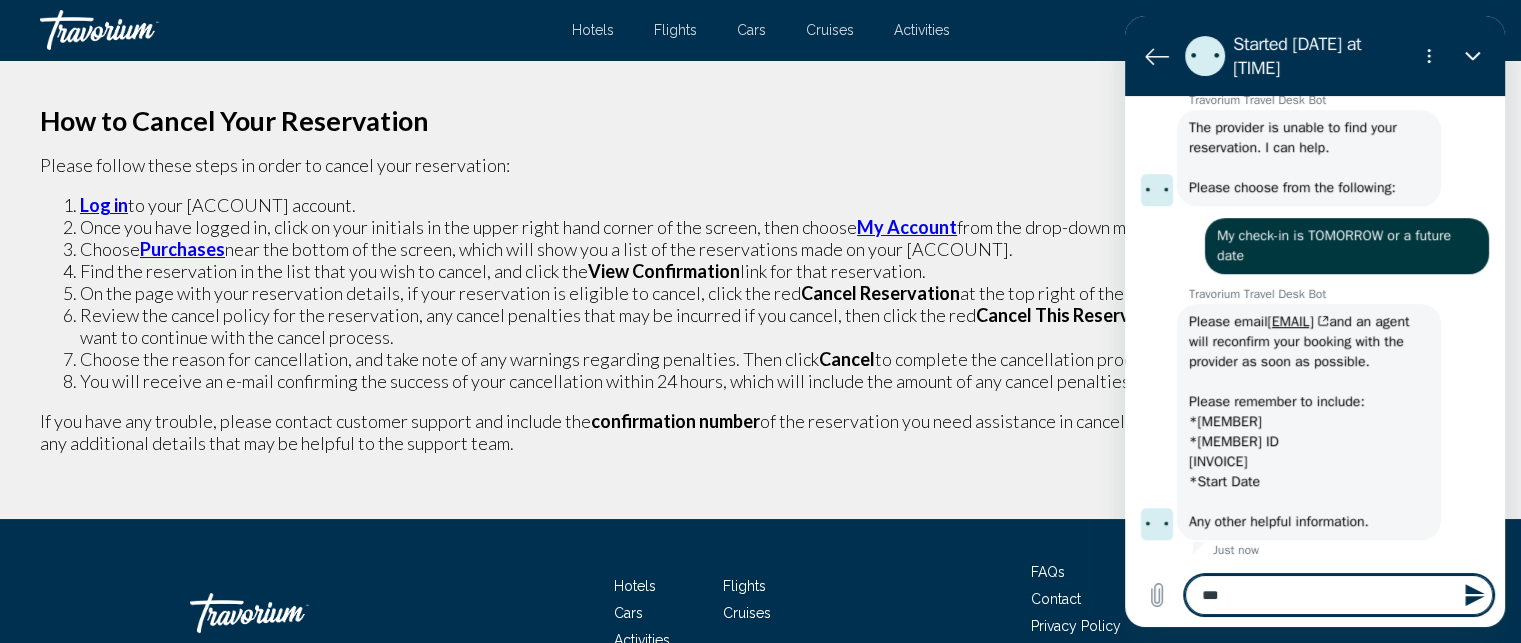 type on "***" 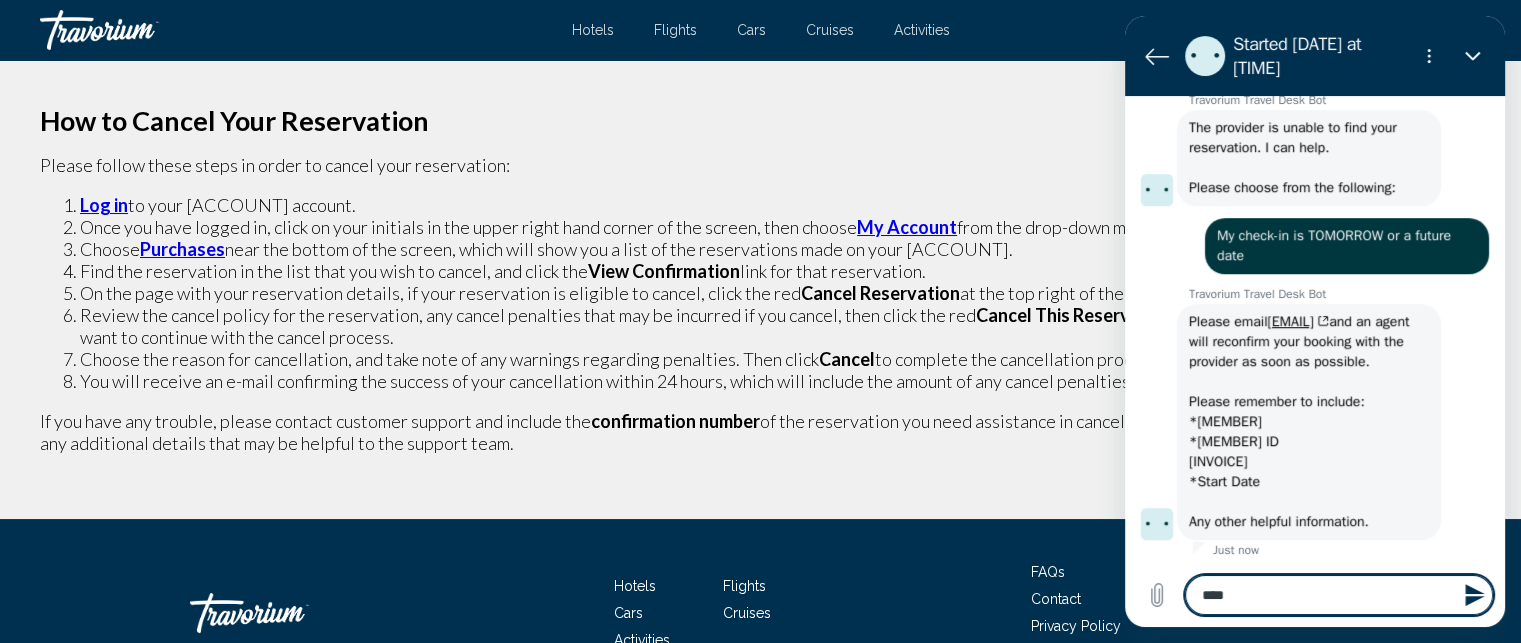 type on "*****" 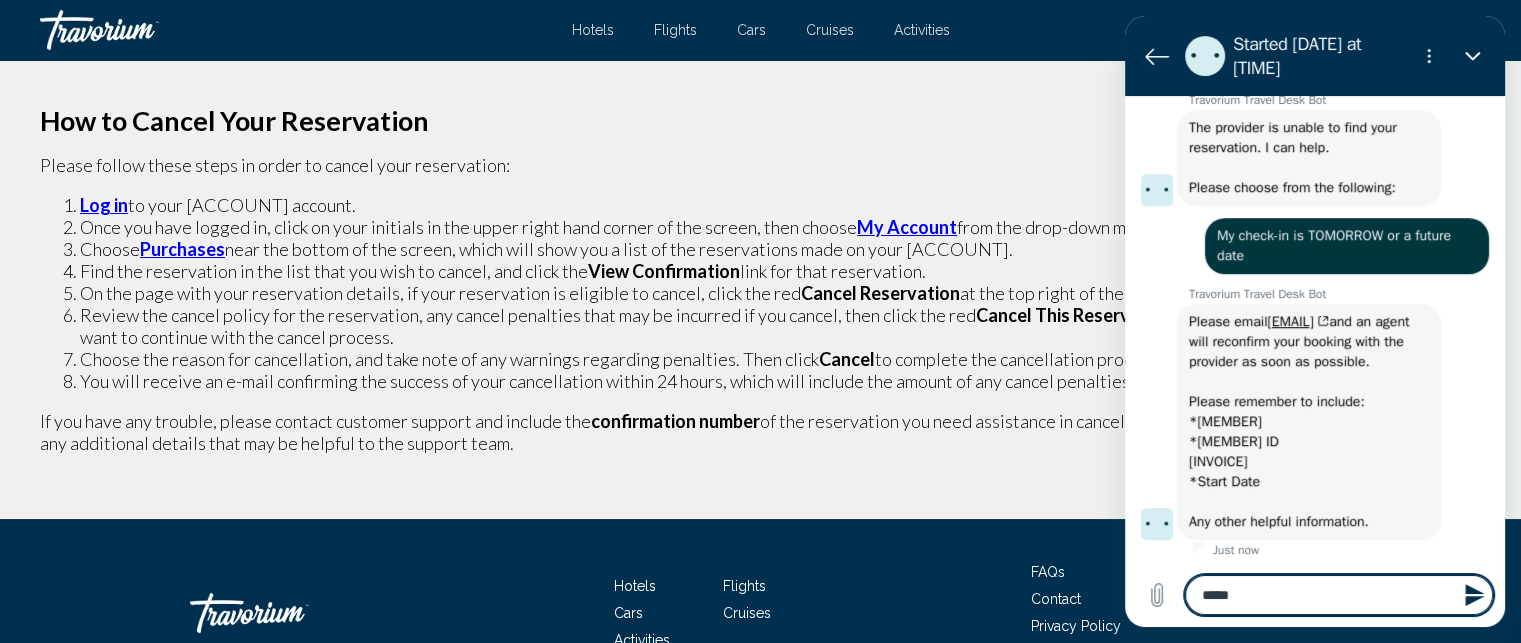 type on "******" 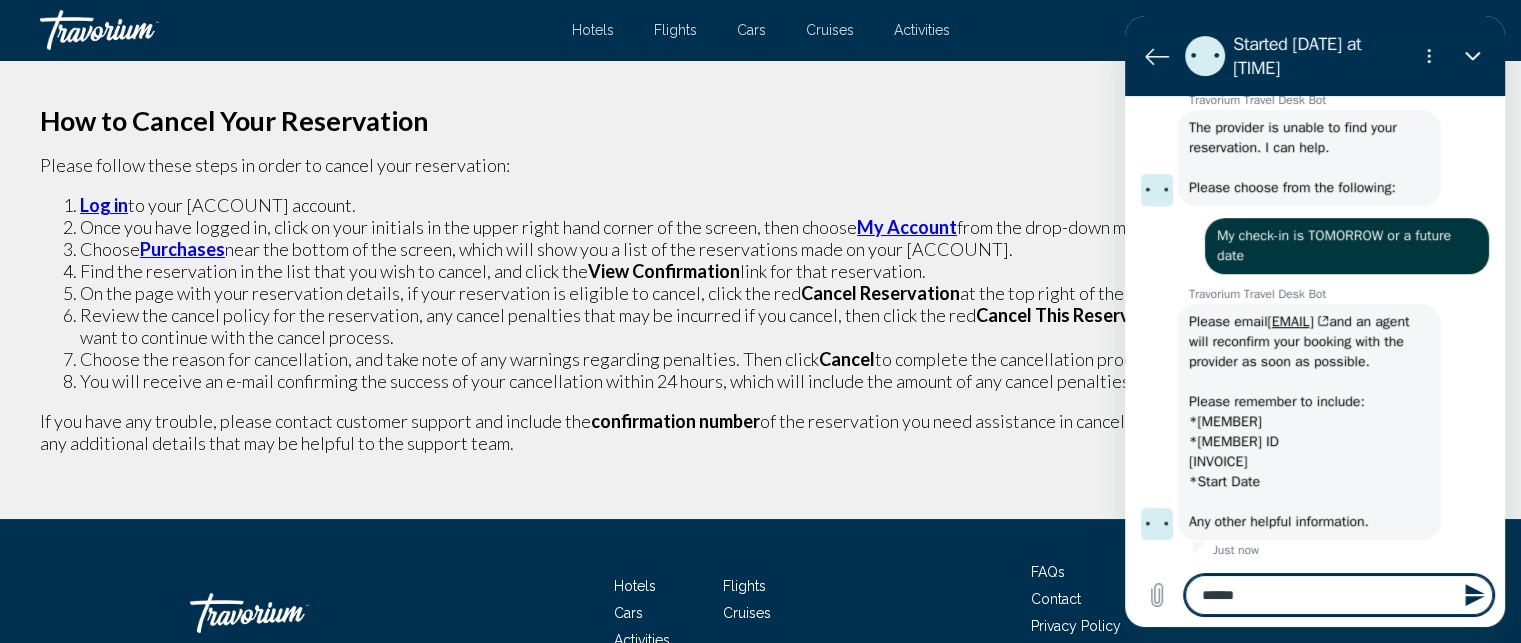 type on "*******" 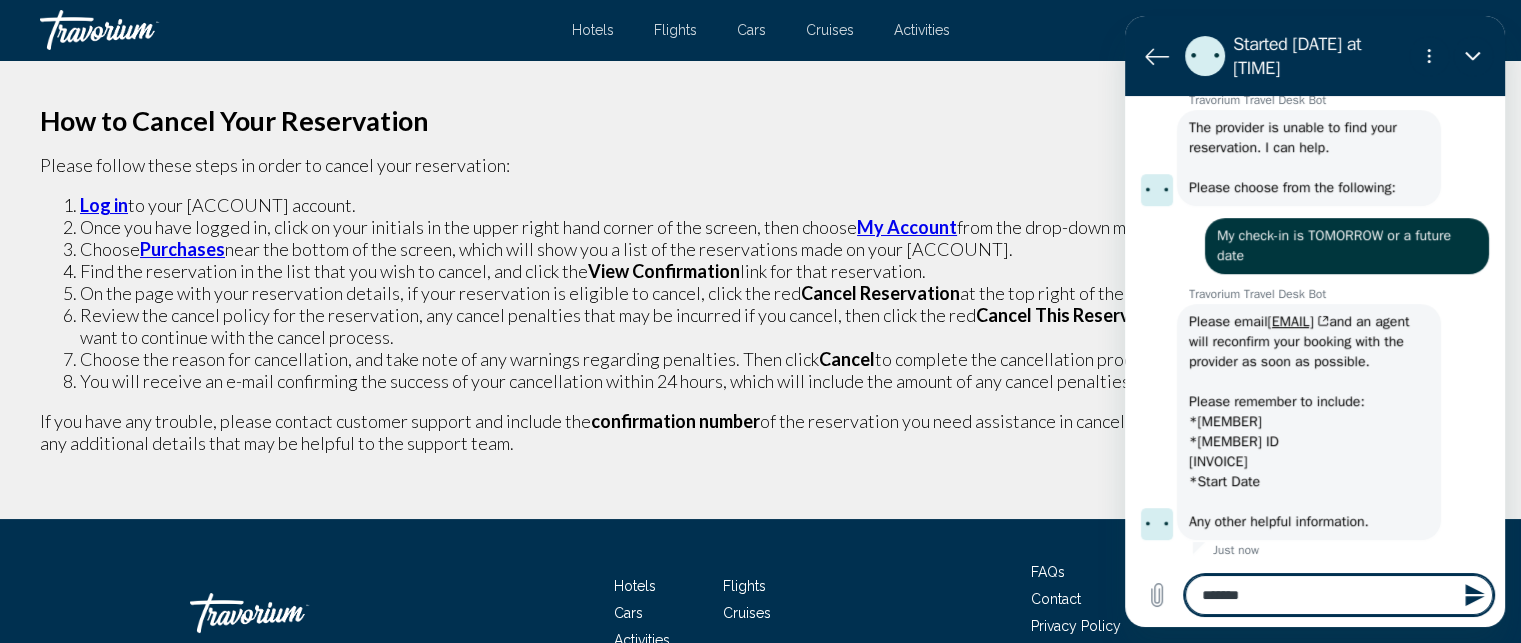 type on "********" 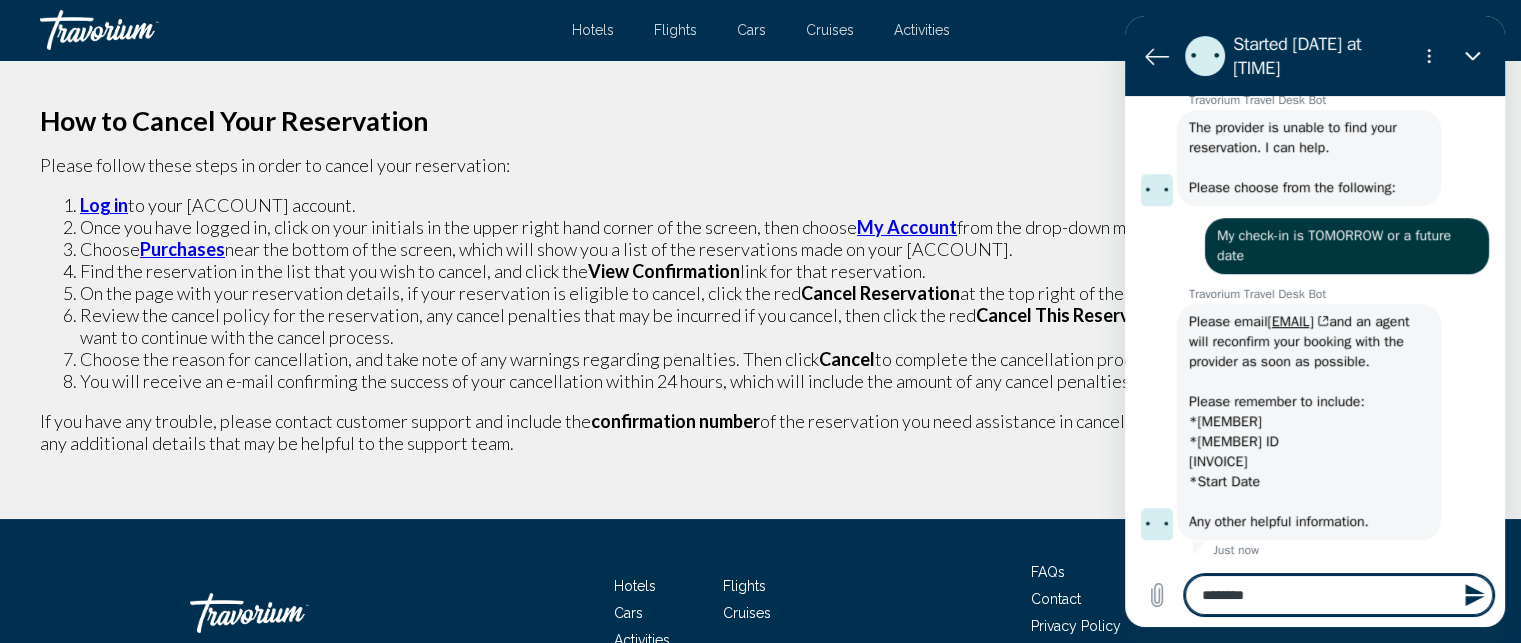 type on "*********" 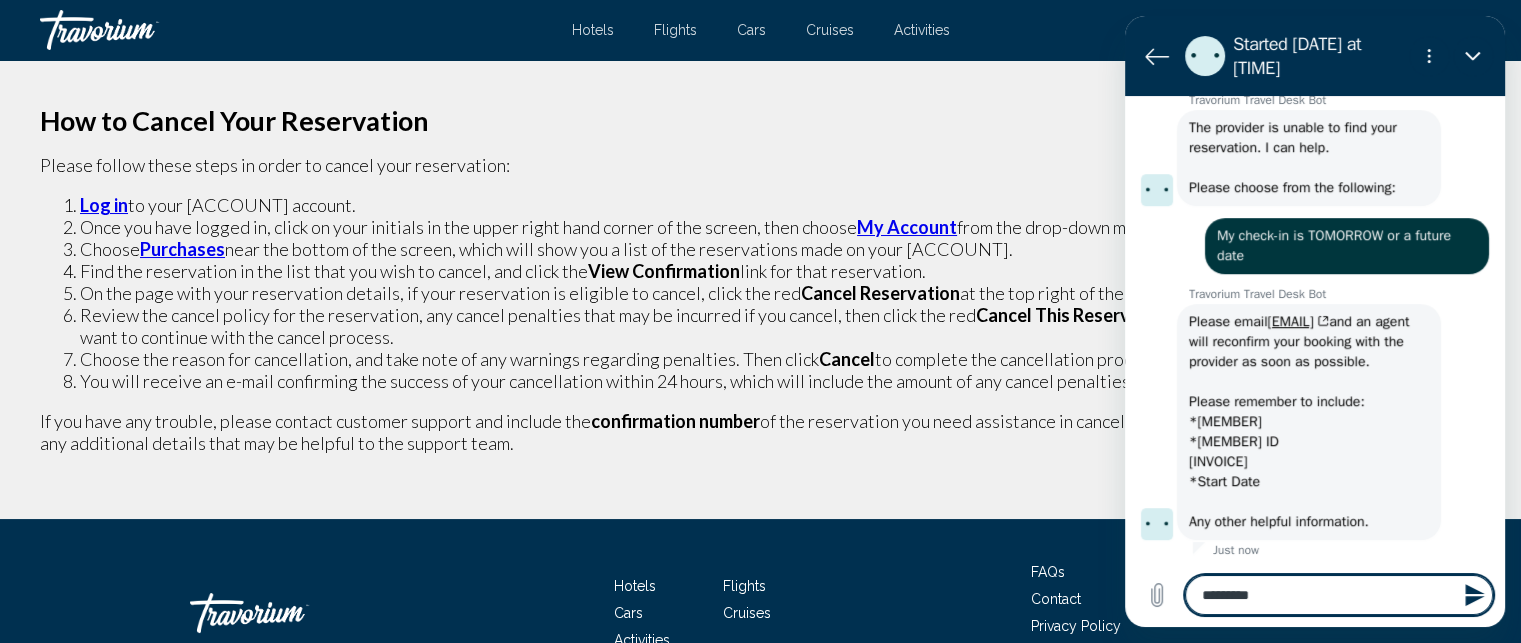 type on "*********" 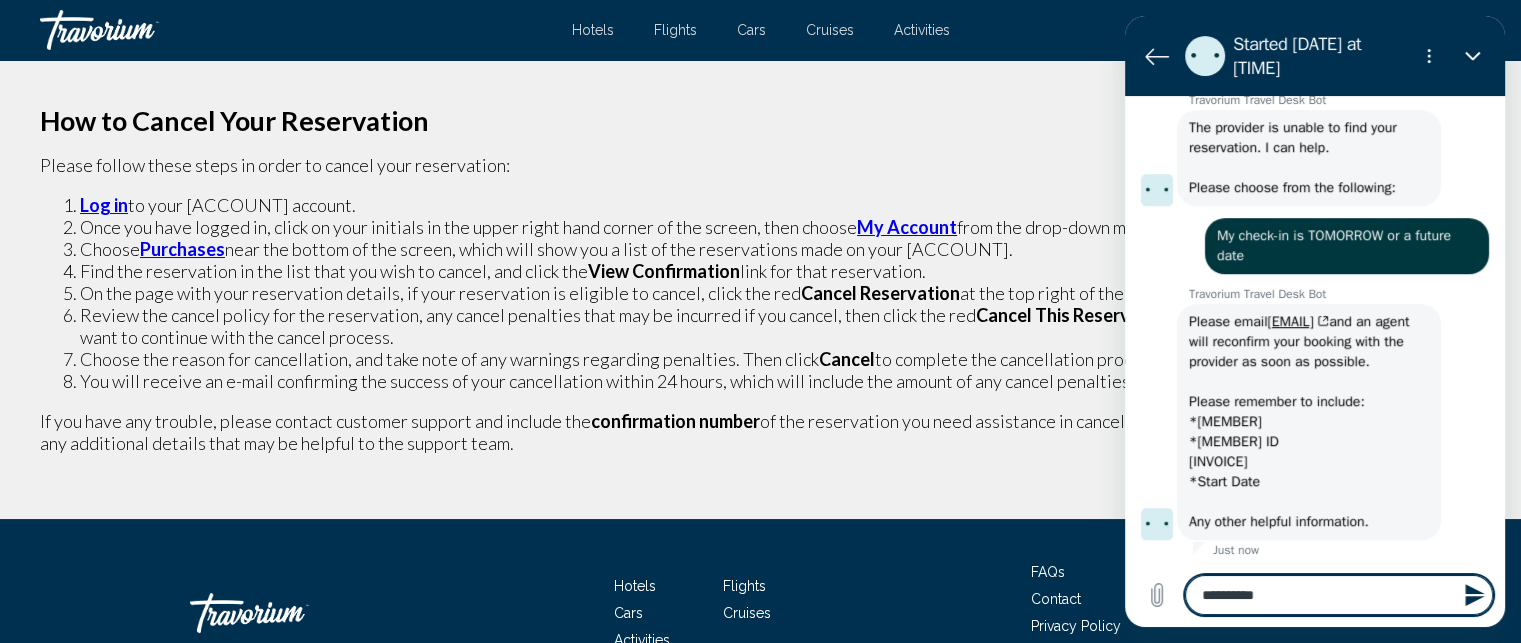 type on "**********" 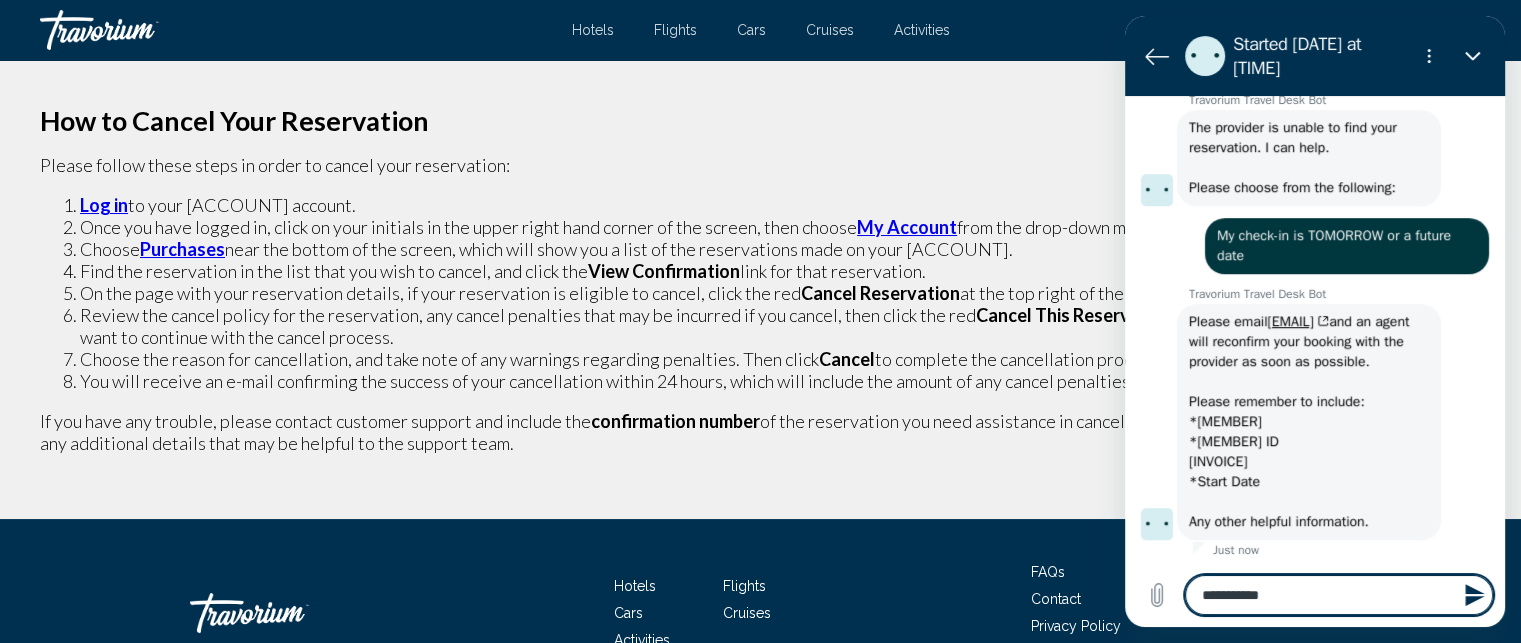 type on "**********" 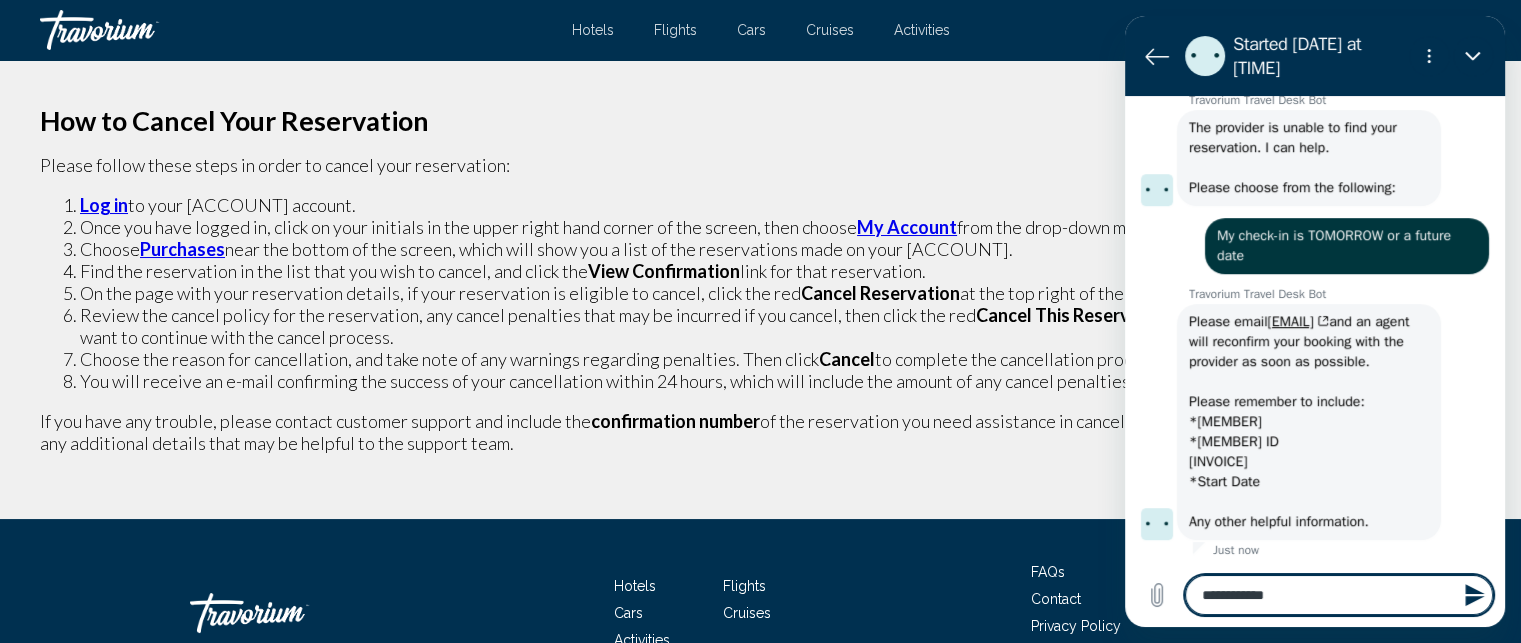 type on "**********" 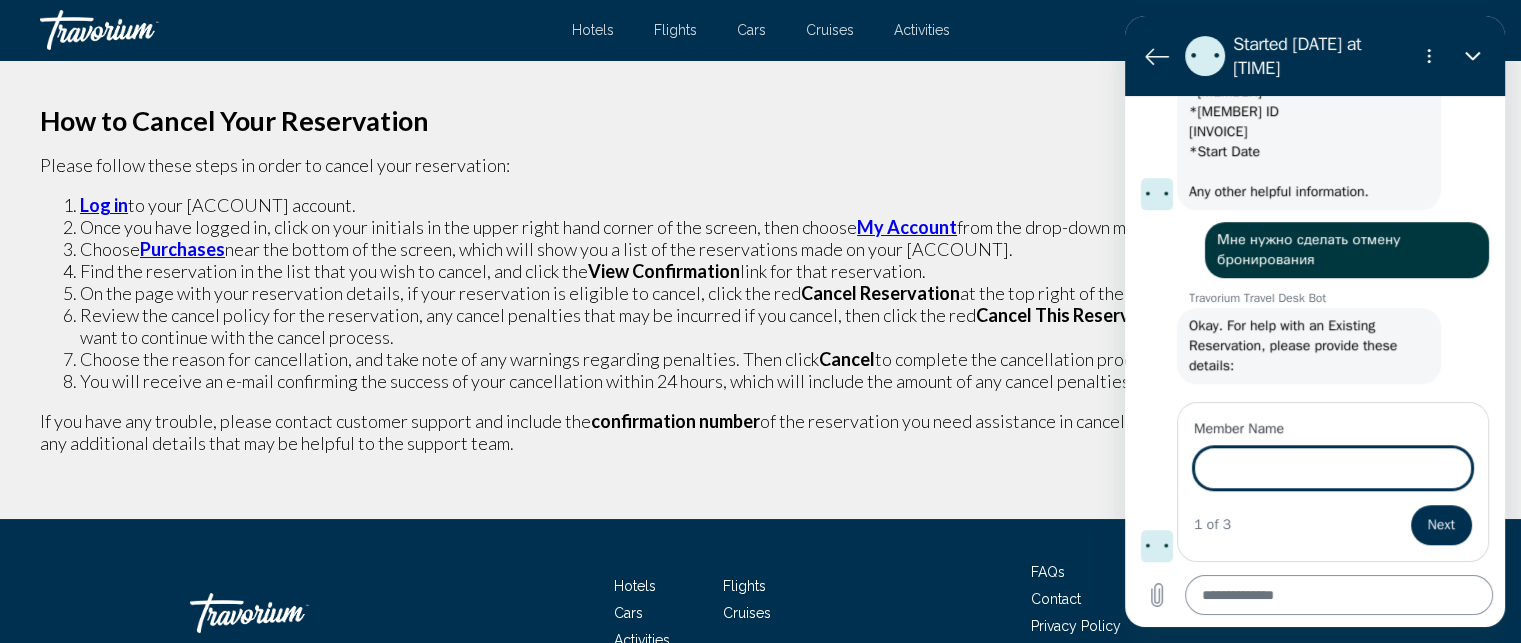 scroll, scrollTop: 1375, scrollLeft: 0, axis: vertical 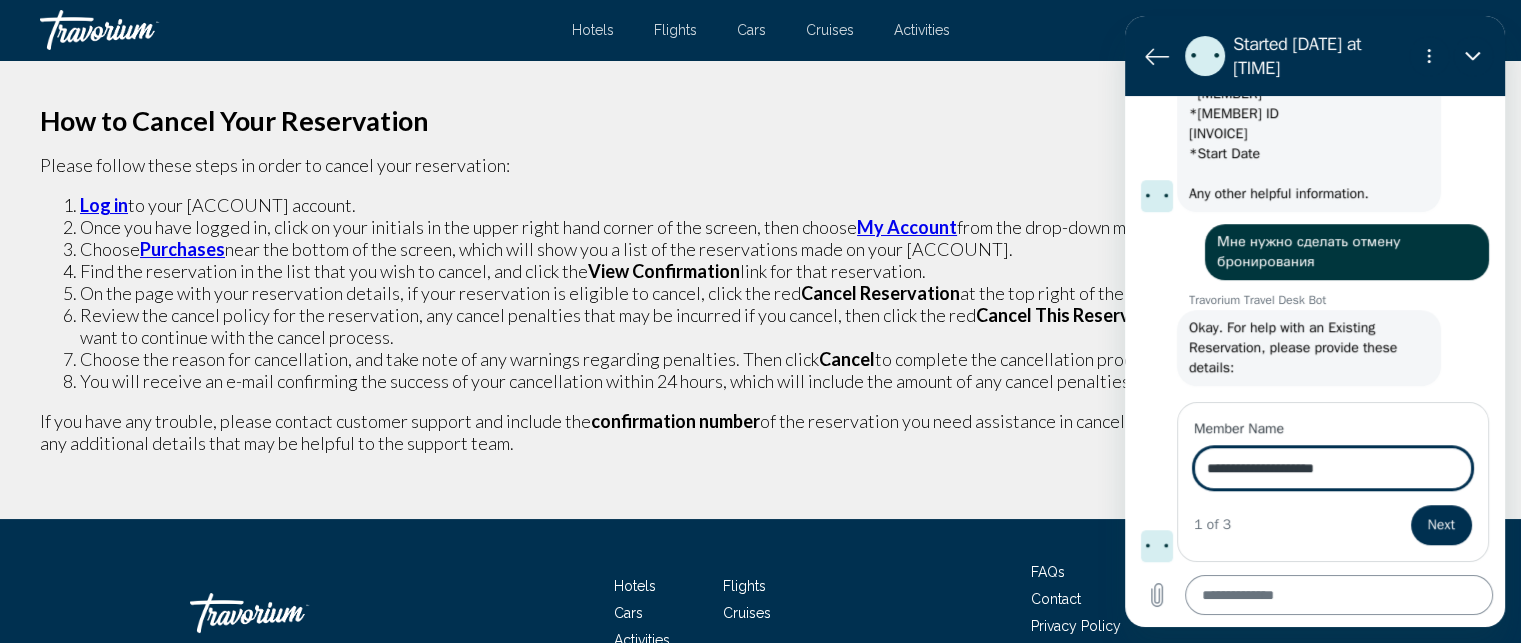 click on "Next" at bounding box center (1441, 525) 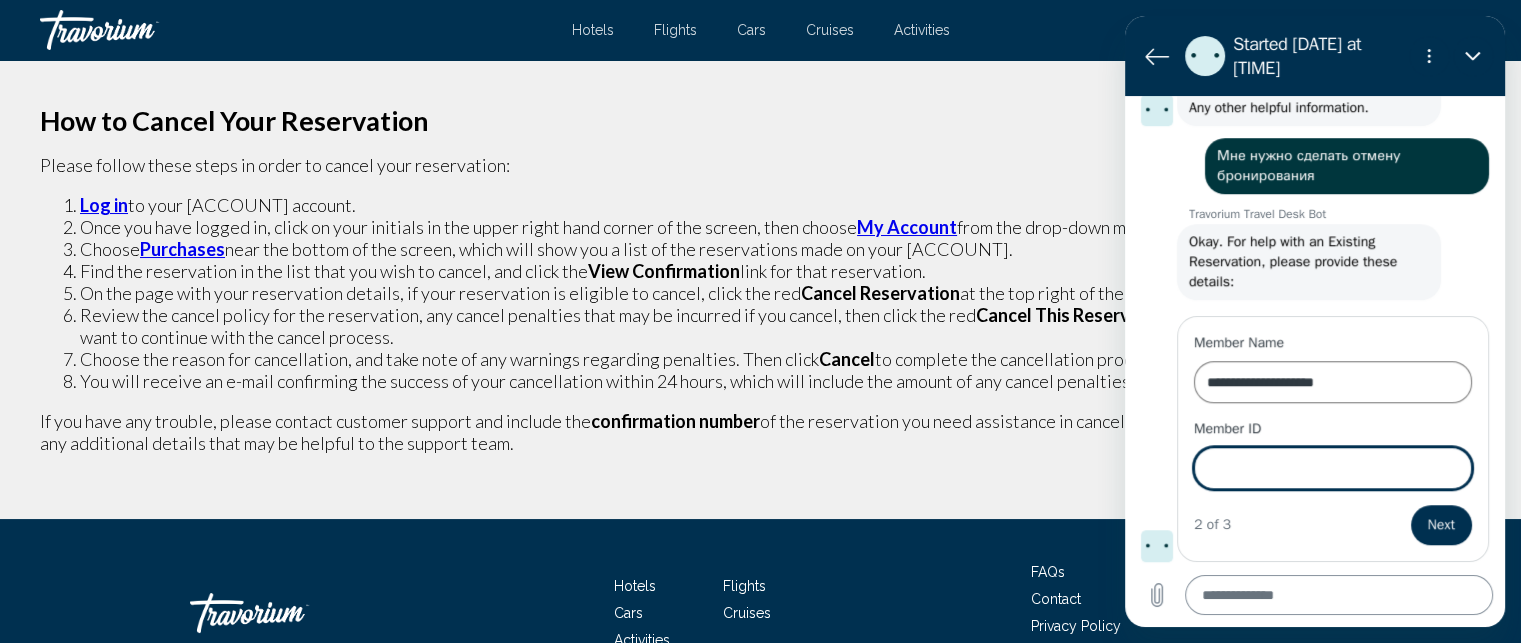 scroll, scrollTop: 1460, scrollLeft: 0, axis: vertical 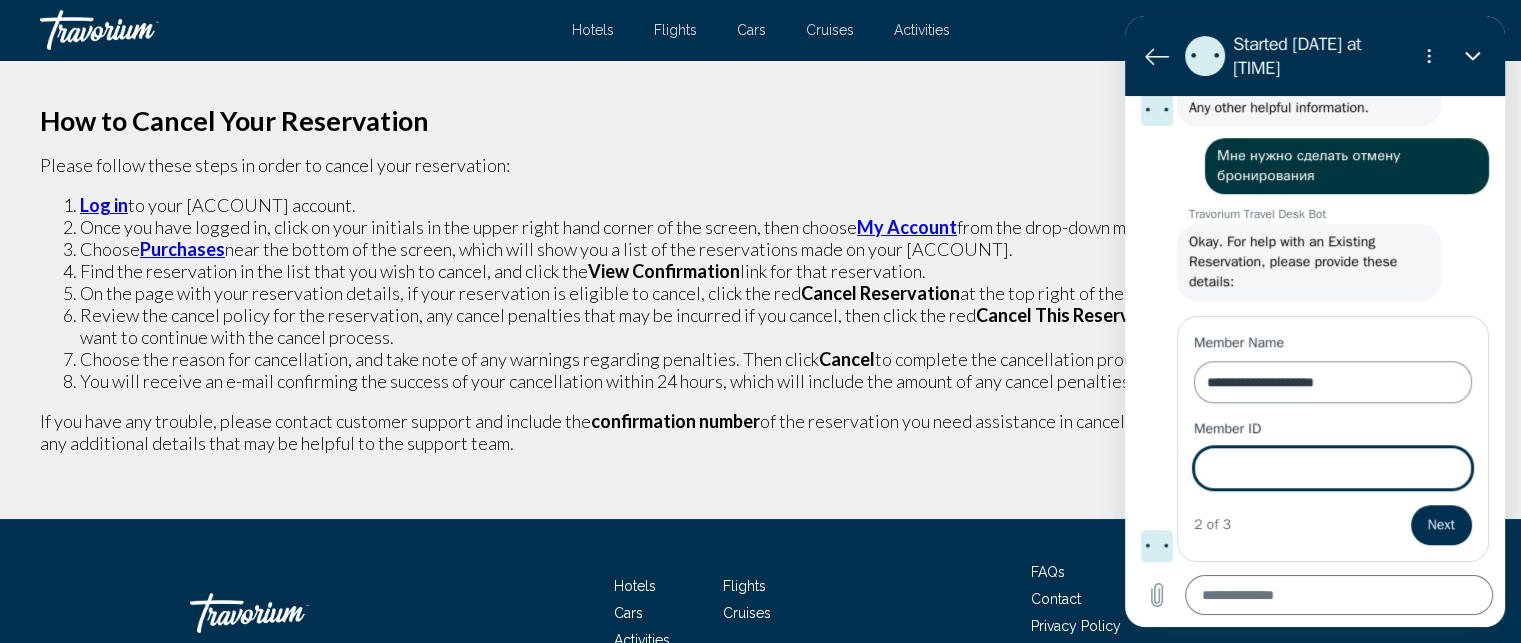 click on "**********" at bounding box center [1333, 382] 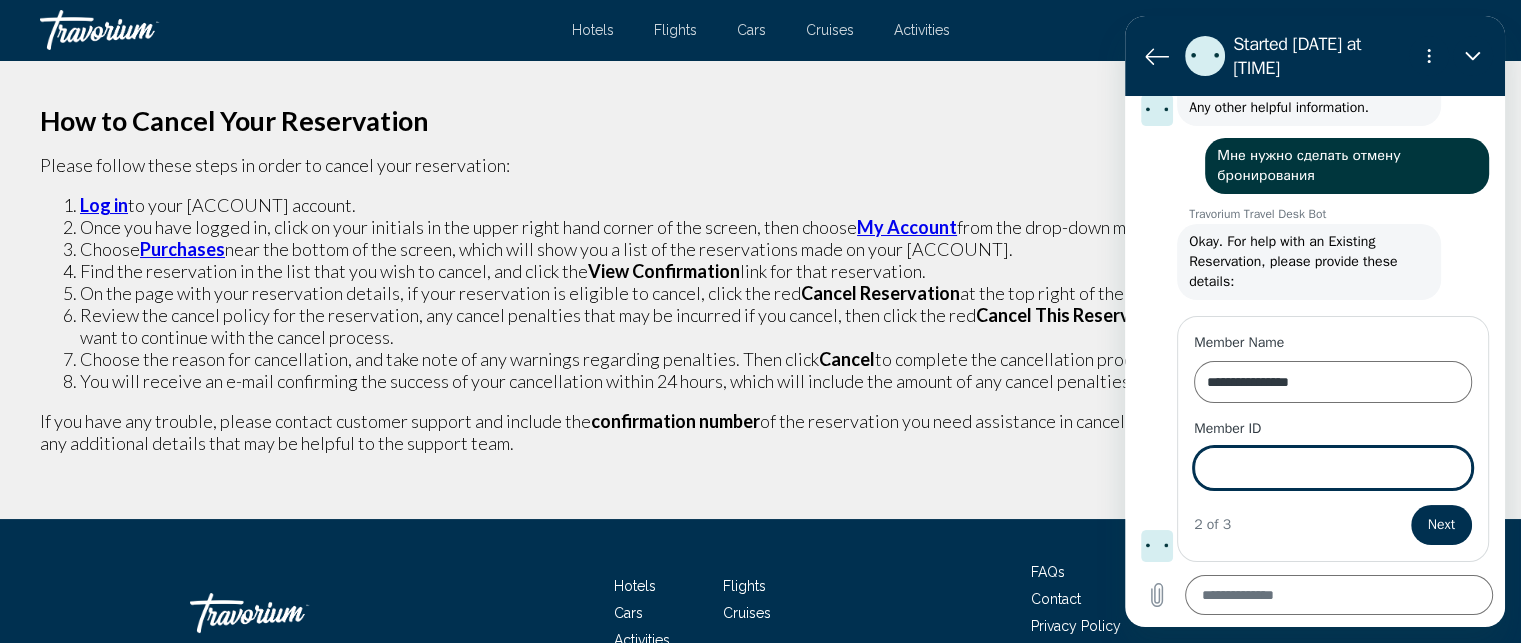 click on "Member ID" at bounding box center [1333, 468] 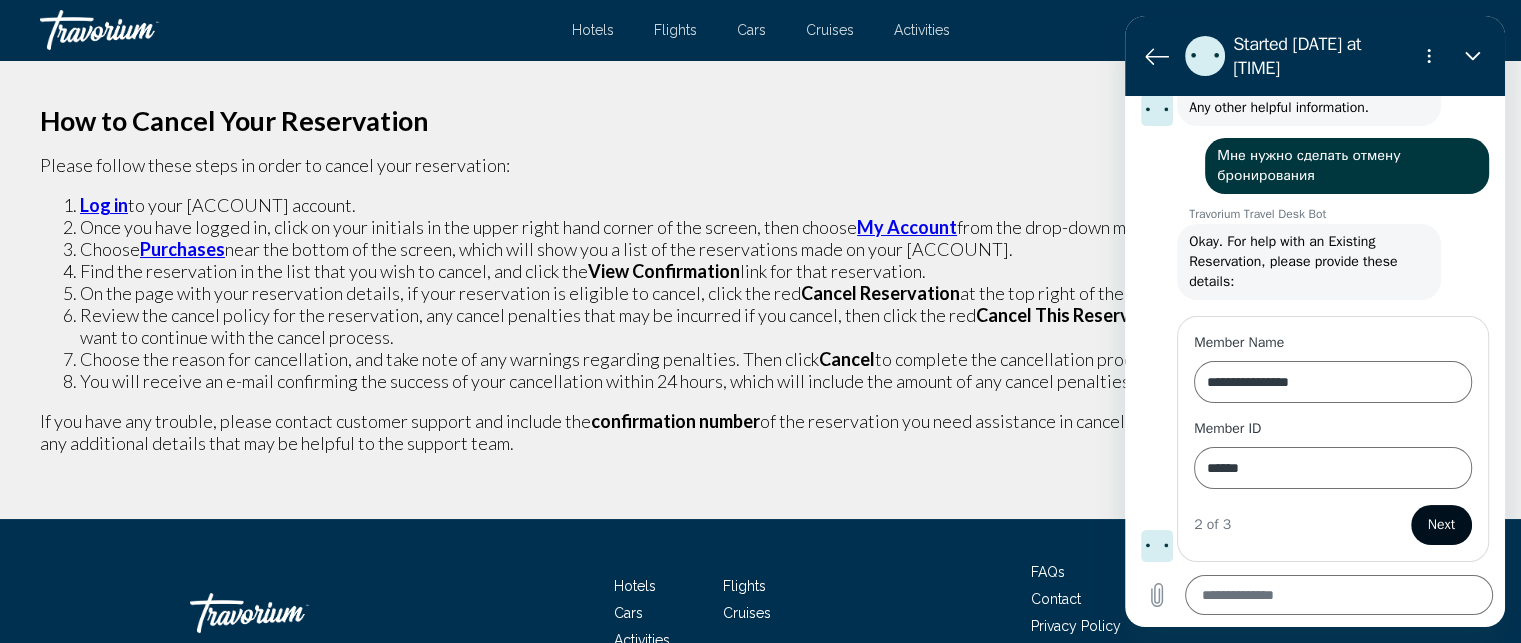 click on "Next" at bounding box center (1441, 525) 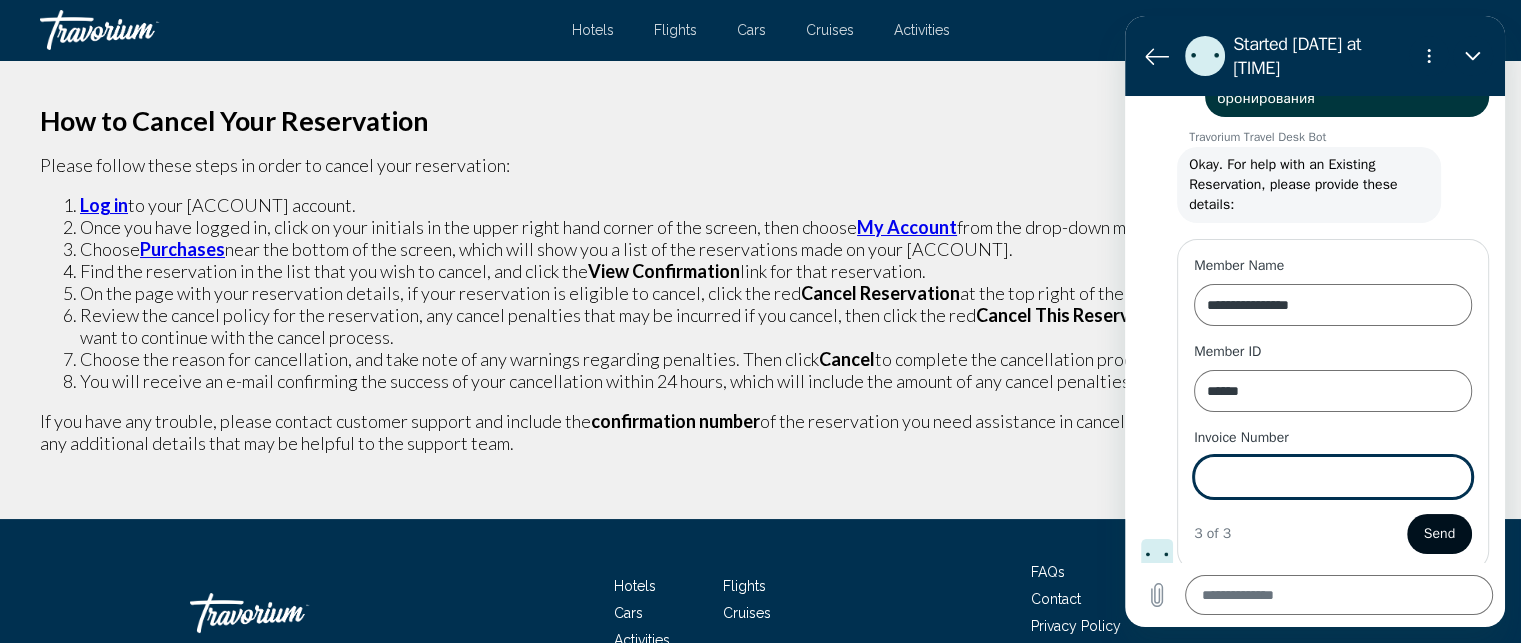 scroll, scrollTop: 1546, scrollLeft: 0, axis: vertical 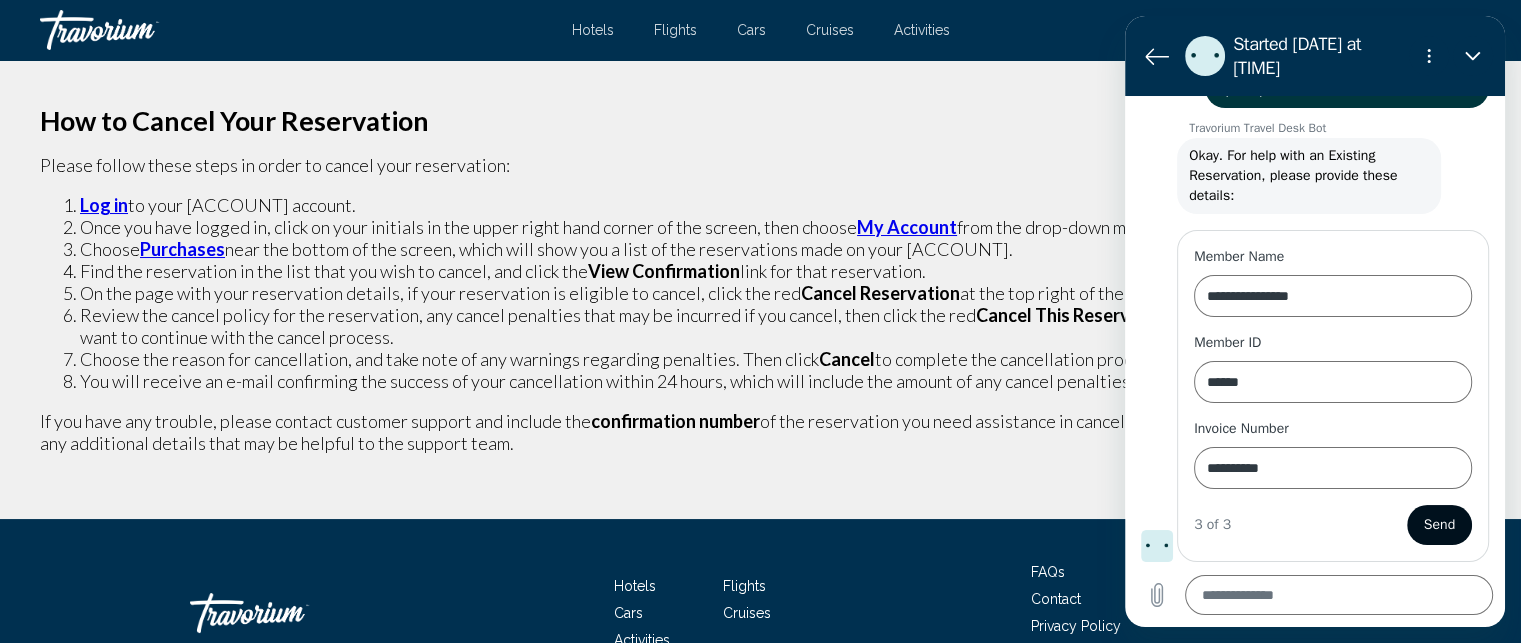click on "Send" at bounding box center [1439, 525] 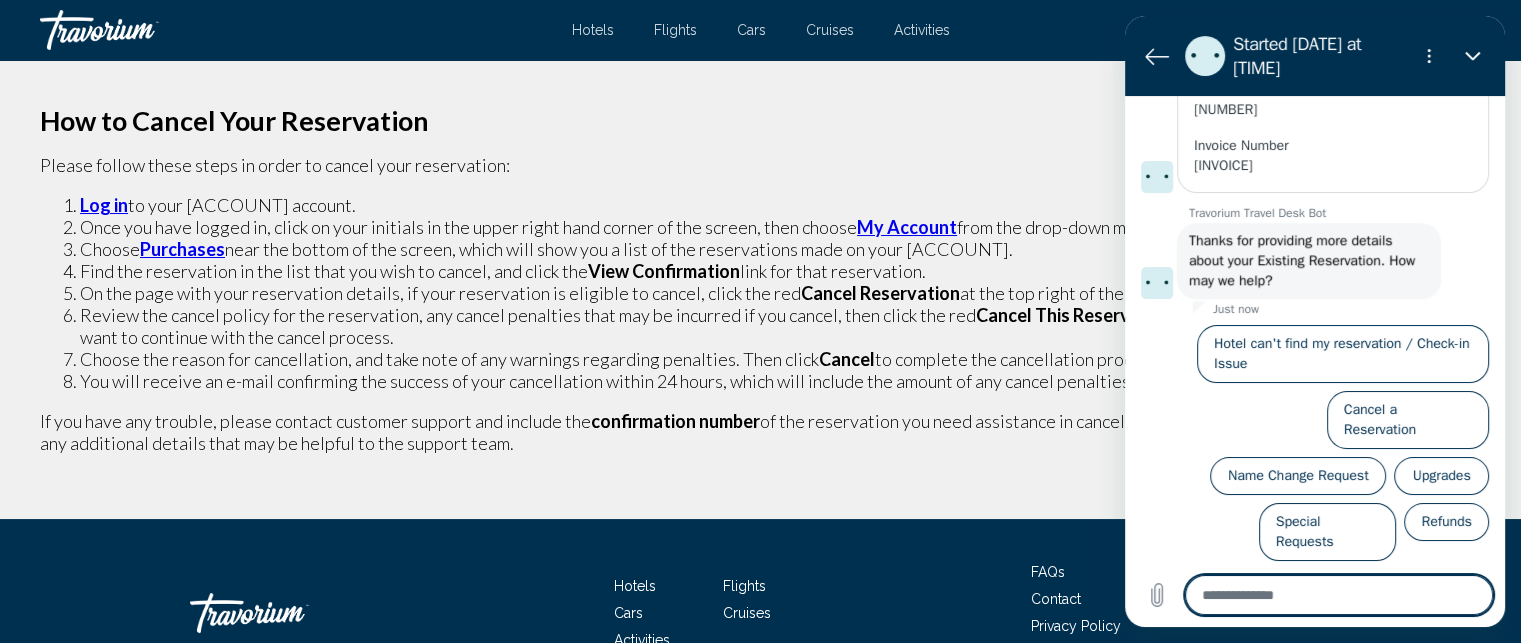 scroll, scrollTop: 1748, scrollLeft: 0, axis: vertical 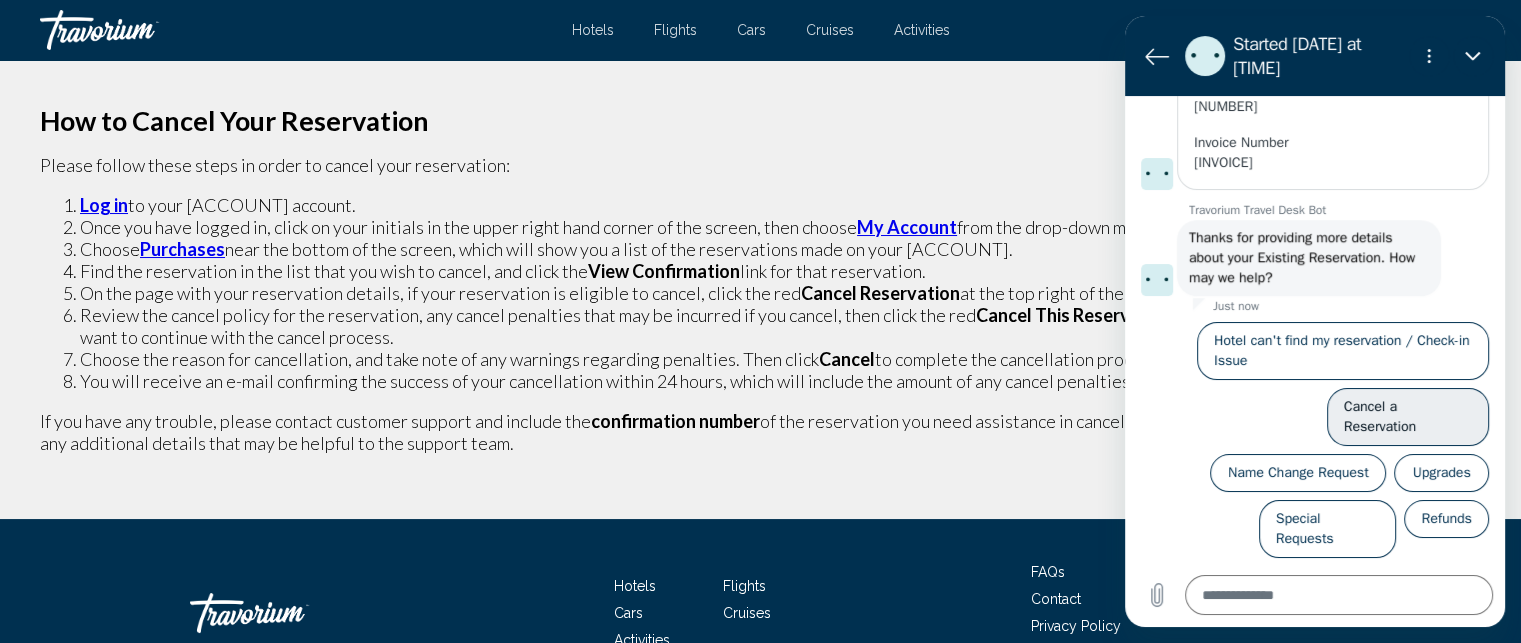 click on "Cancel a Reservation" at bounding box center [1408, 417] 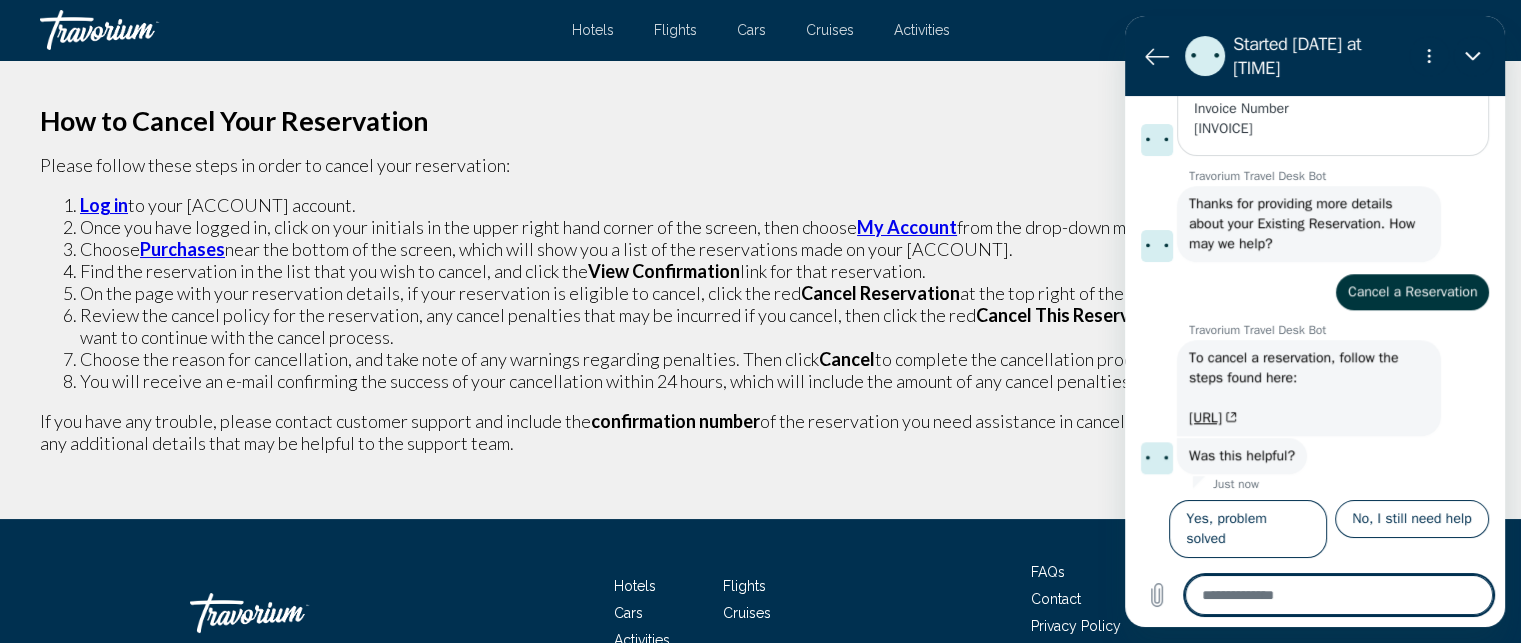 scroll, scrollTop: 1823, scrollLeft: 0, axis: vertical 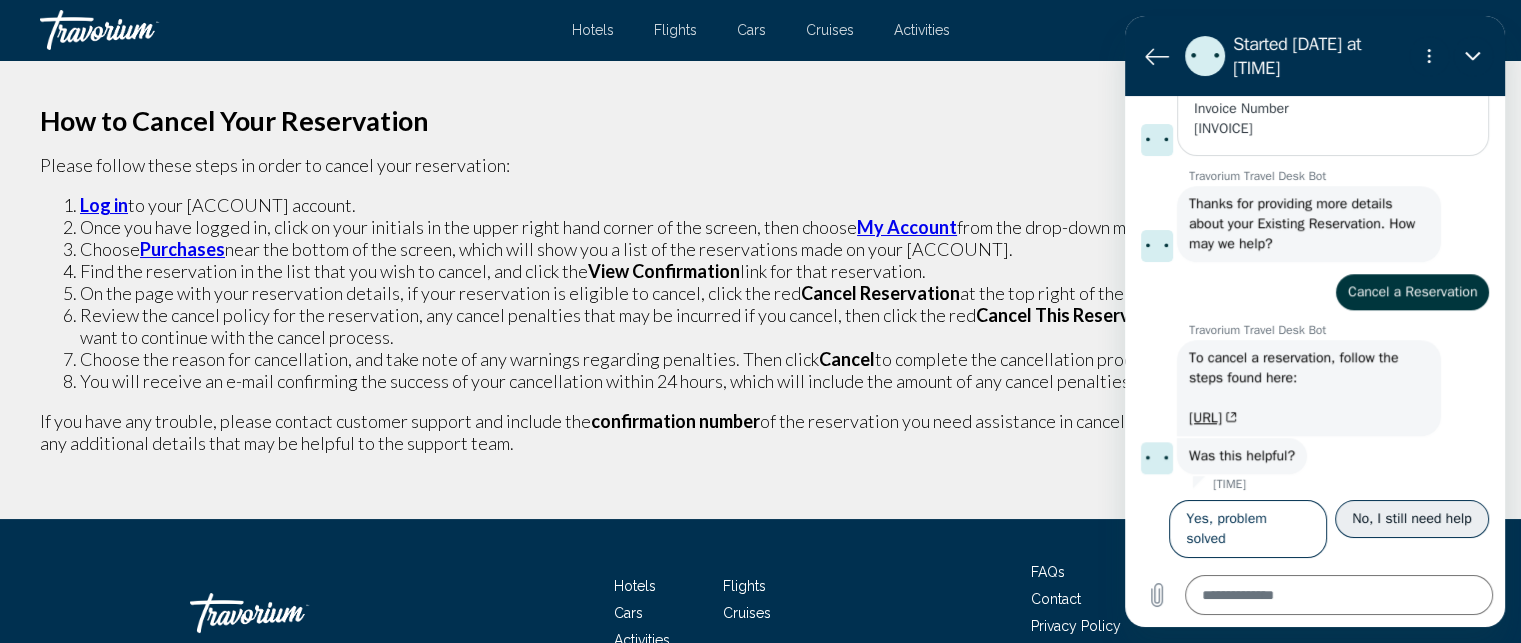 click on "No, I still need help" at bounding box center [1412, 519] 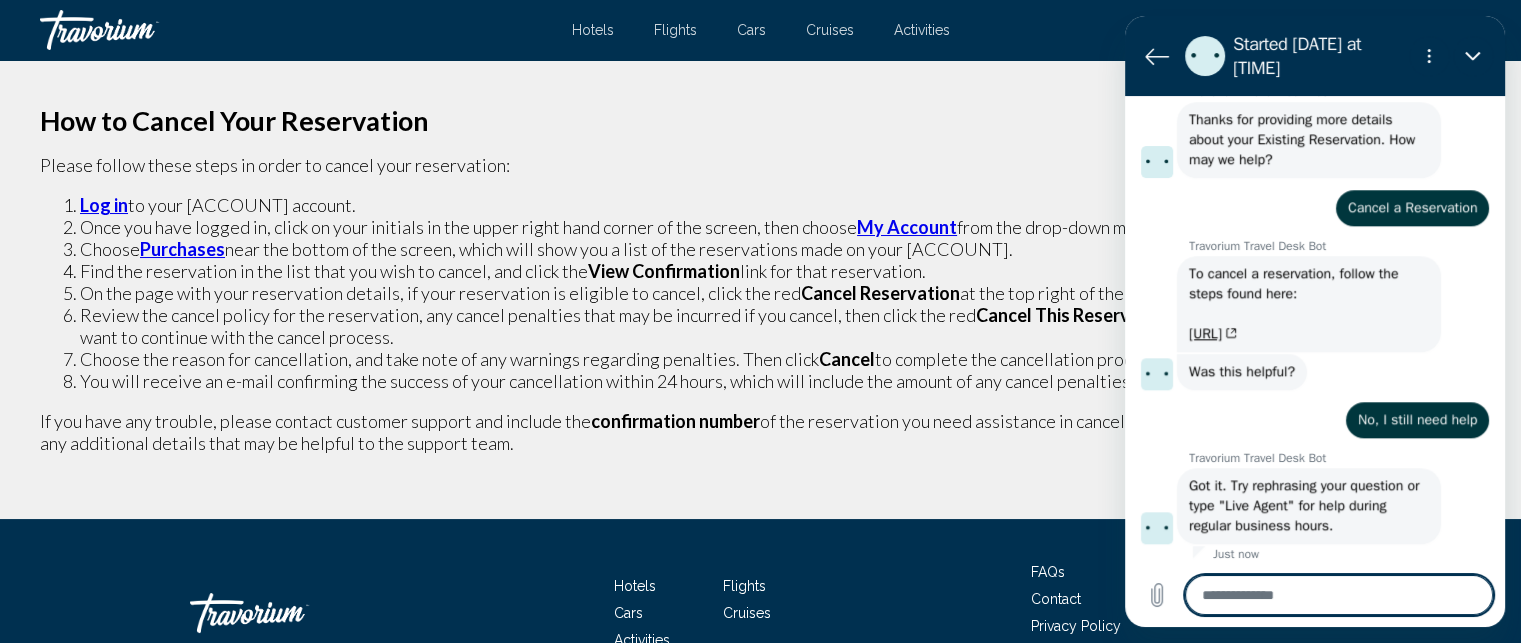 scroll, scrollTop: 1932, scrollLeft: 0, axis: vertical 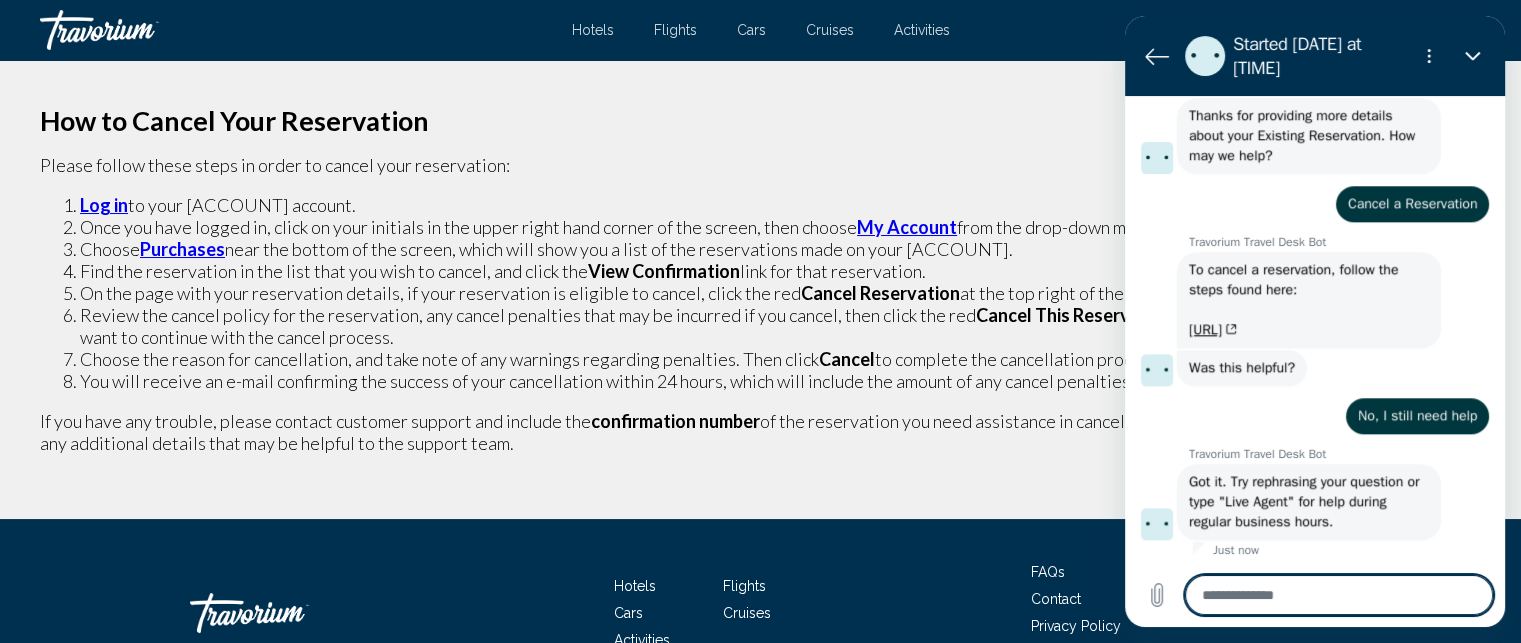 click at bounding box center [1339, 595] 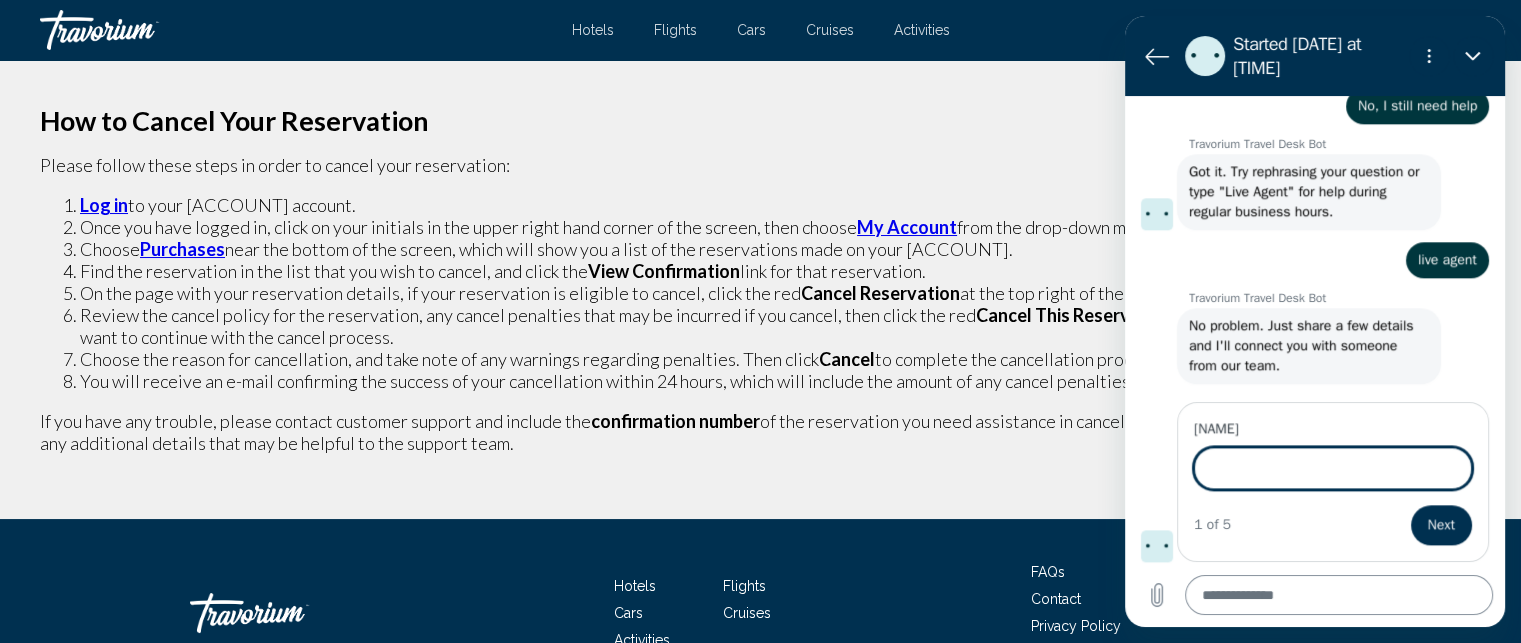 scroll, scrollTop: 2239, scrollLeft: 0, axis: vertical 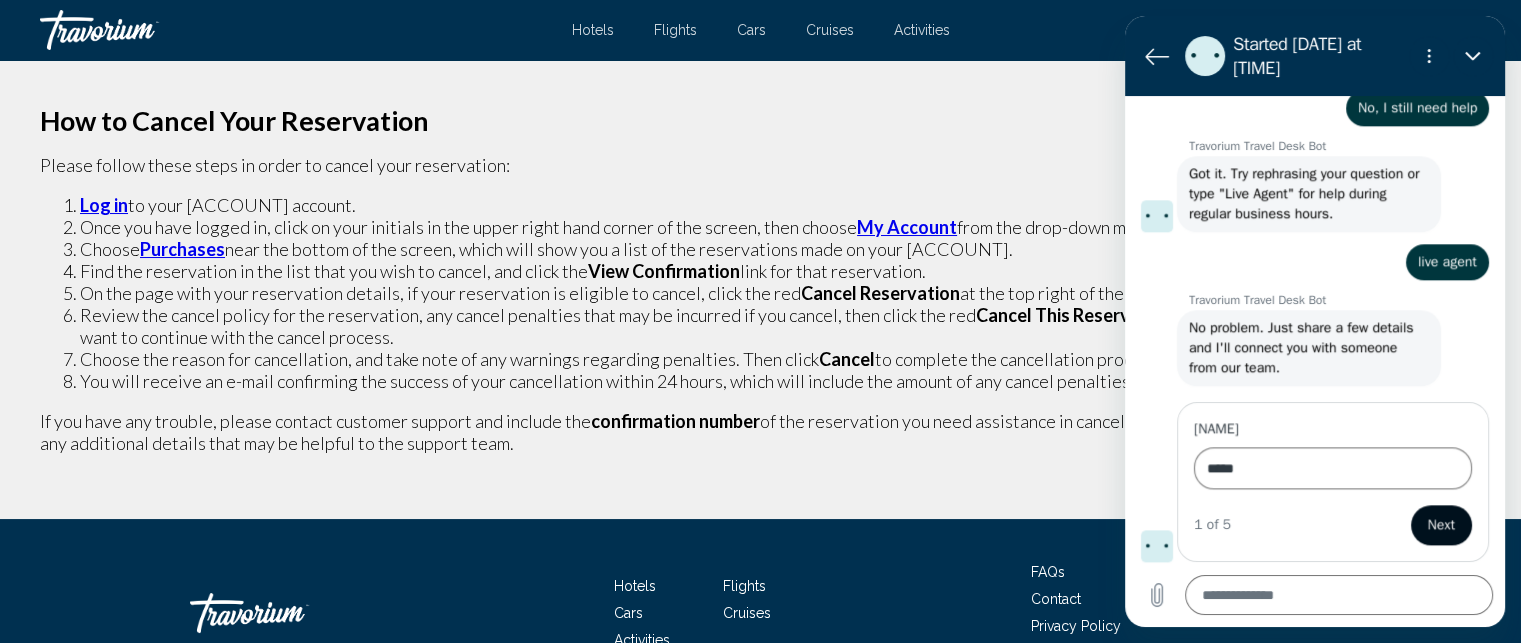 click on "Next" at bounding box center (1441, 525) 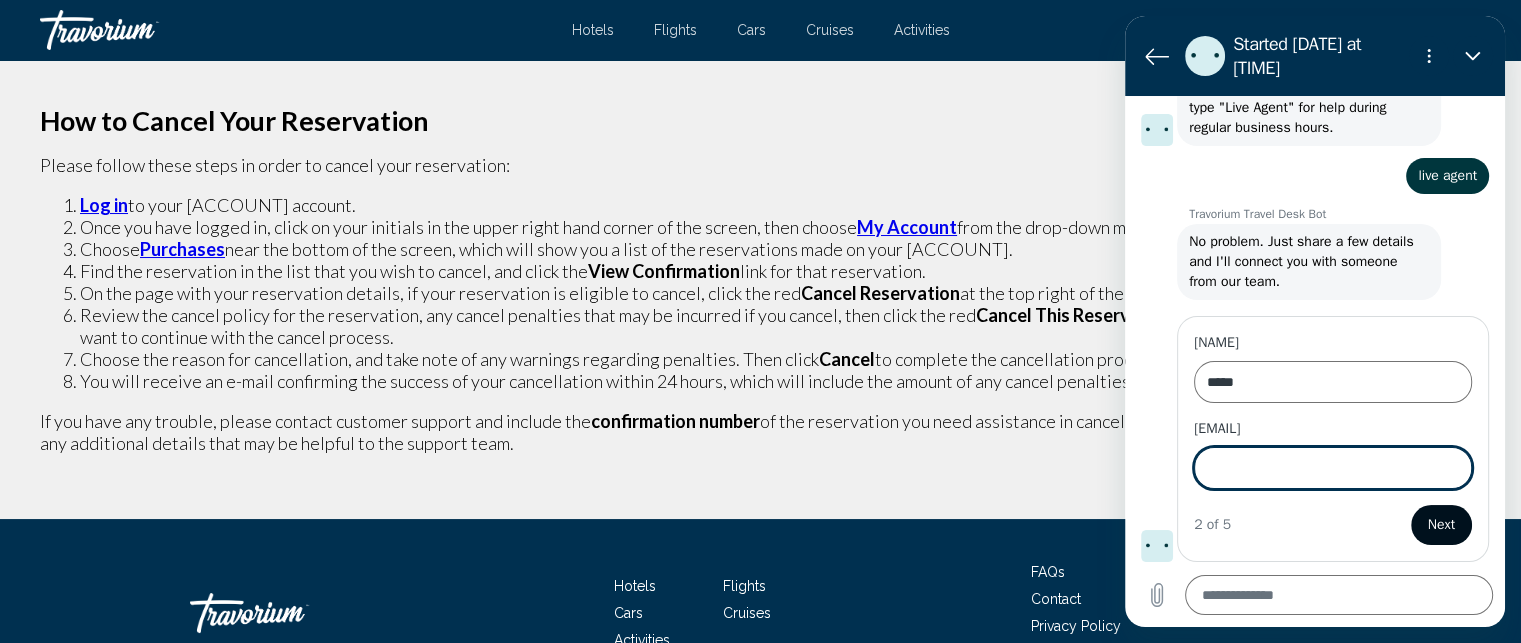 scroll, scrollTop: 2324, scrollLeft: 0, axis: vertical 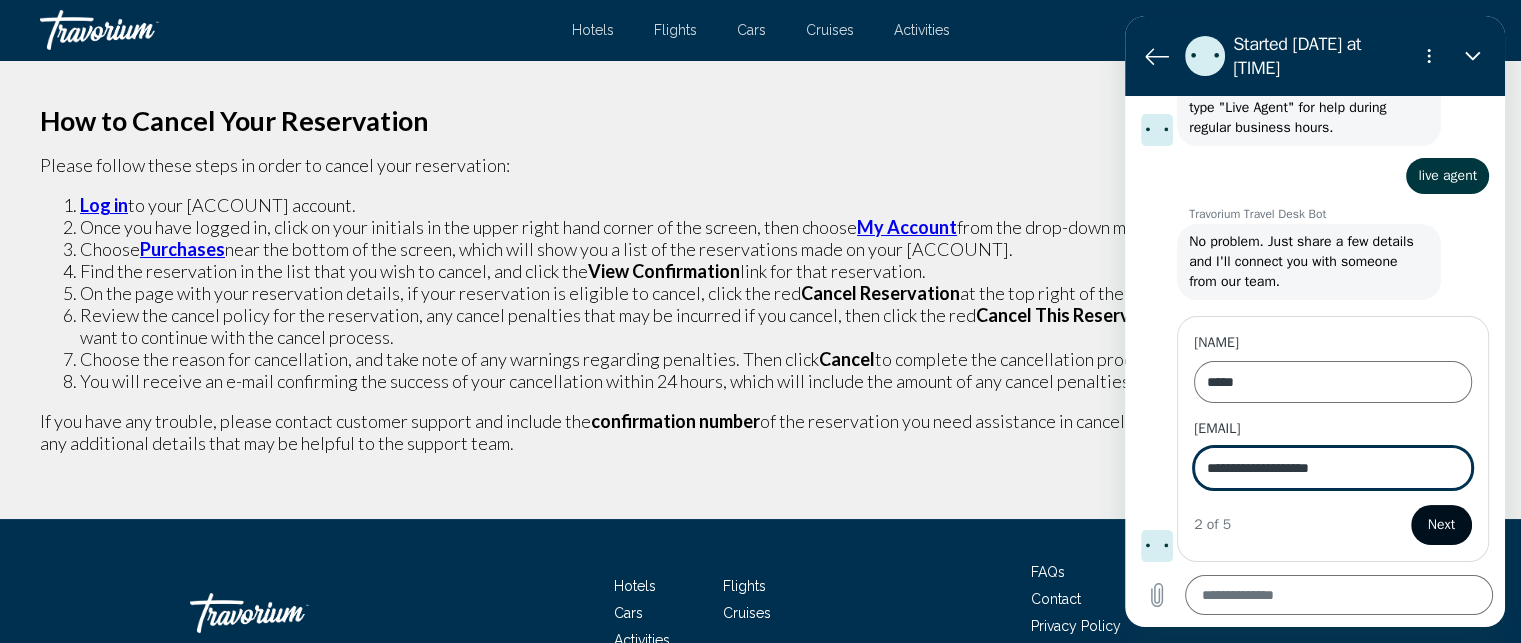click on "Next" at bounding box center (1441, 525) 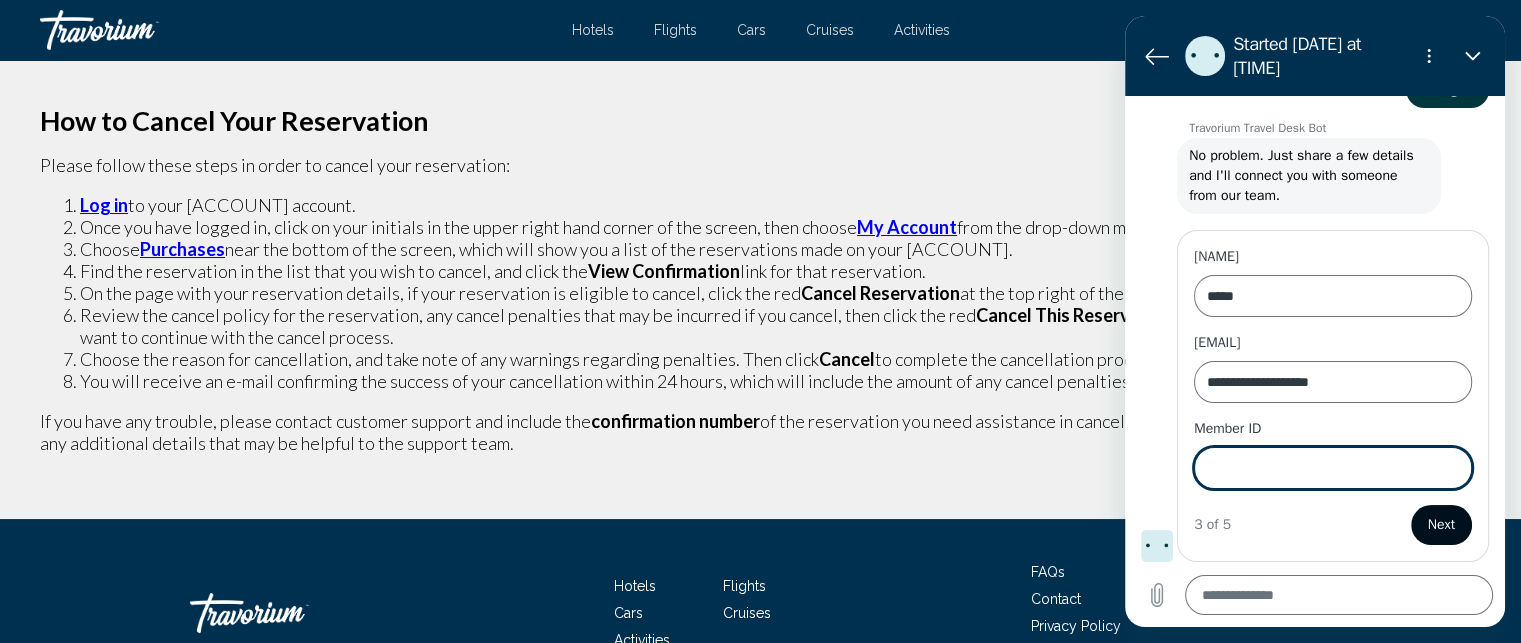 scroll, scrollTop: 2410, scrollLeft: 0, axis: vertical 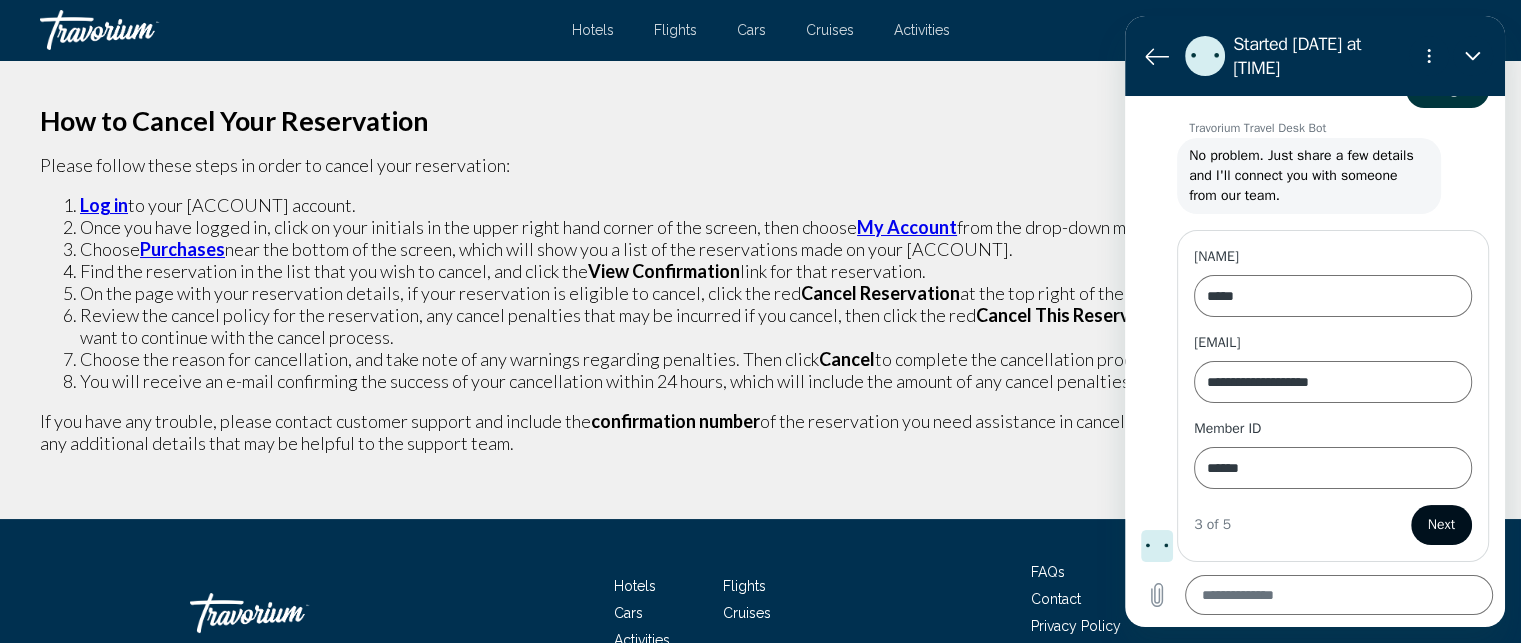click on "Next" at bounding box center [1441, 525] 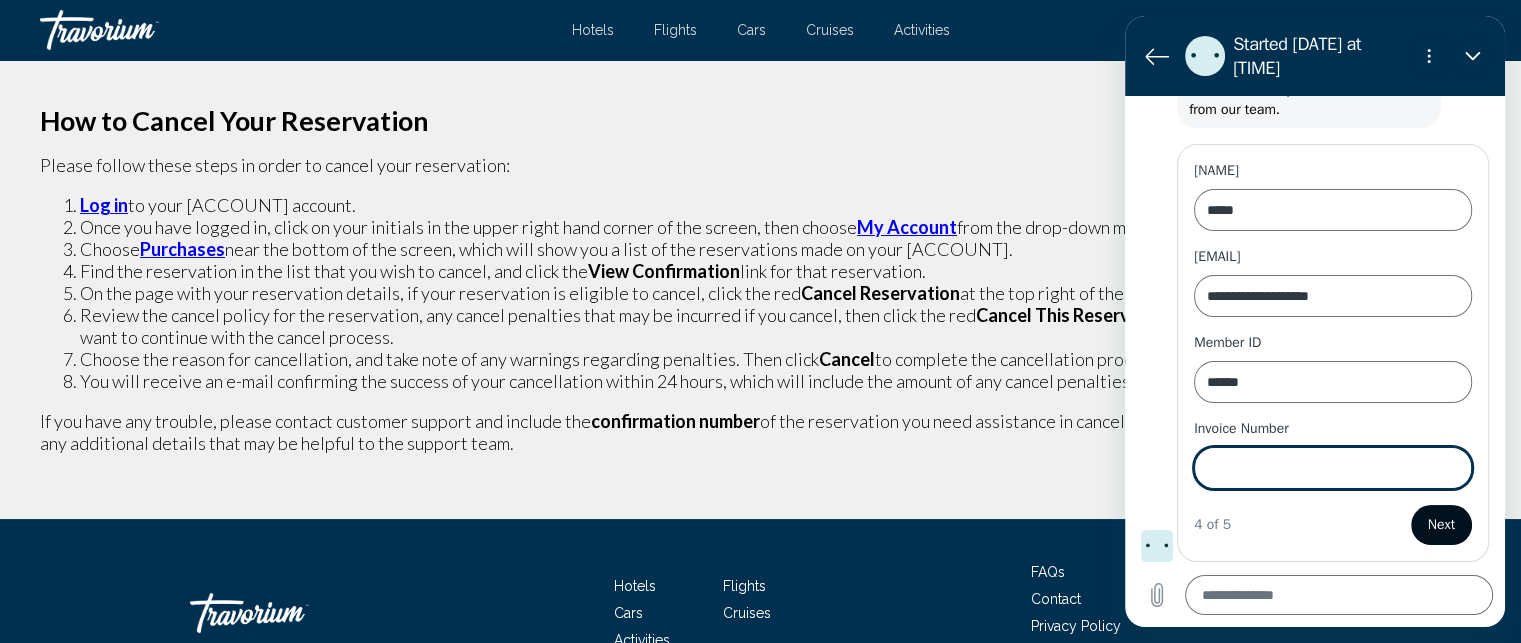 scroll, scrollTop: 2496, scrollLeft: 0, axis: vertical 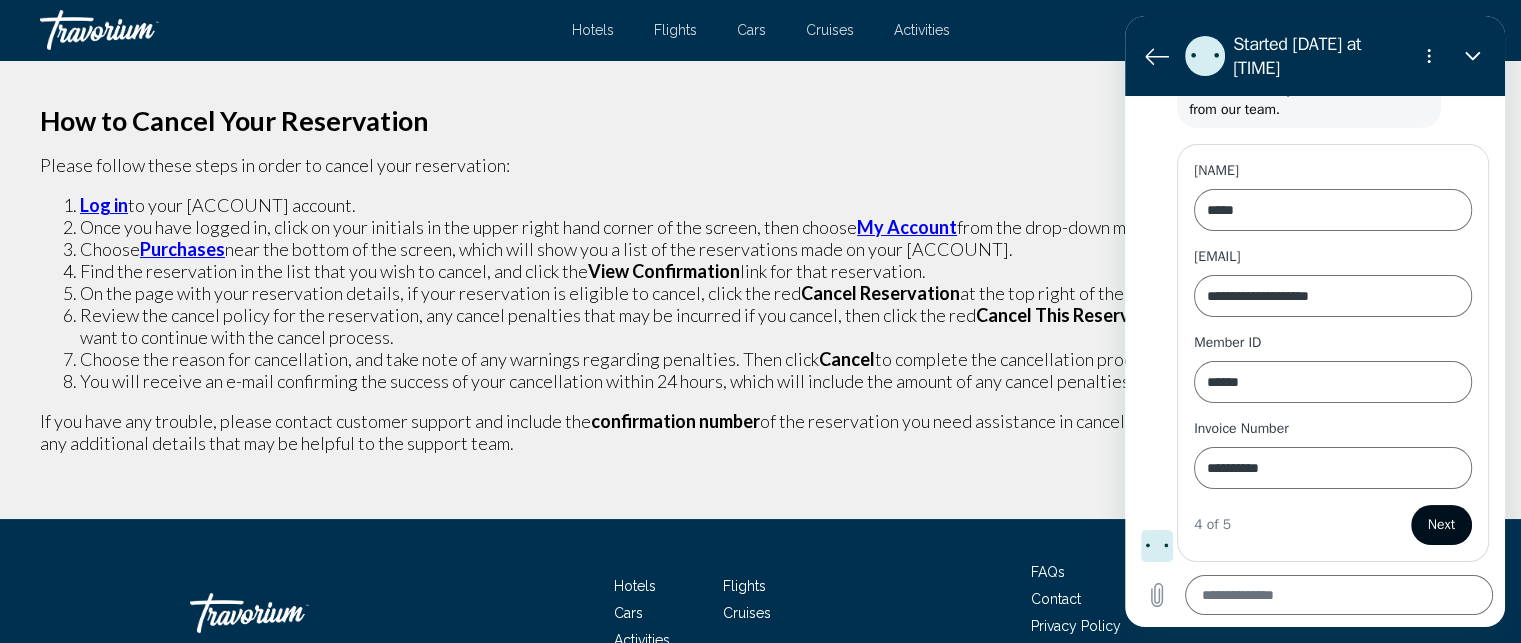 click on "Next" at bounding box center [1441, 525] 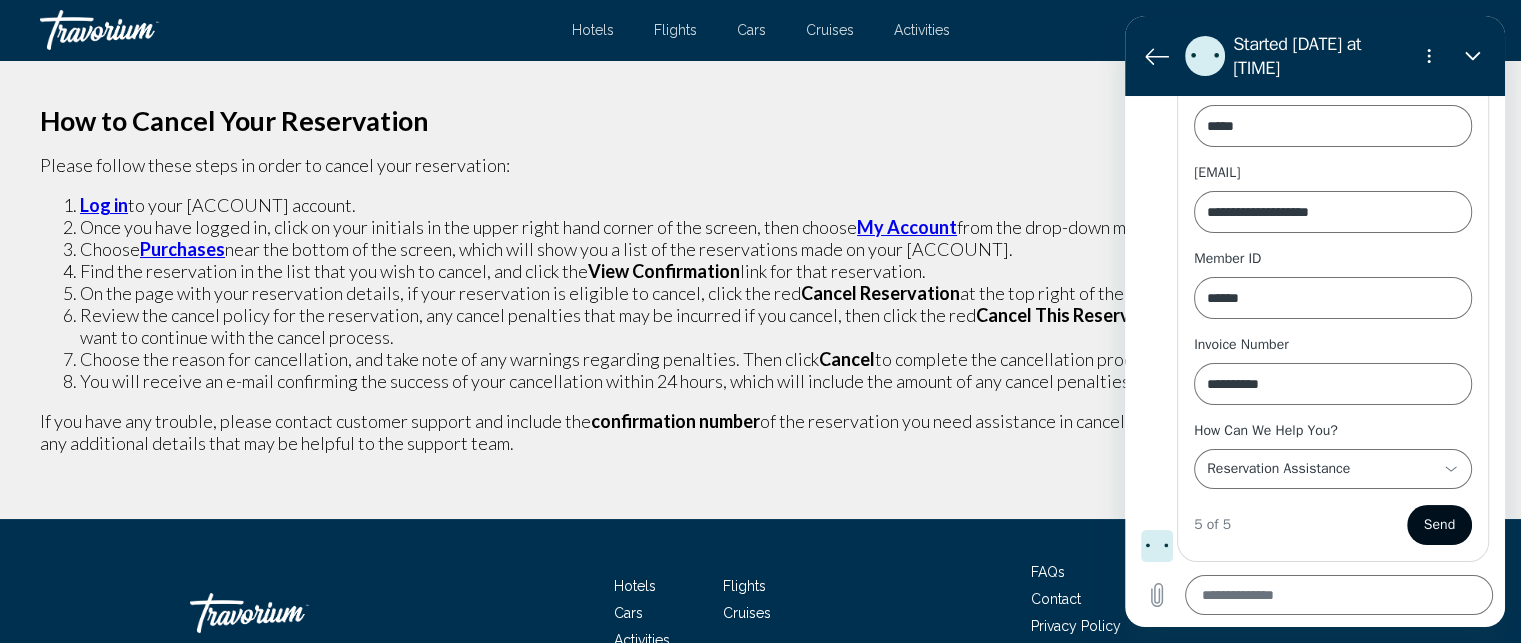 scroll, scrollTop: 2579, scrollLeft: 0, axis: vertical 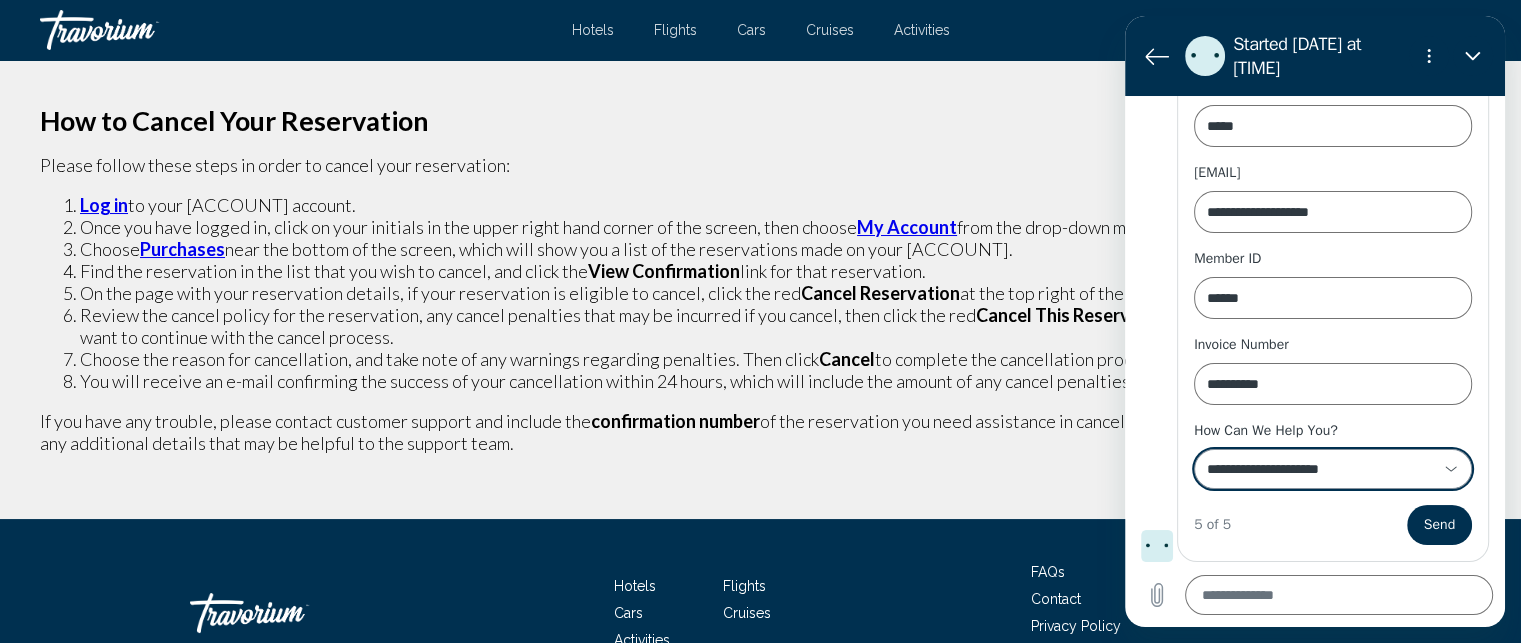 click on "**********" at bounding box center [1321, 469] 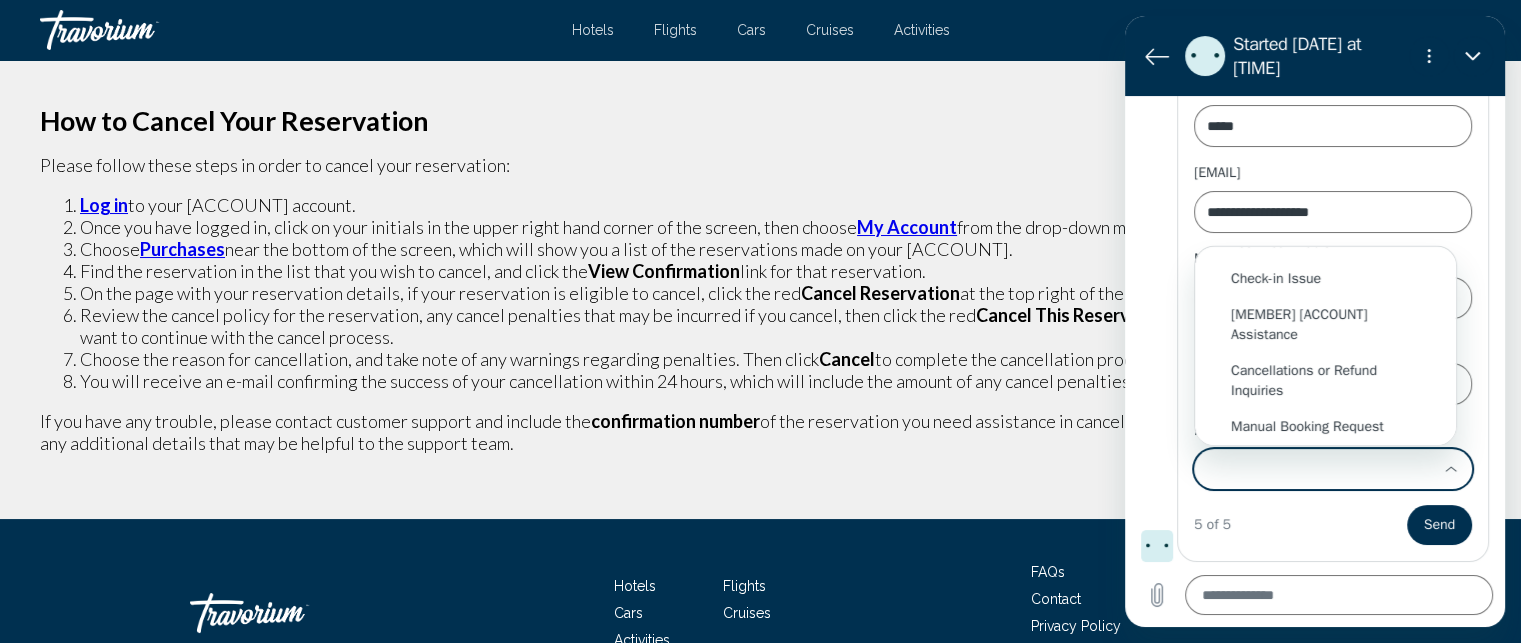scroll, scrollTop: 98, scrollLeft: 0, axis: vertical 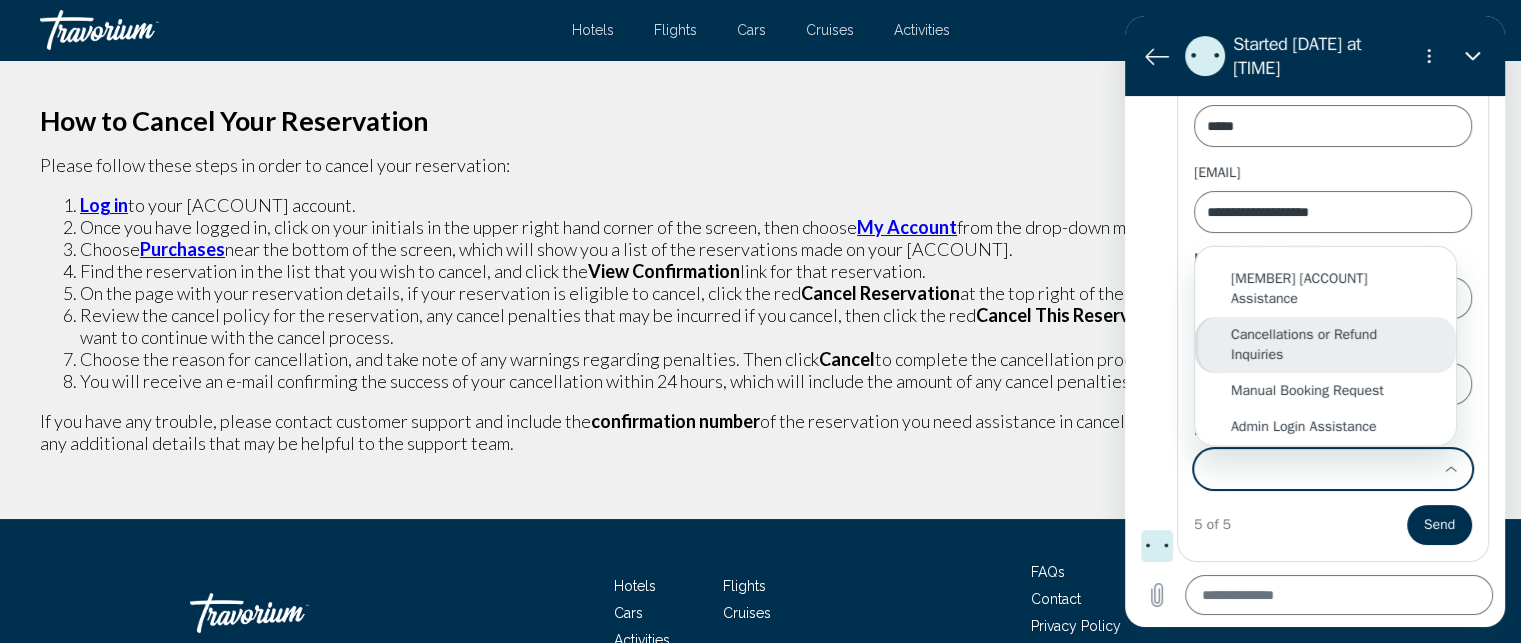 click on "Cancellations or Refund Inquiries" at bounding box center (1325, 345) 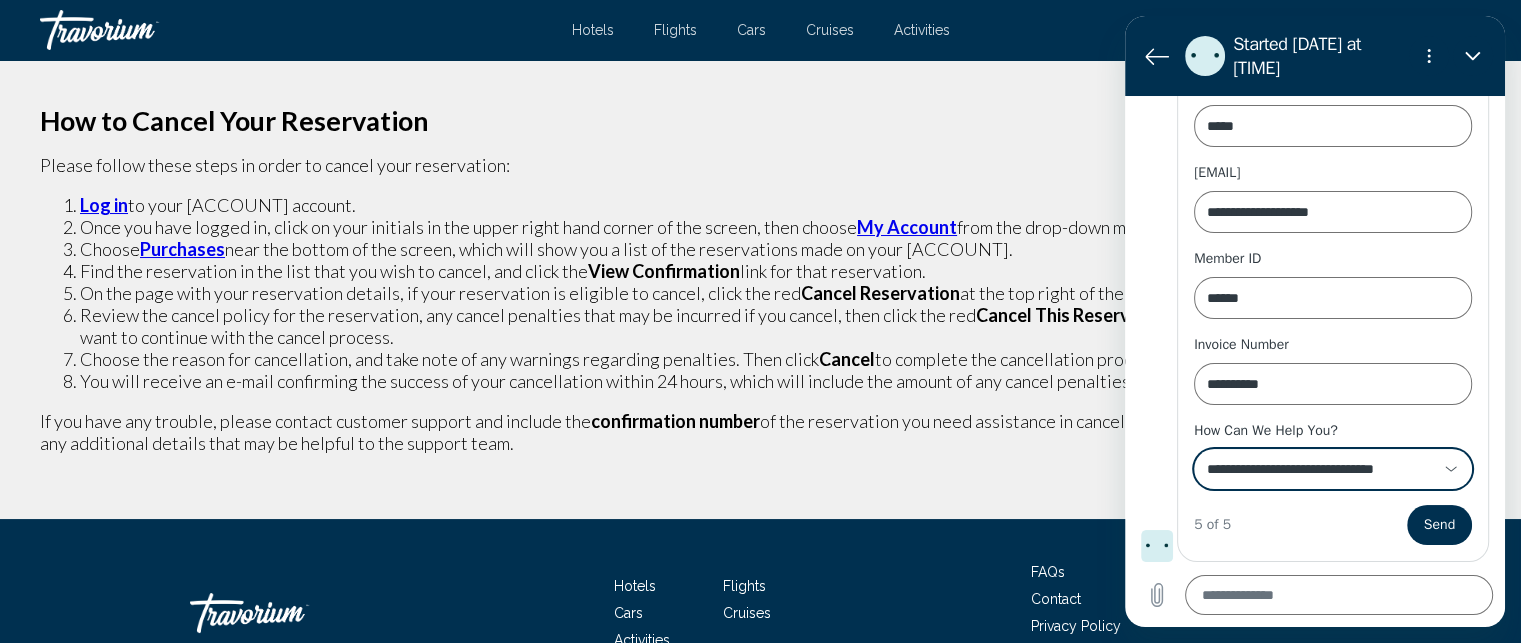 scroll, scrollTop: 0, scrollLeft: 0, axis: both 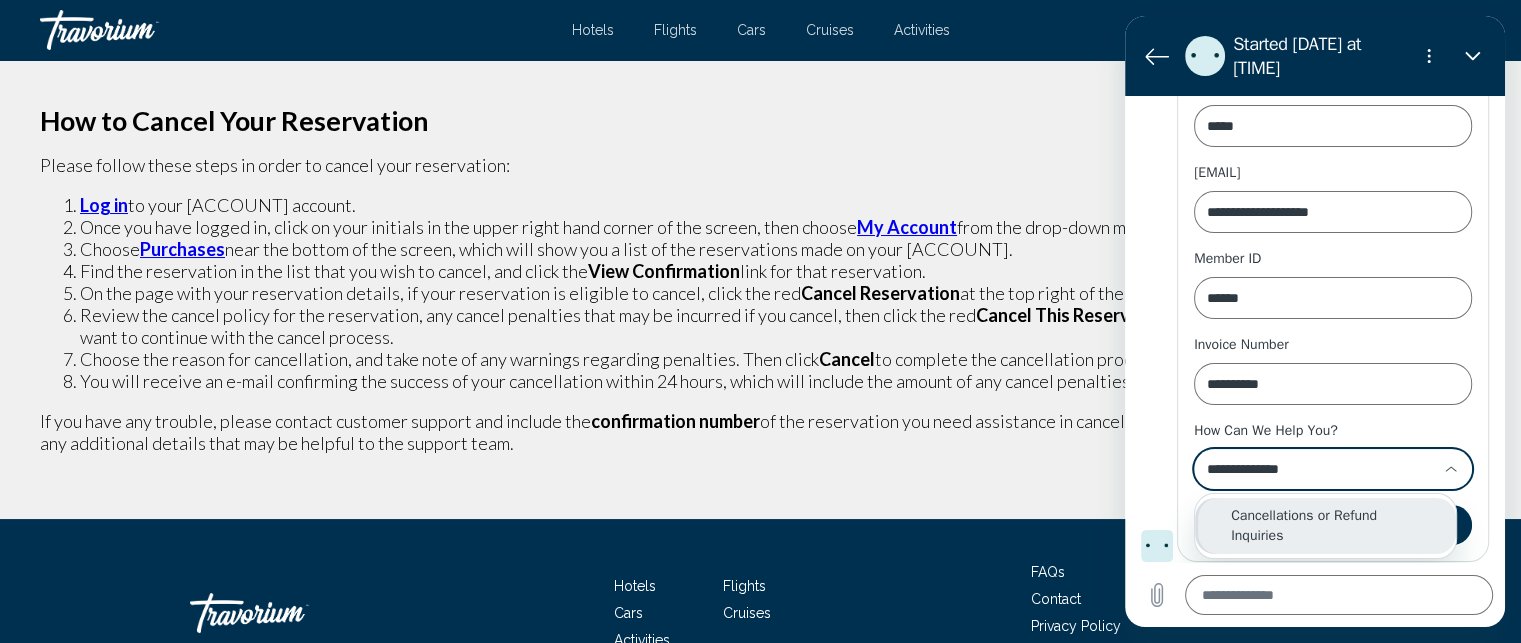 click on "Cancellations or Refund Inquiries" at bounding box center (1325, 526) 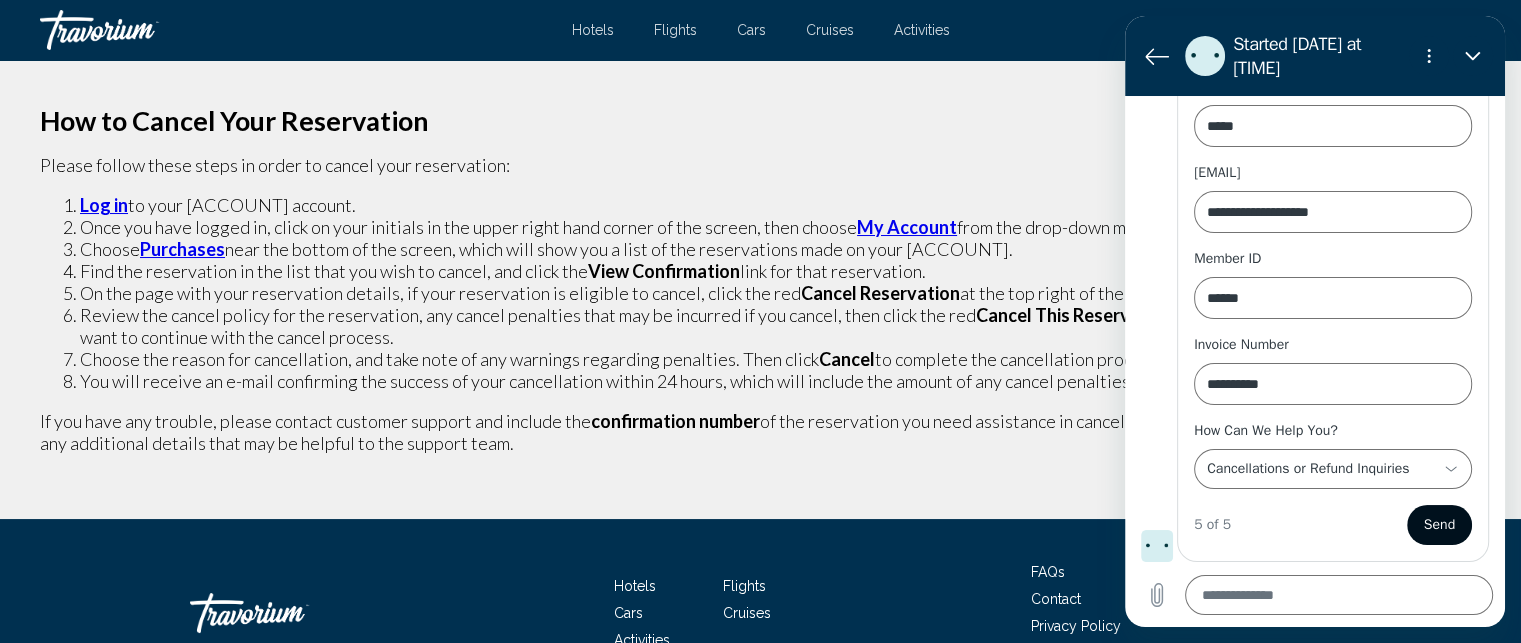 click on "Send" at bounding box center [1439, 525] 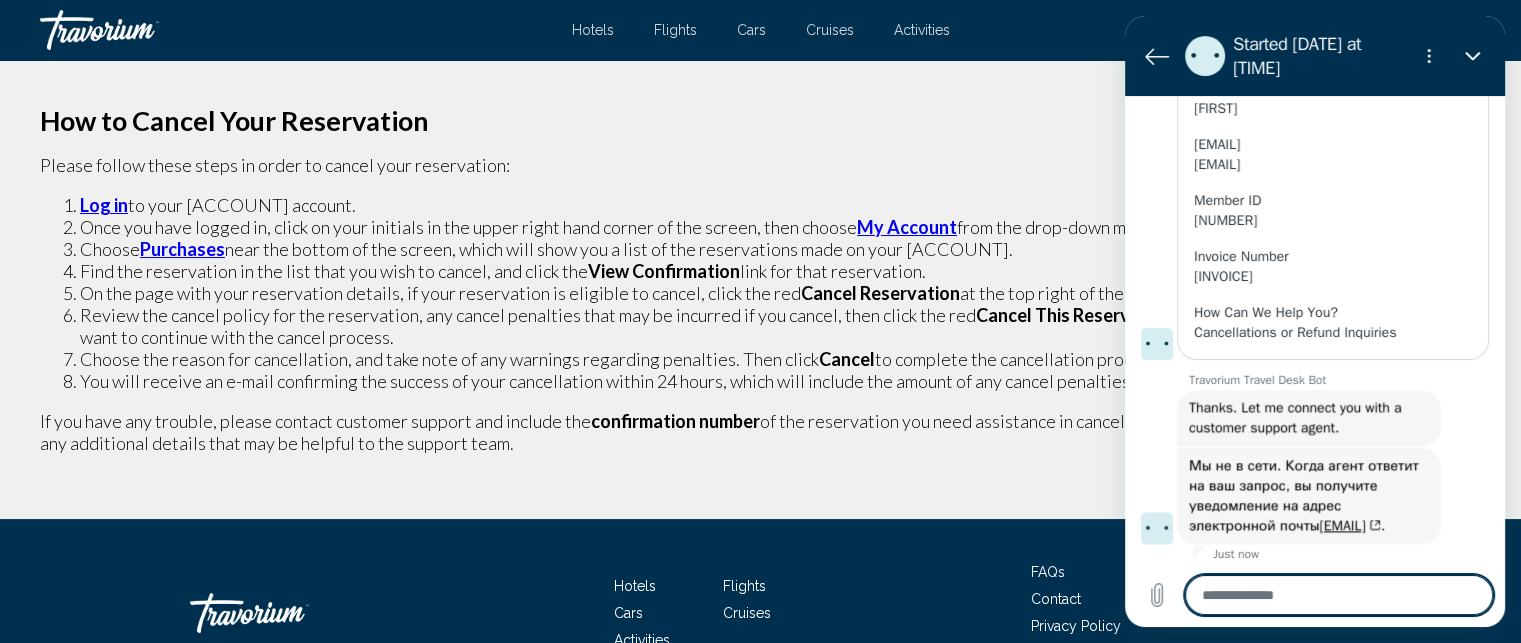 scroll, scrollTop: 2619, scrollLeft: 0, axis: vertical 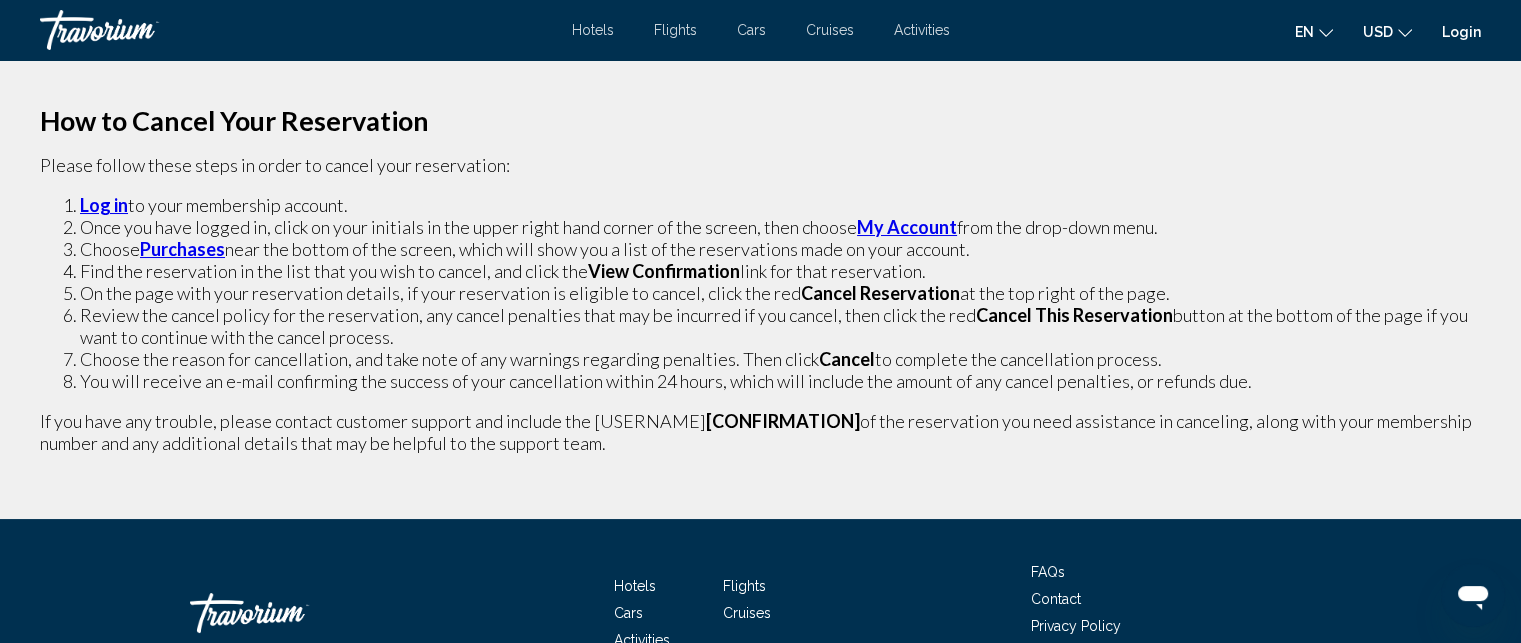 click on "Hotels" at bounding box center [593, 30] 